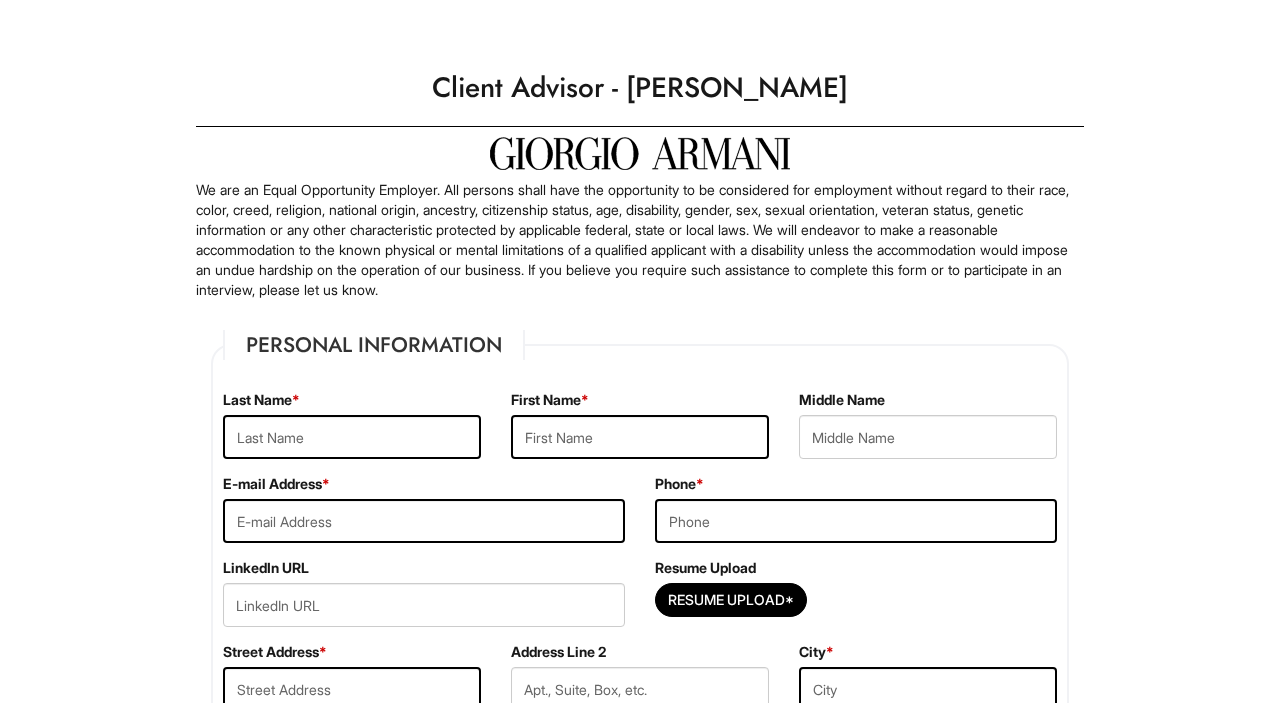 scroll, scrollTop: 0, scrollLeft: 0, axis: both 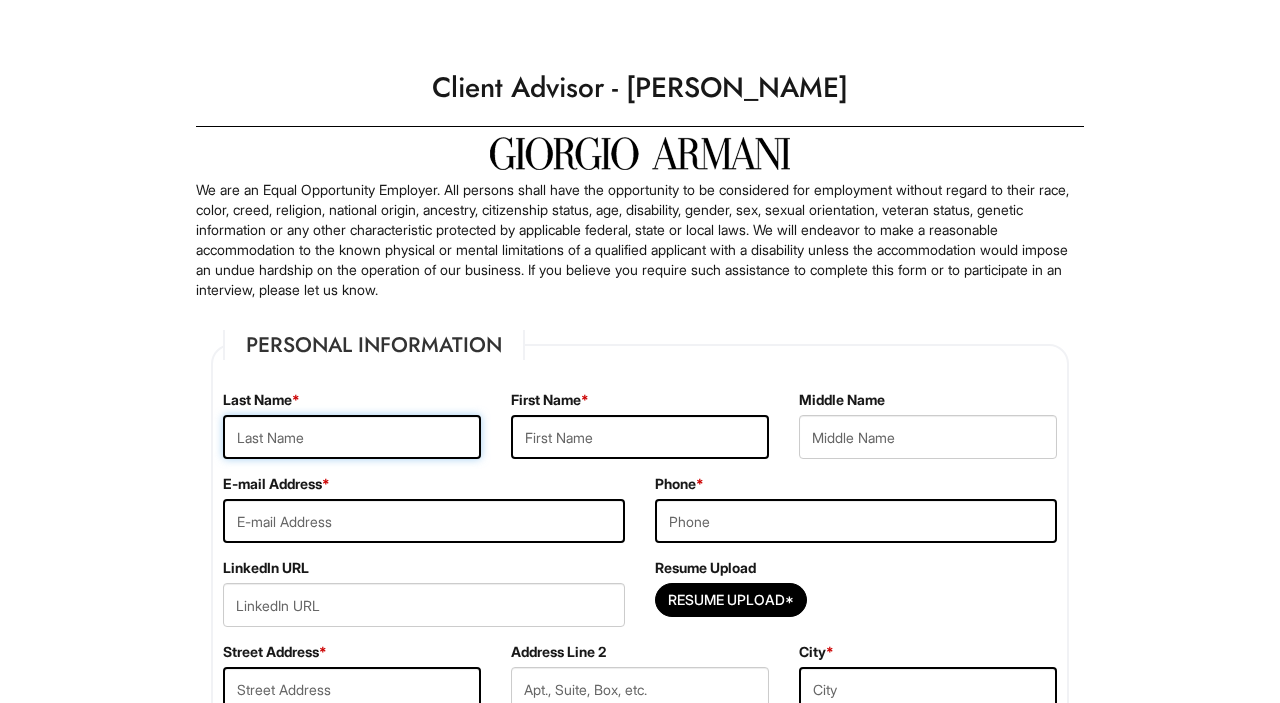 click at bounding box center (352, 437) 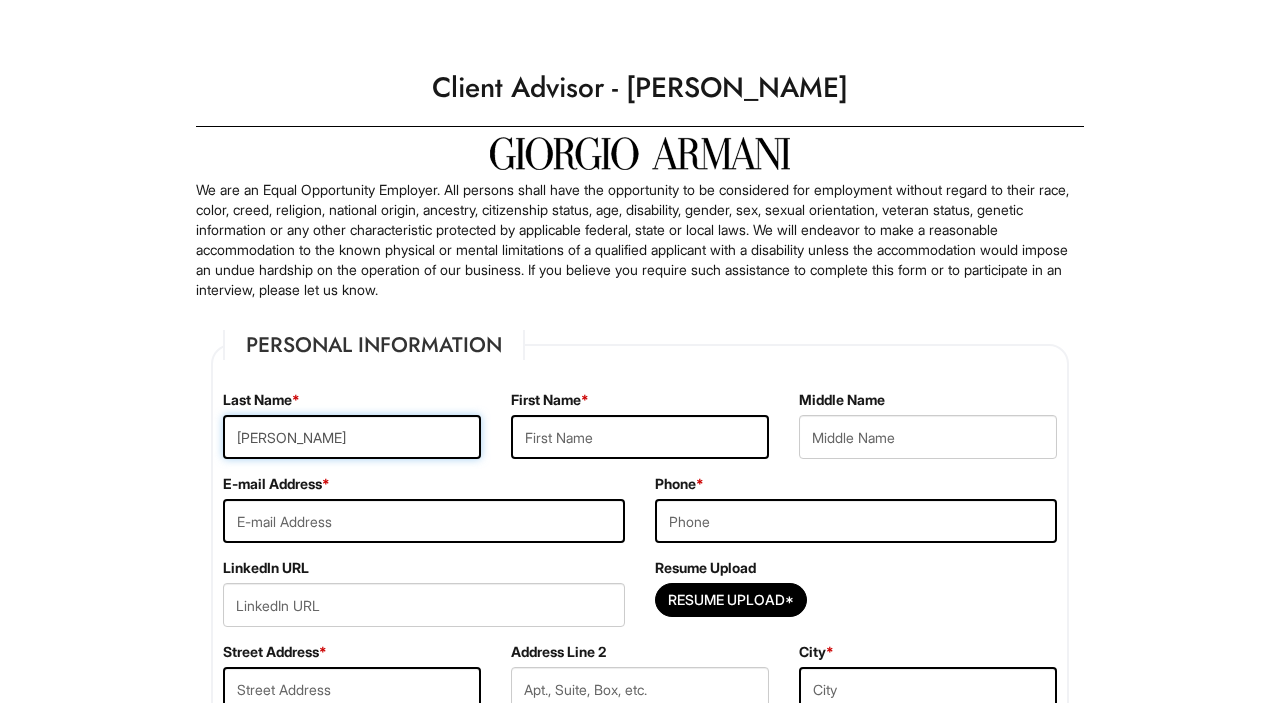 type on "[PERSON_NAME]" 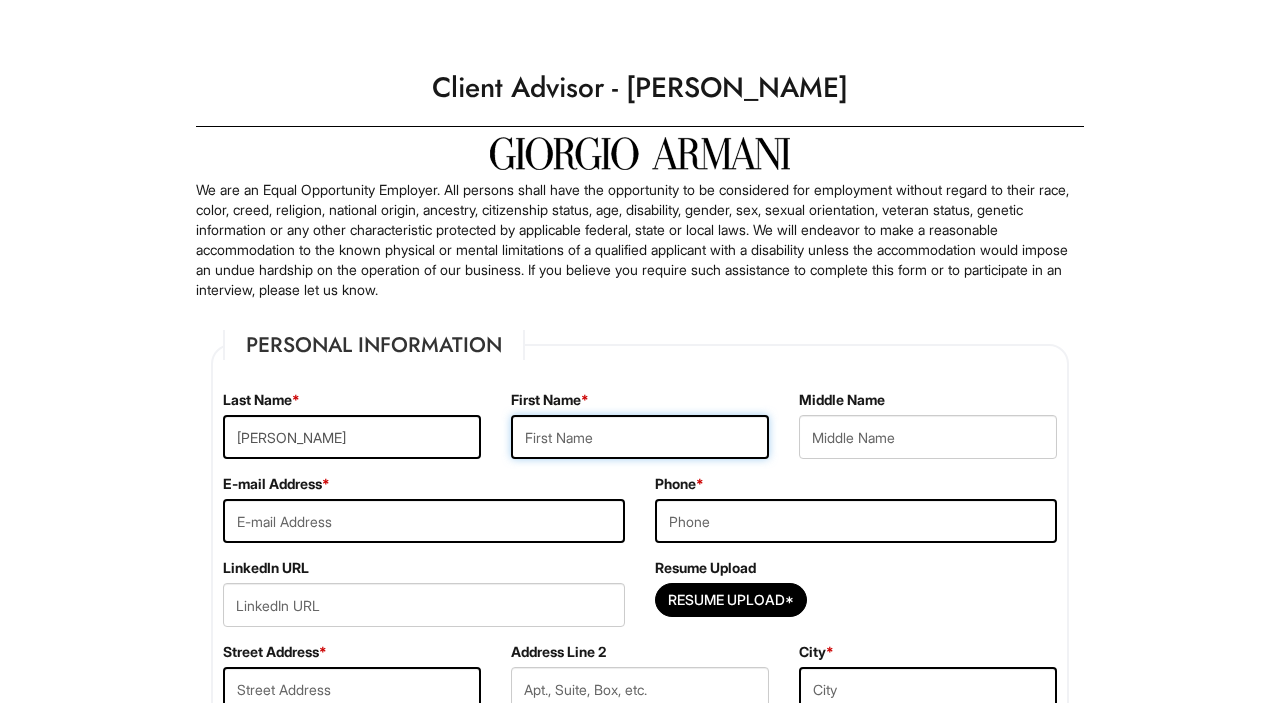click at bounding box center (640, 437) 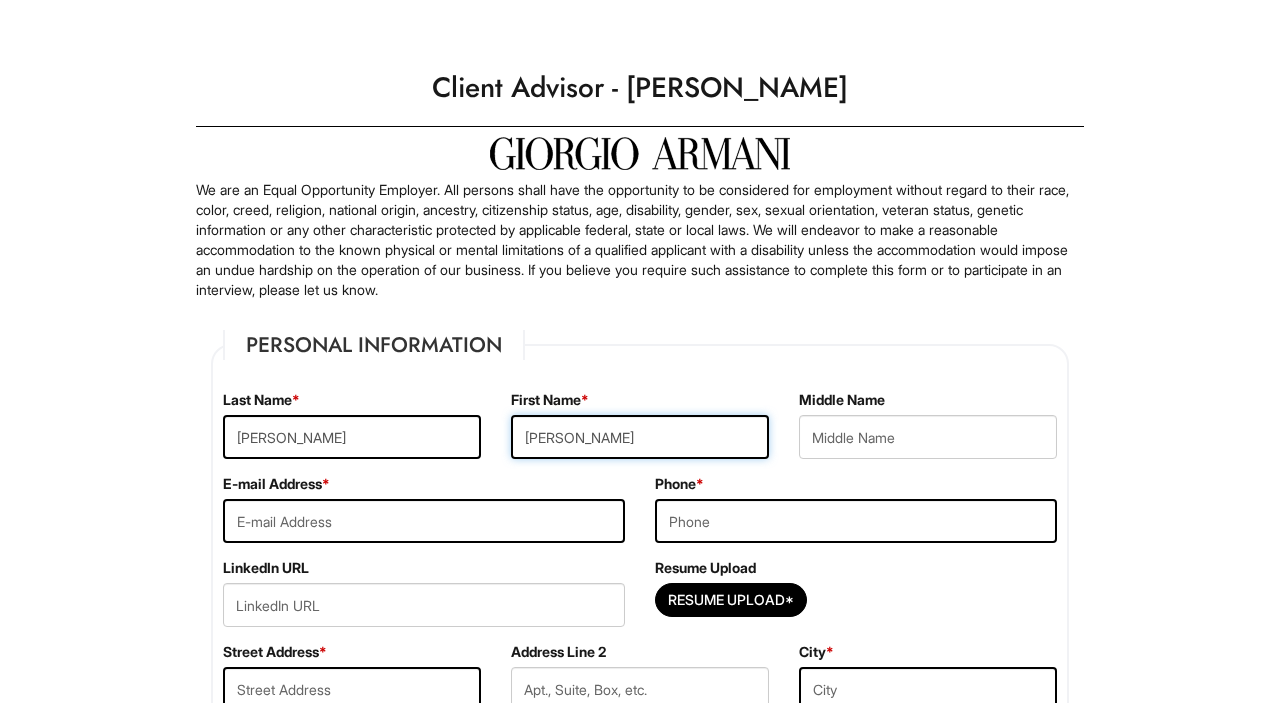 type on "[PERSON_NAME]" 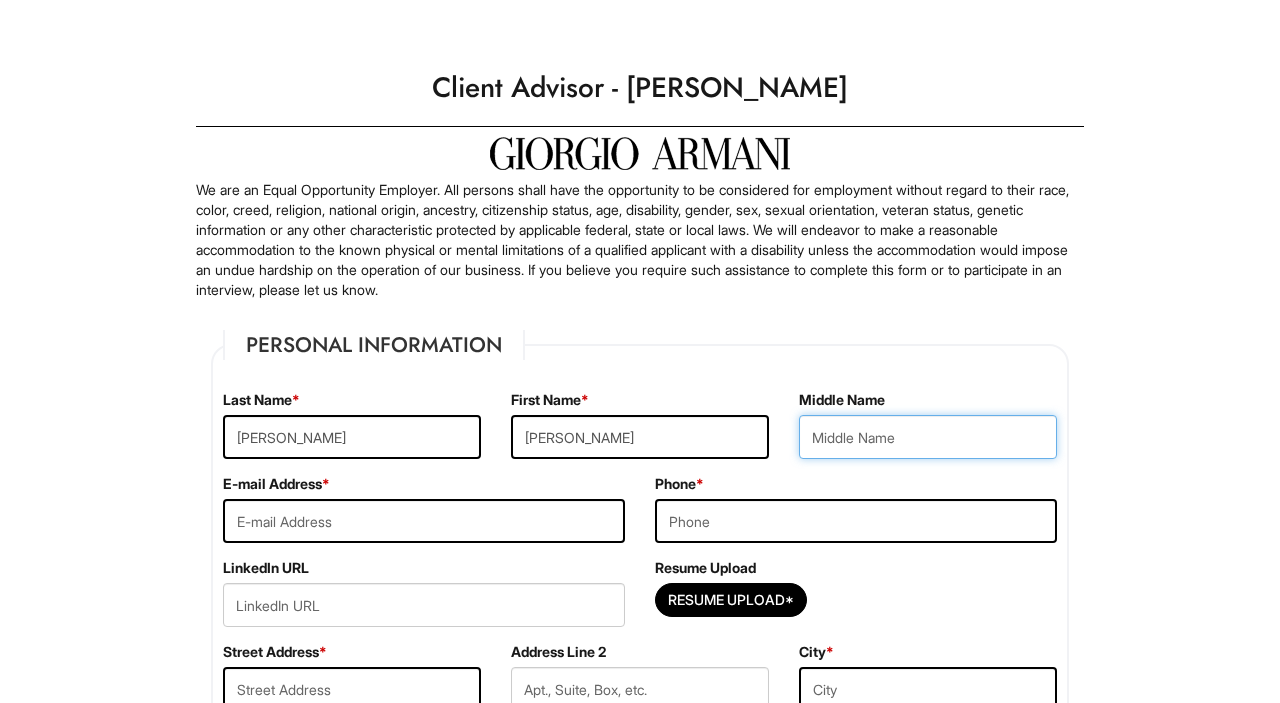 click at bounding box center [928, 437] 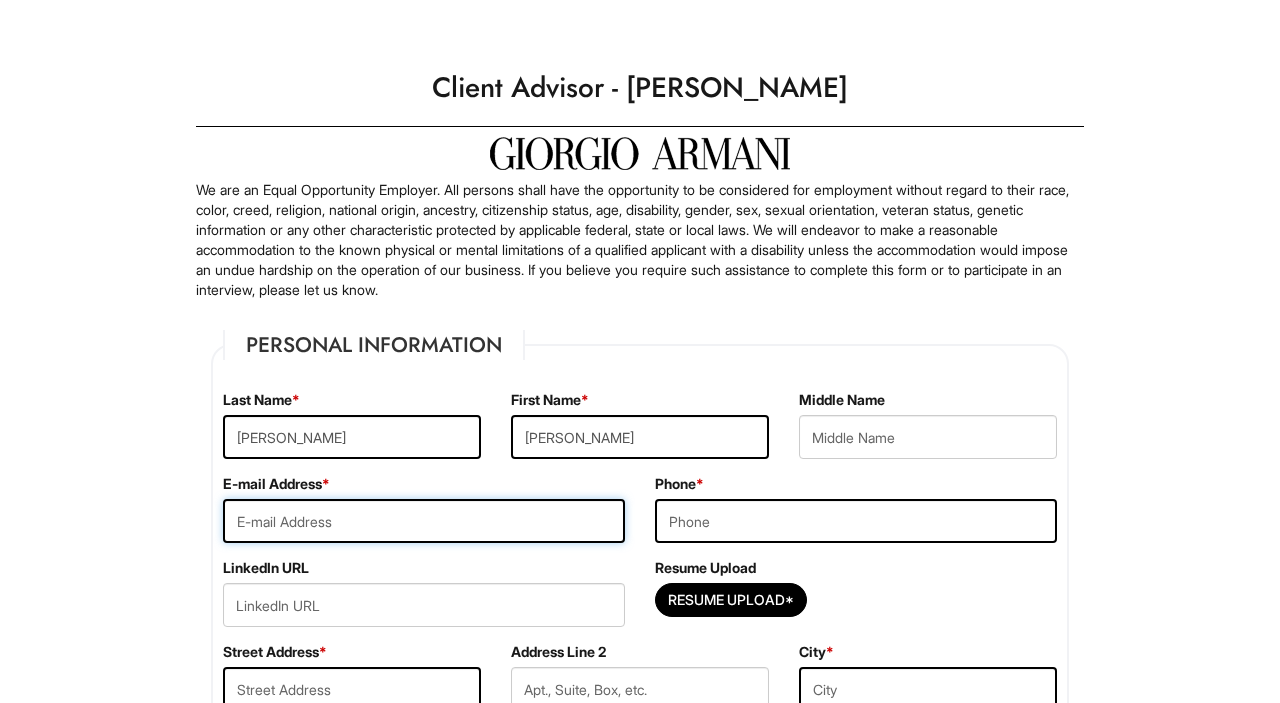 click at bounding box center (424, 521) 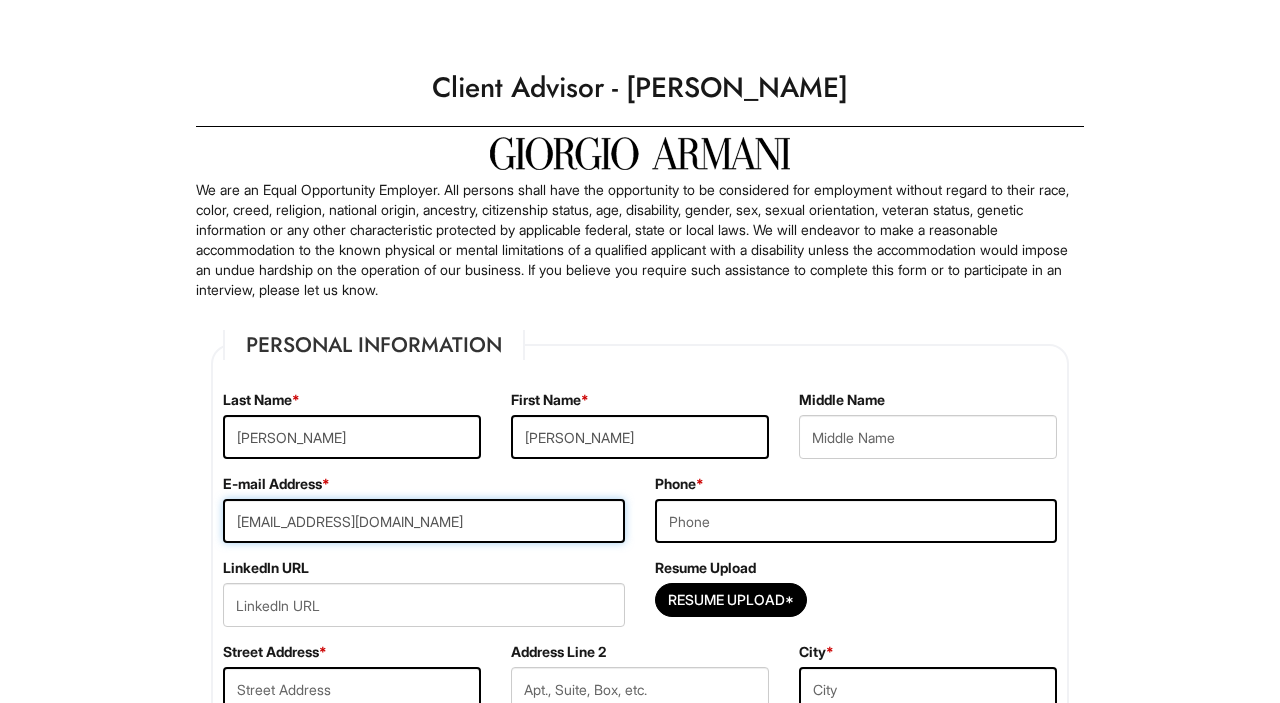 type on "[EMAIL_ADDRESS][DOMAIN_NAME]" 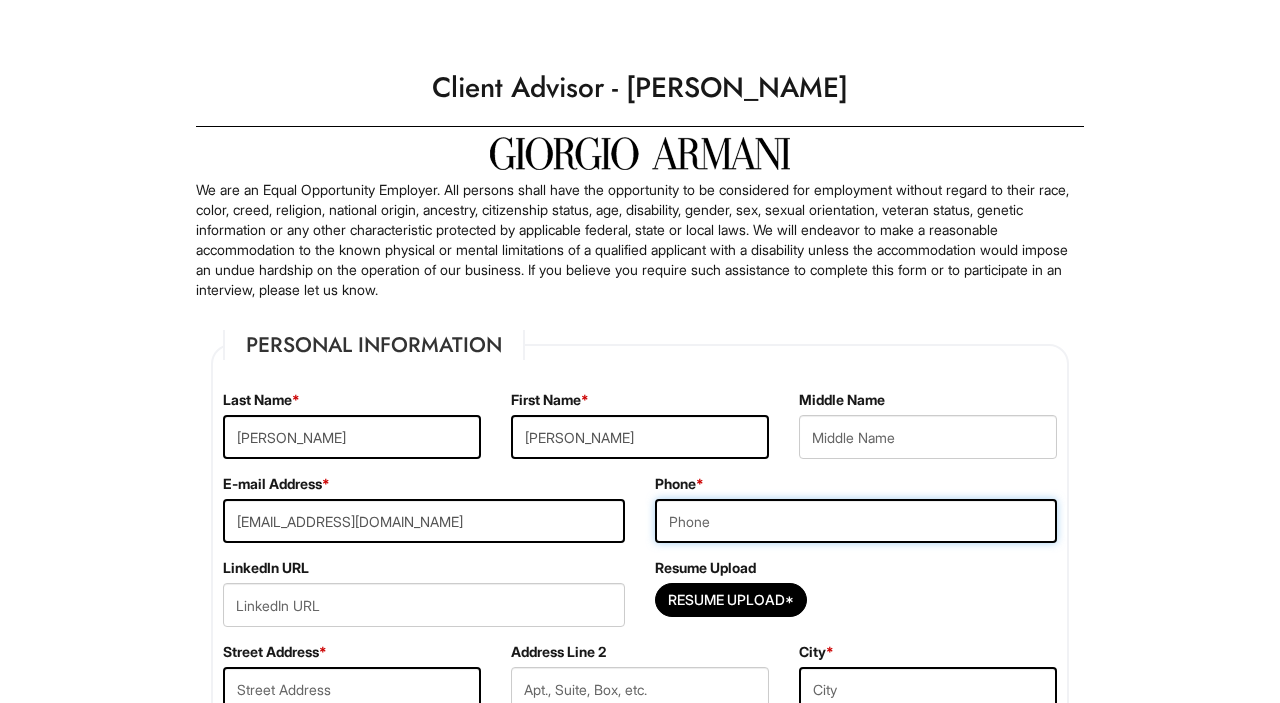 click at bounding box center (856, 521) 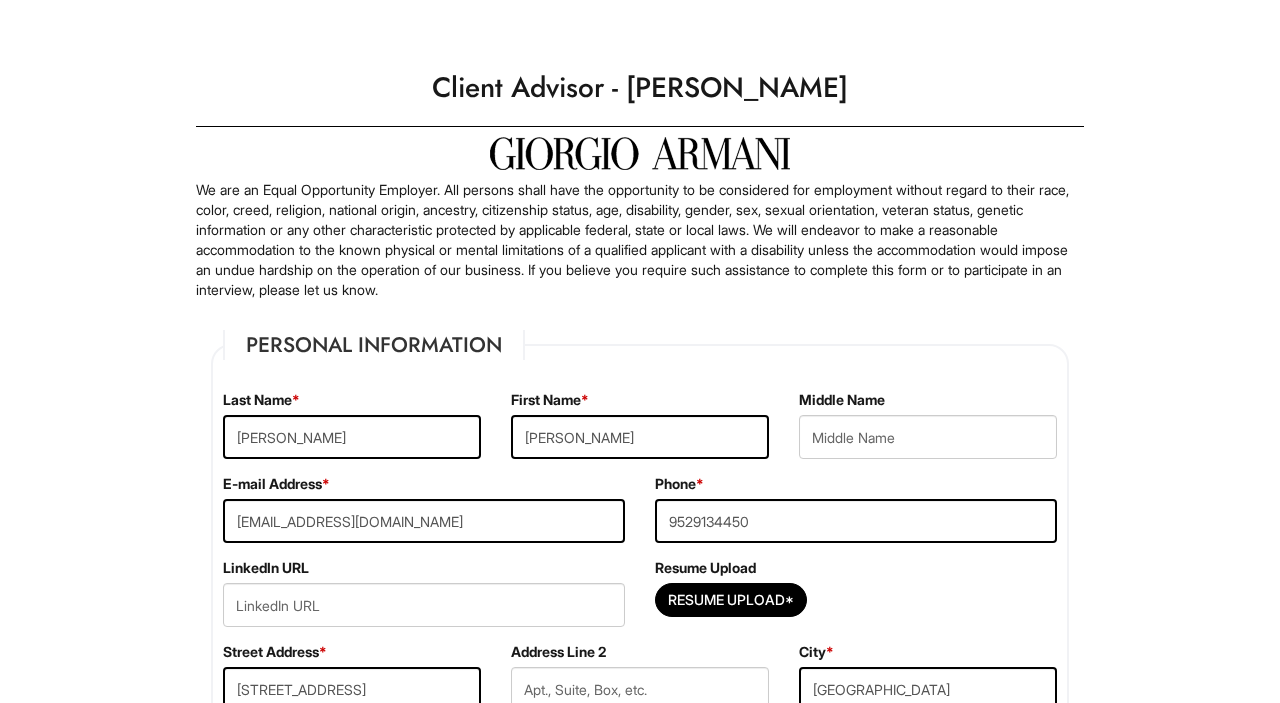 type on "60614" 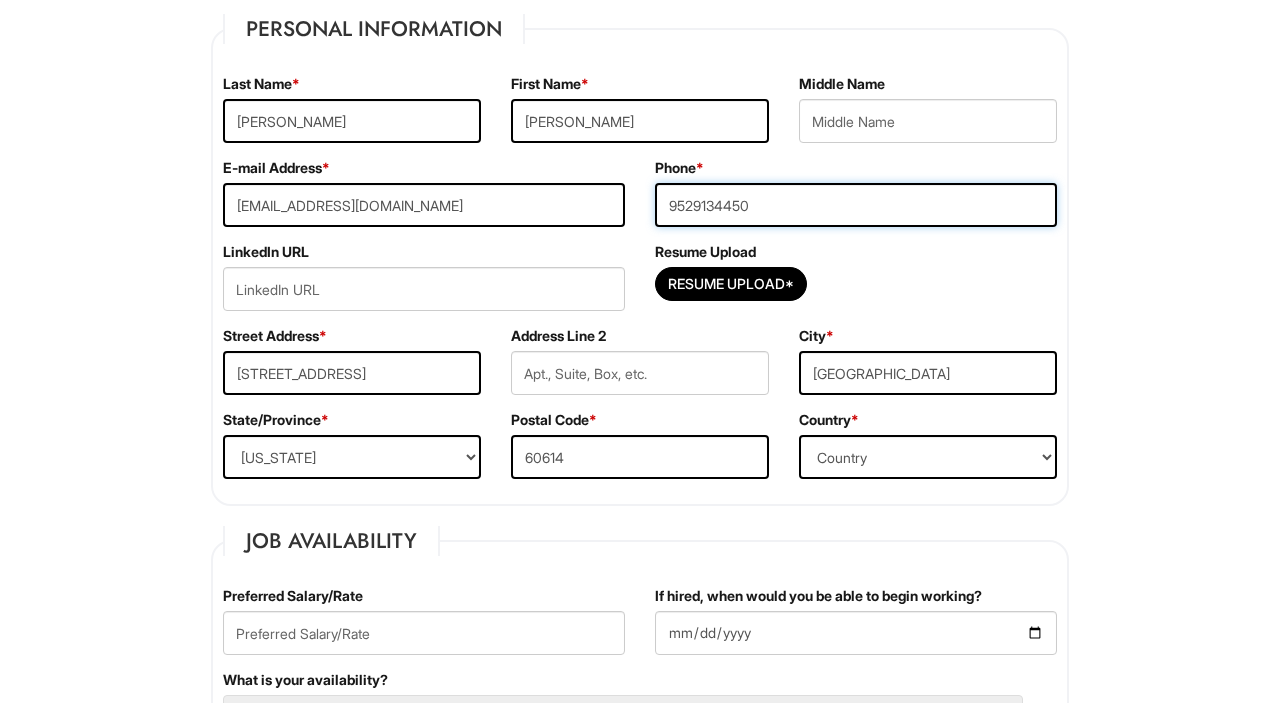 scroll, scrollTop: 324, scrollLeft: 0, axis: vertical 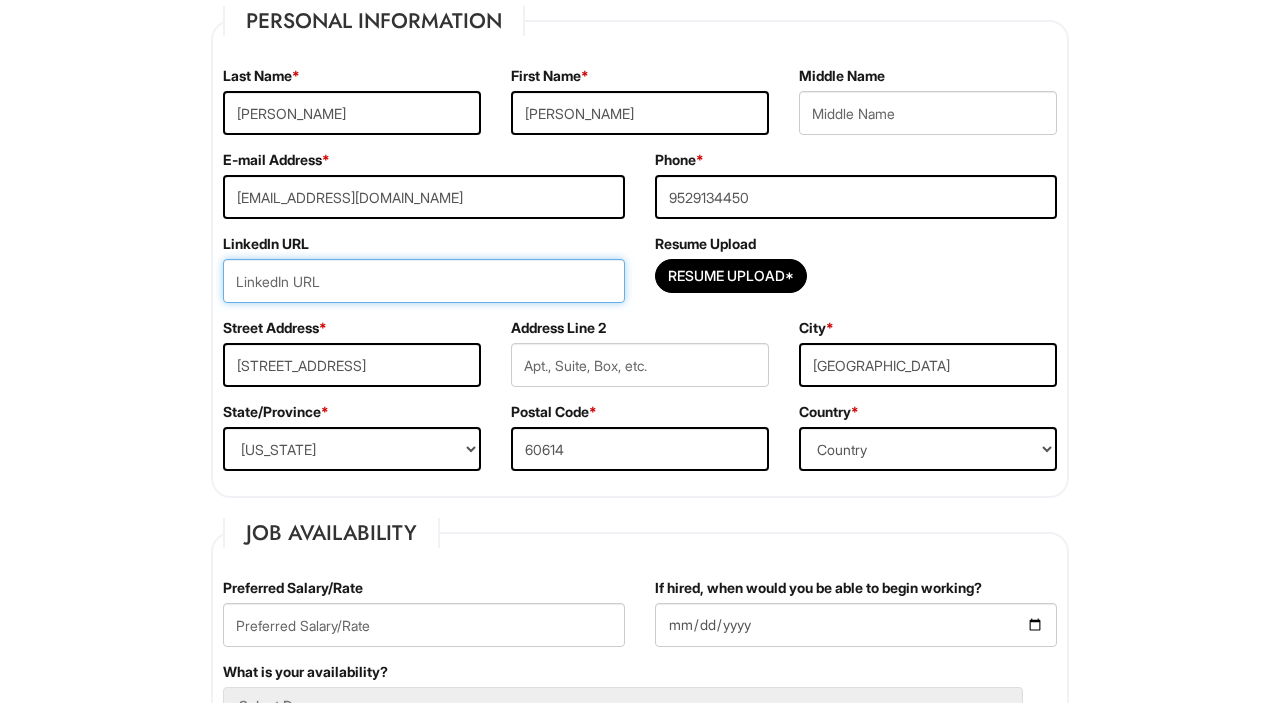 click at bounding box center (424, 281) 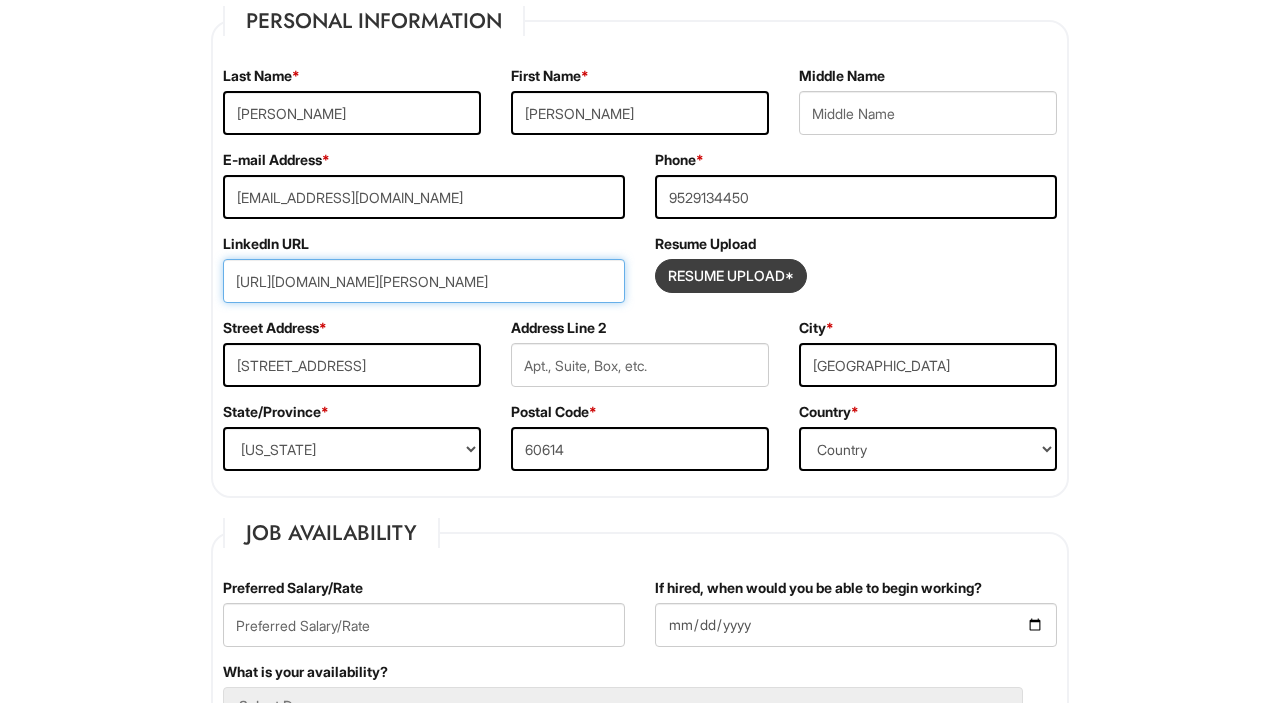 type on "[URL][DOMAIN_NAME][PERSON_NAME]" 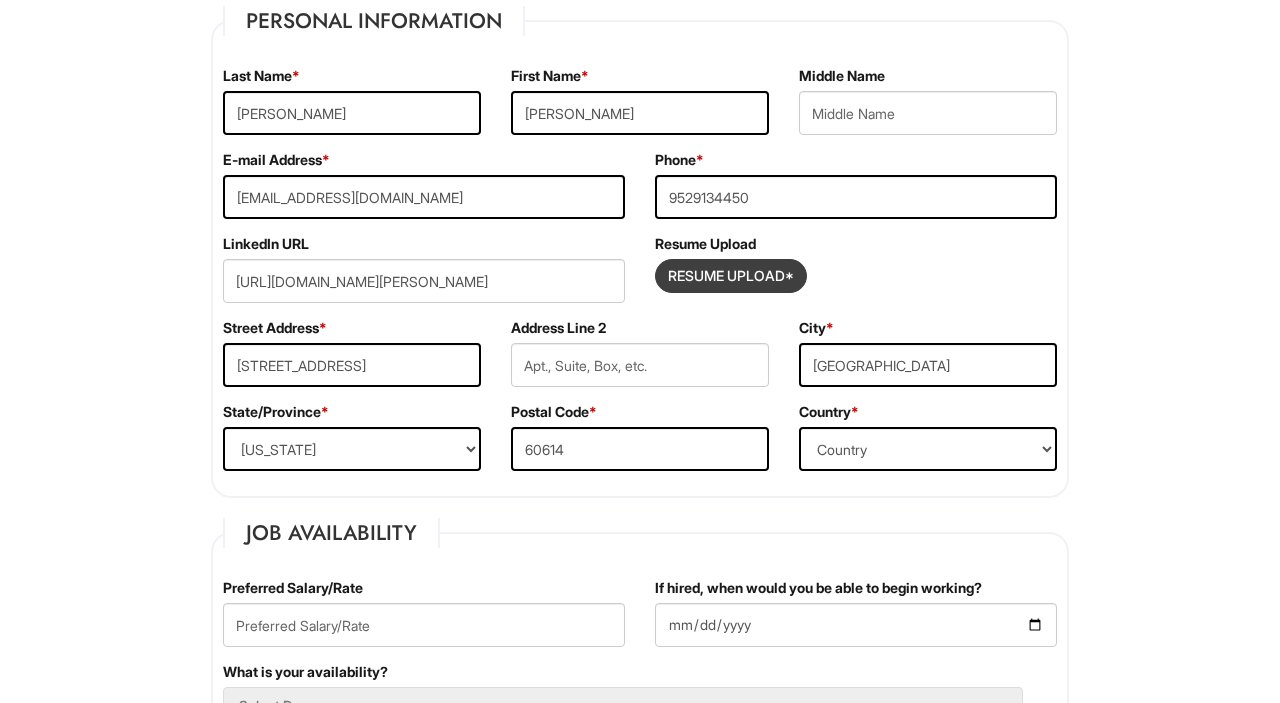 click at bounding box center [731, 276] 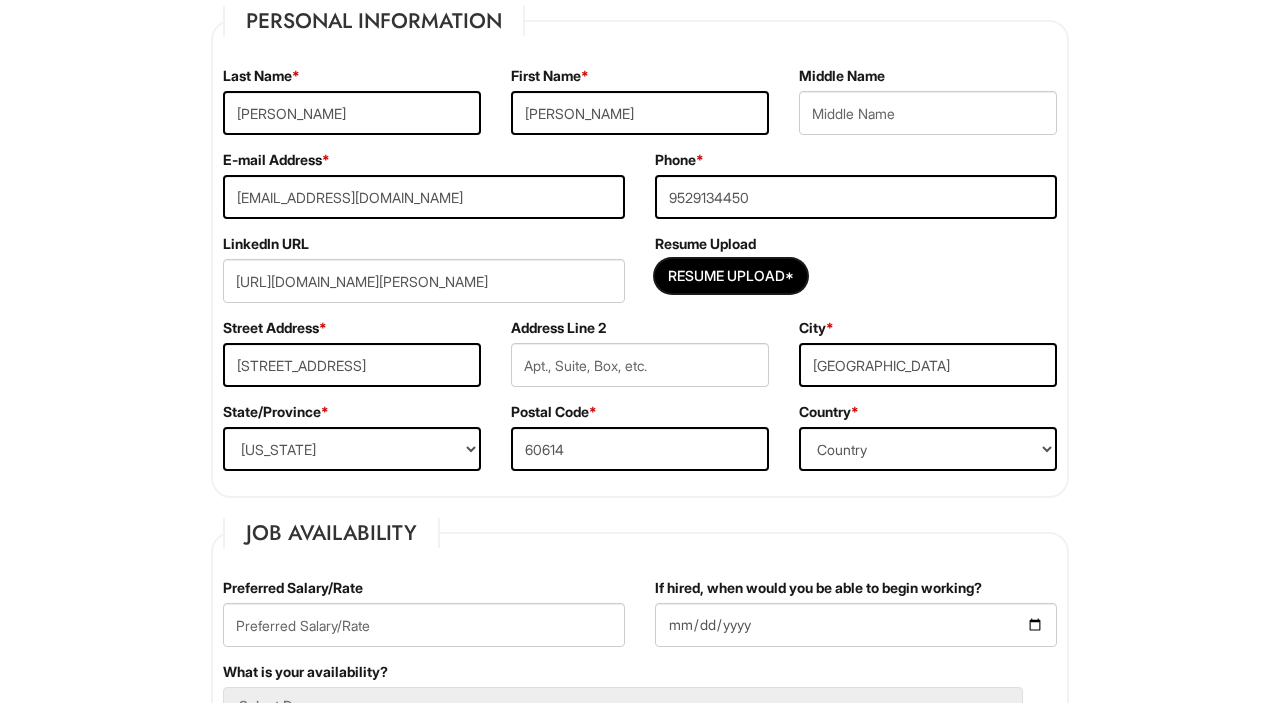 type on "C:\fakepath\[PERSON_NAME].pdf" 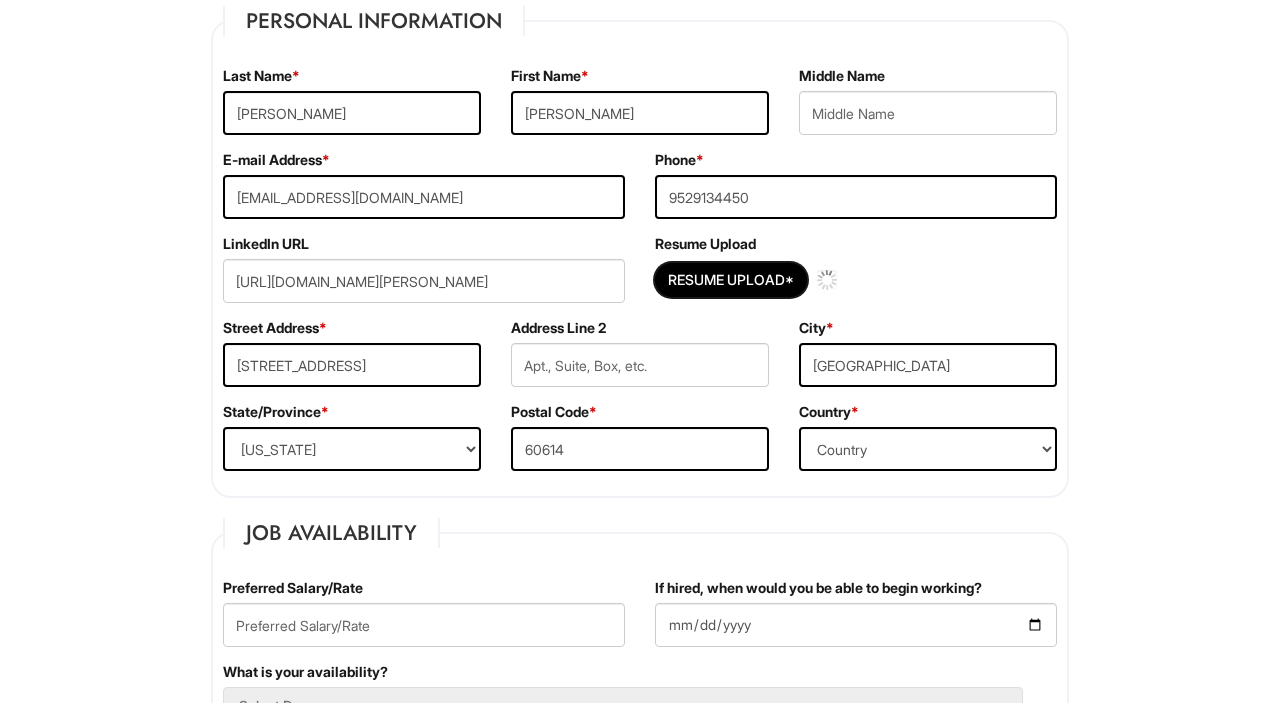 type 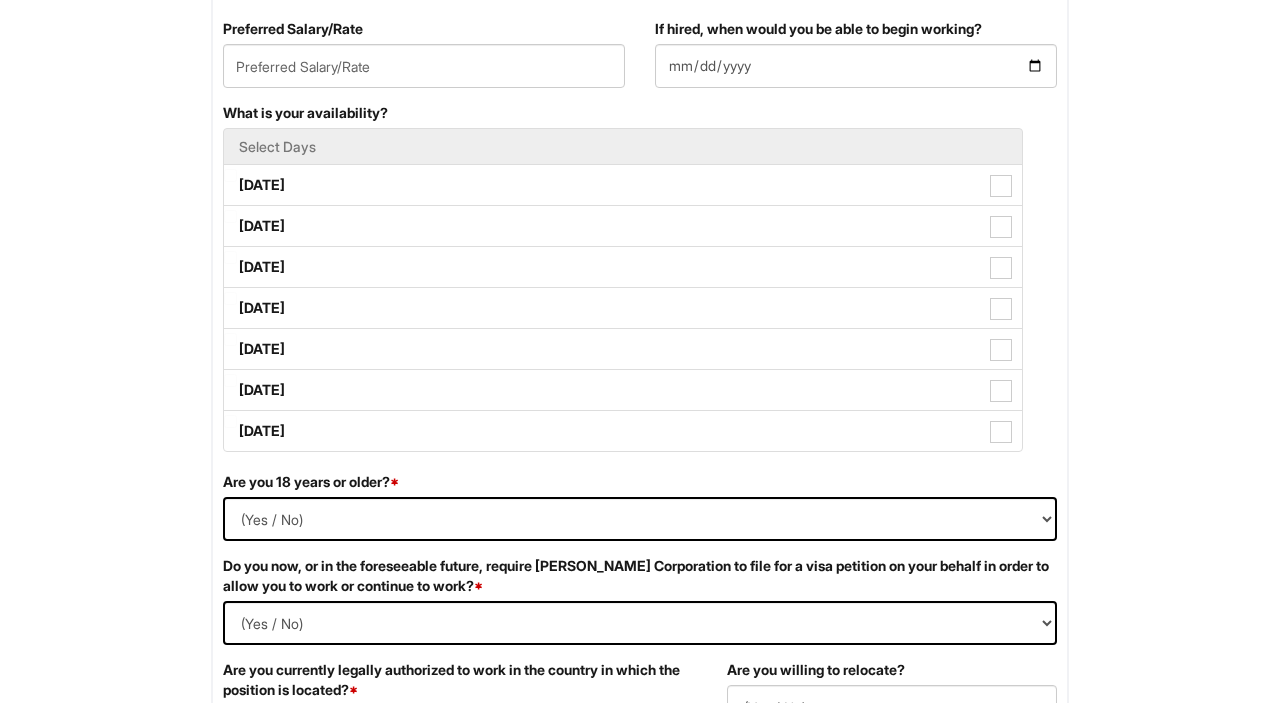 scroll, scrollTop: 884, scrollLeft: 0, axis: vertical 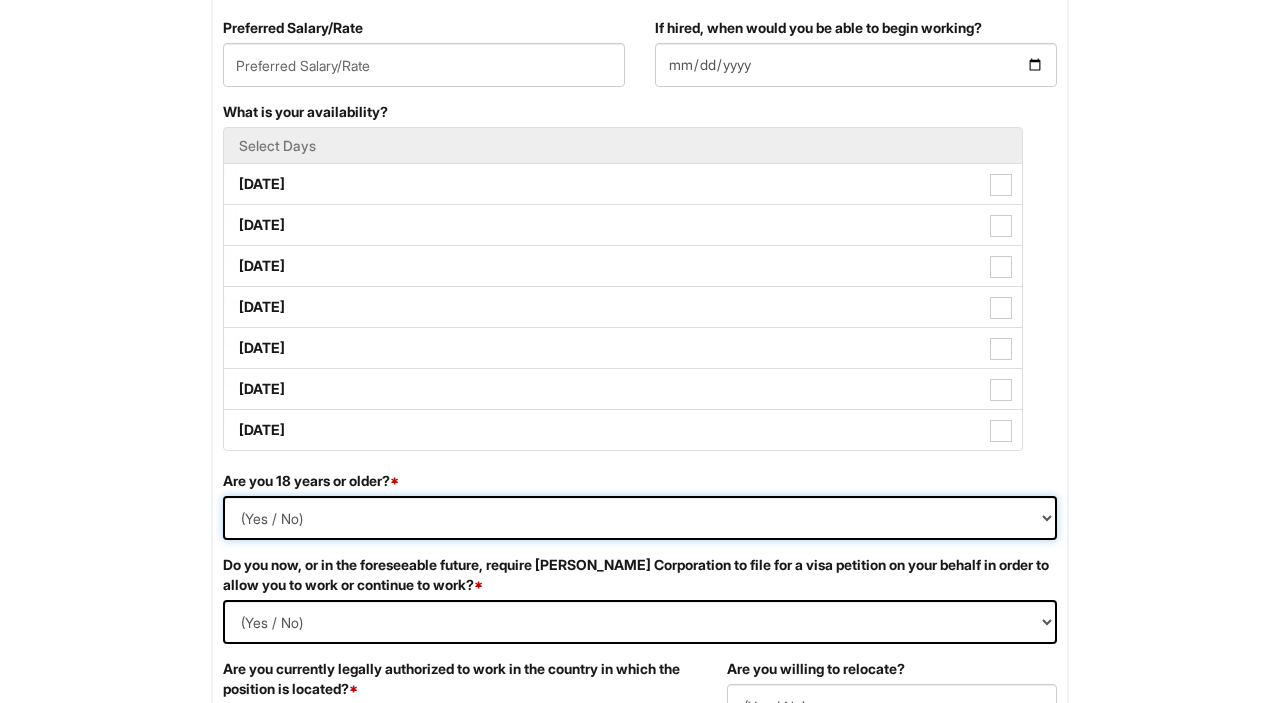 click on "(Yes / No) Yes No" at bounding box center [640, 518] 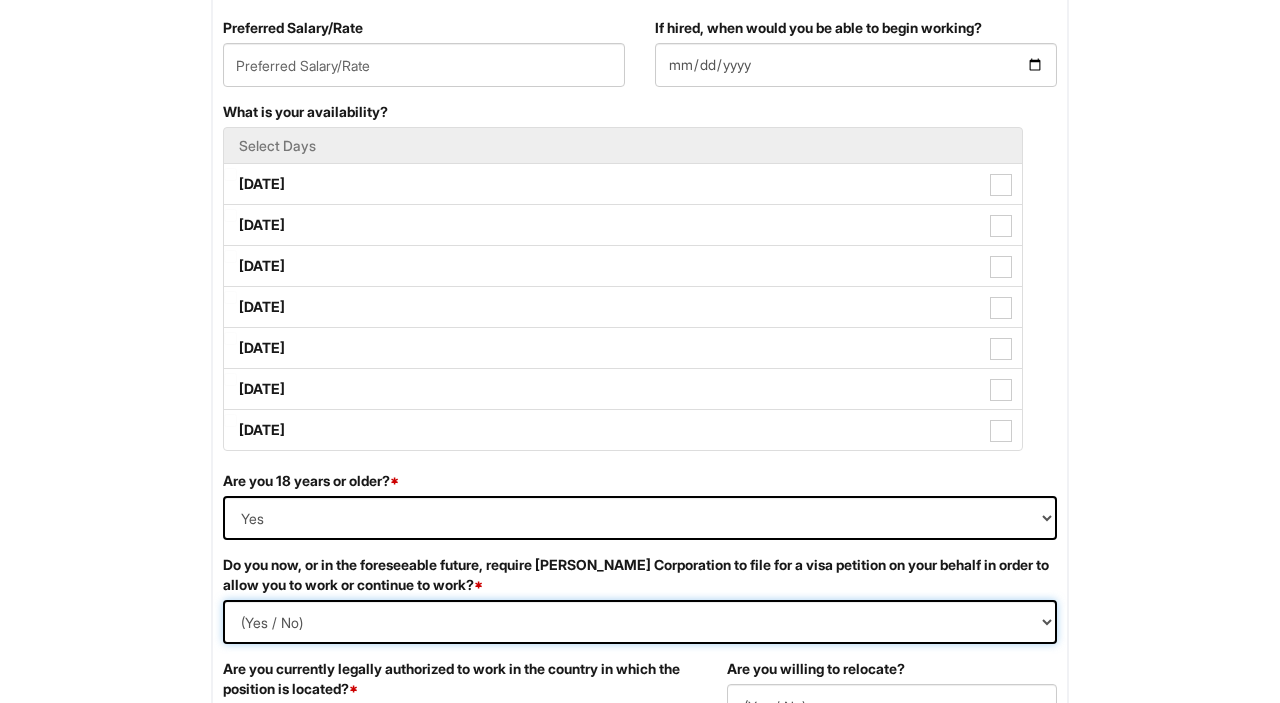 click on "(Yes / No) Yes No" at bounding box center (640, 622) 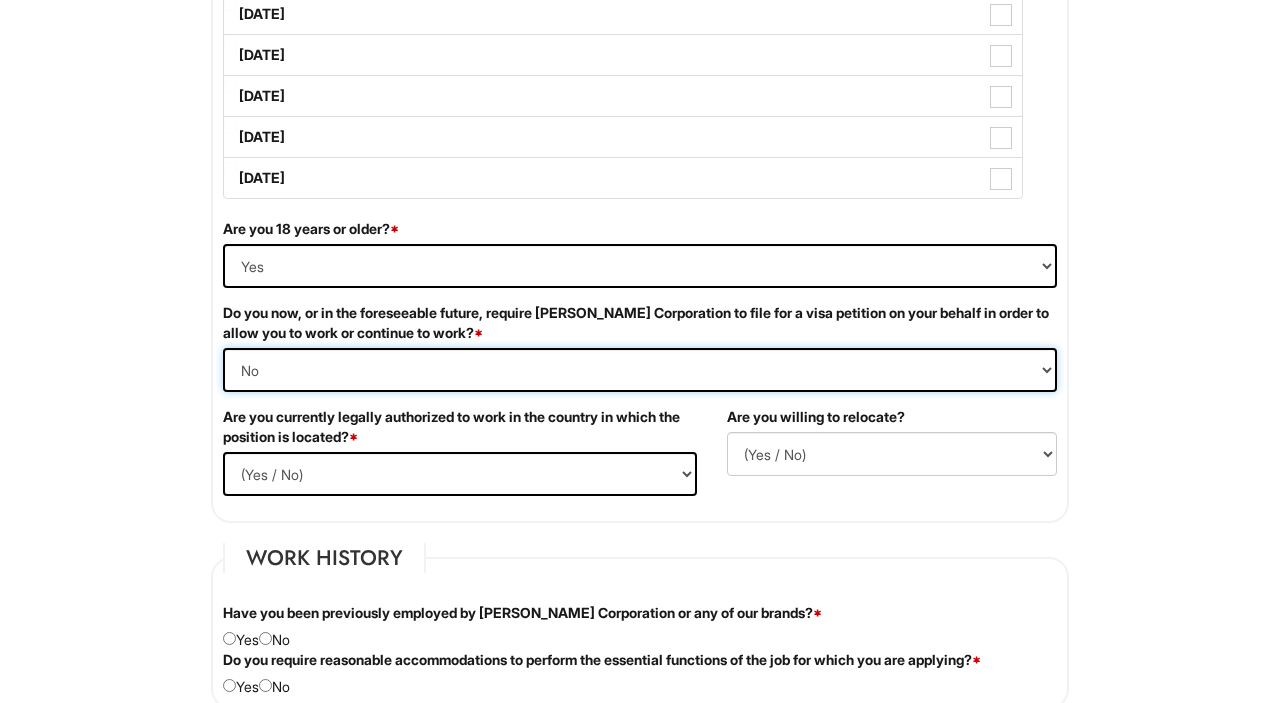 scroll, scrollTop: 1137, scrollLeft: 0, axis: vertical 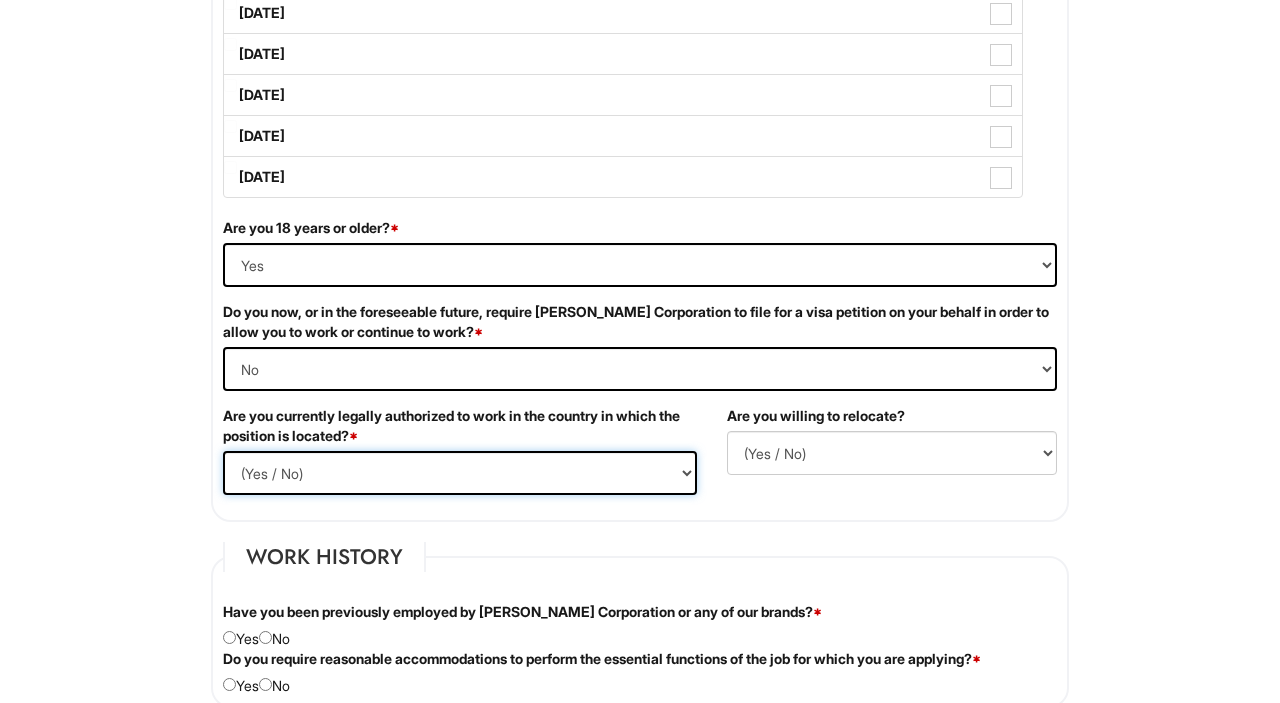 click on "(Yes / No) Yes No" at bounding box center (460, 473) 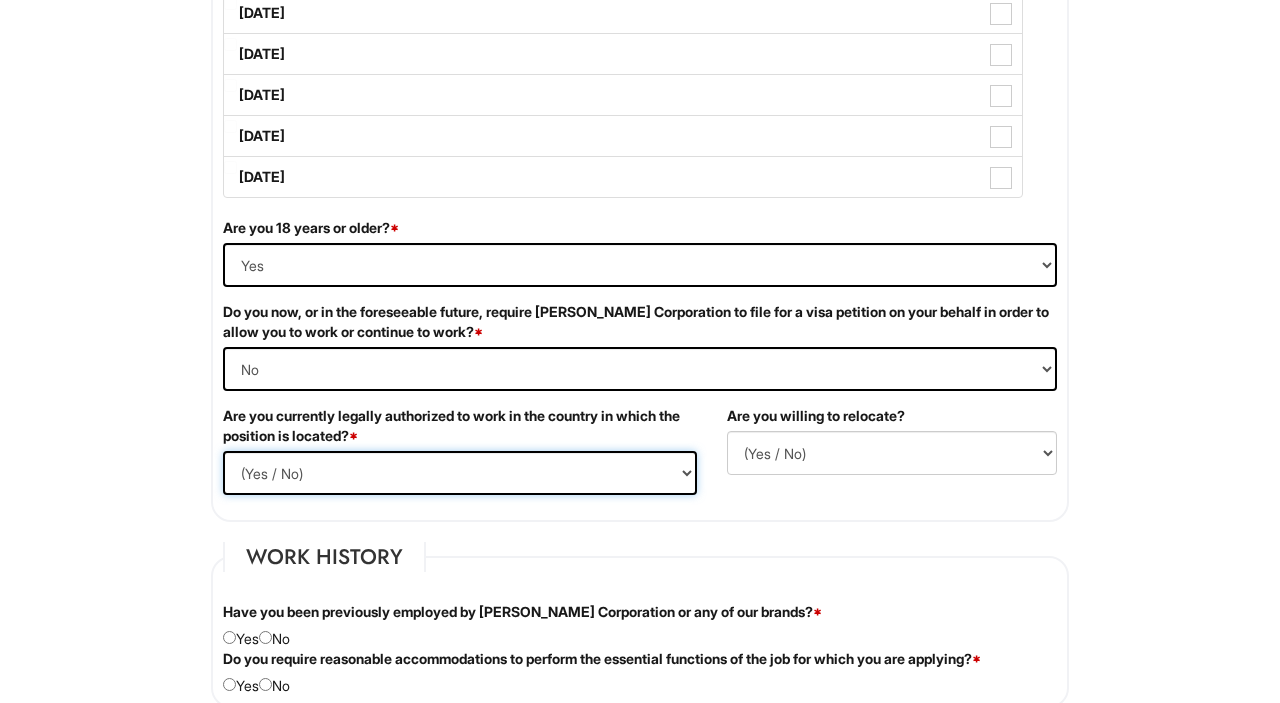 select on "Yes" 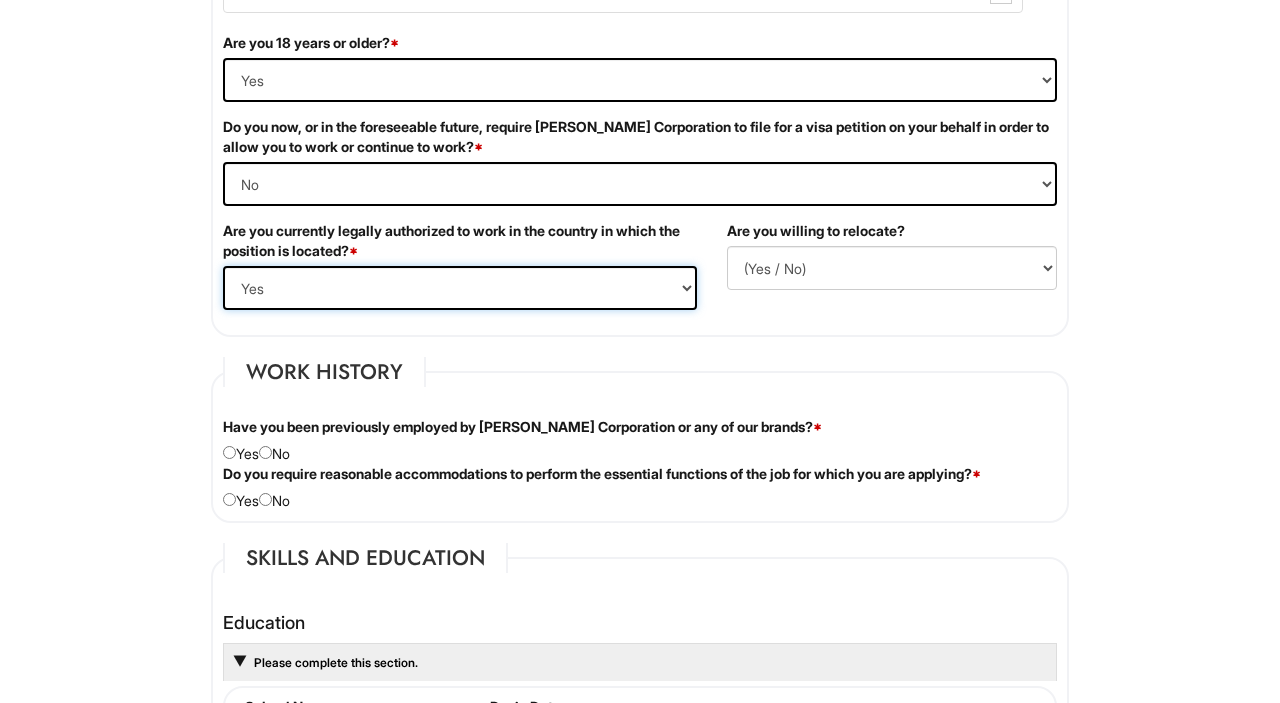 scroll, scrollTop: 1331, scrollLeft: 0, axis: vertical 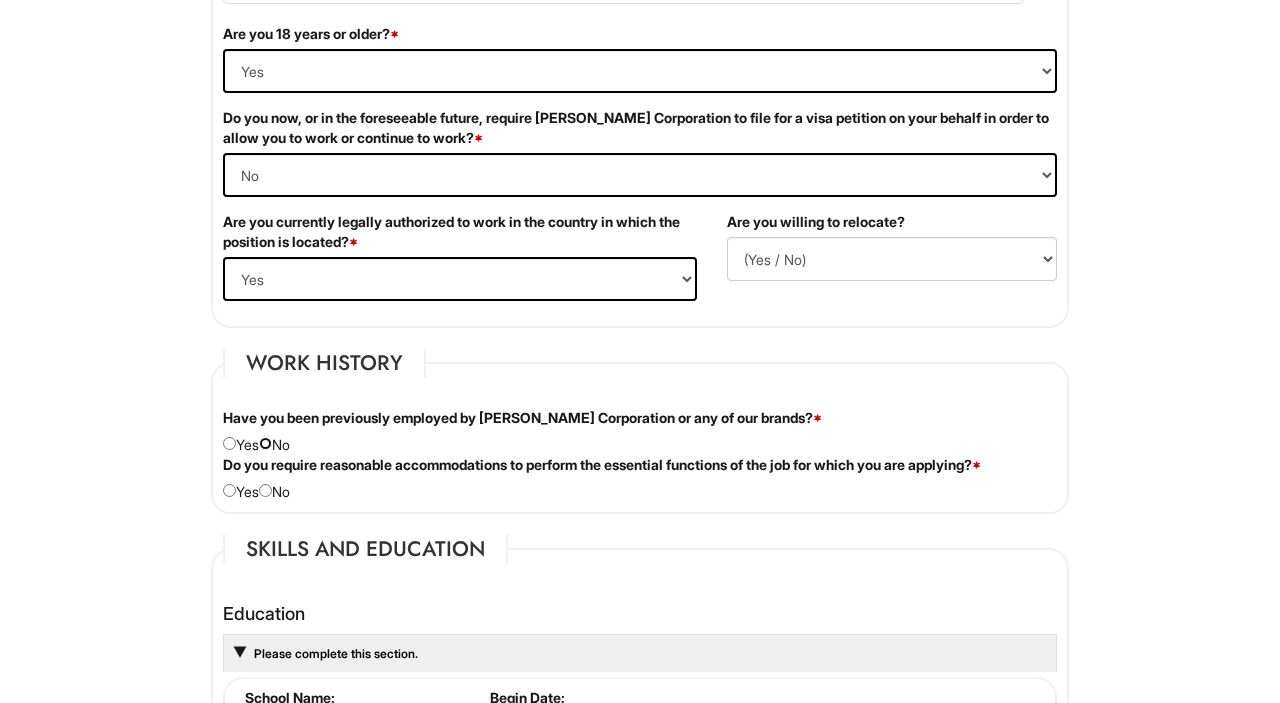 click at bounding box center (265, 443) 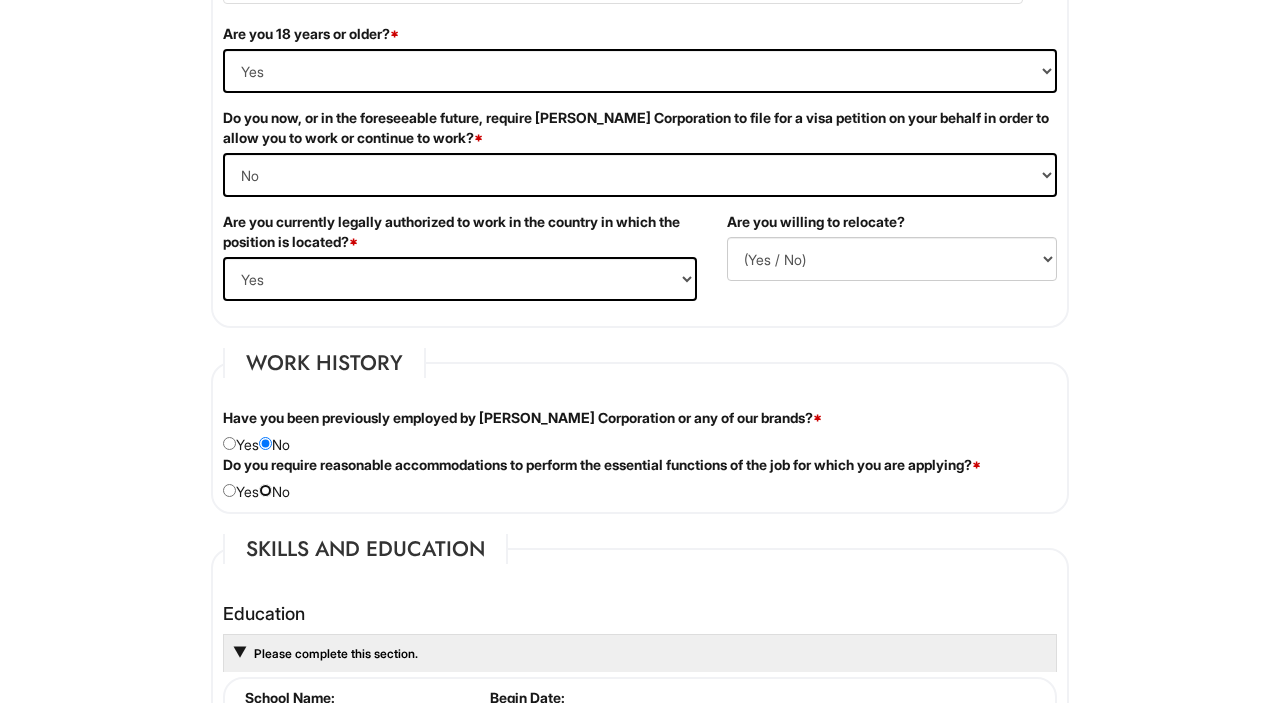 click at bounding box center (265, 490) 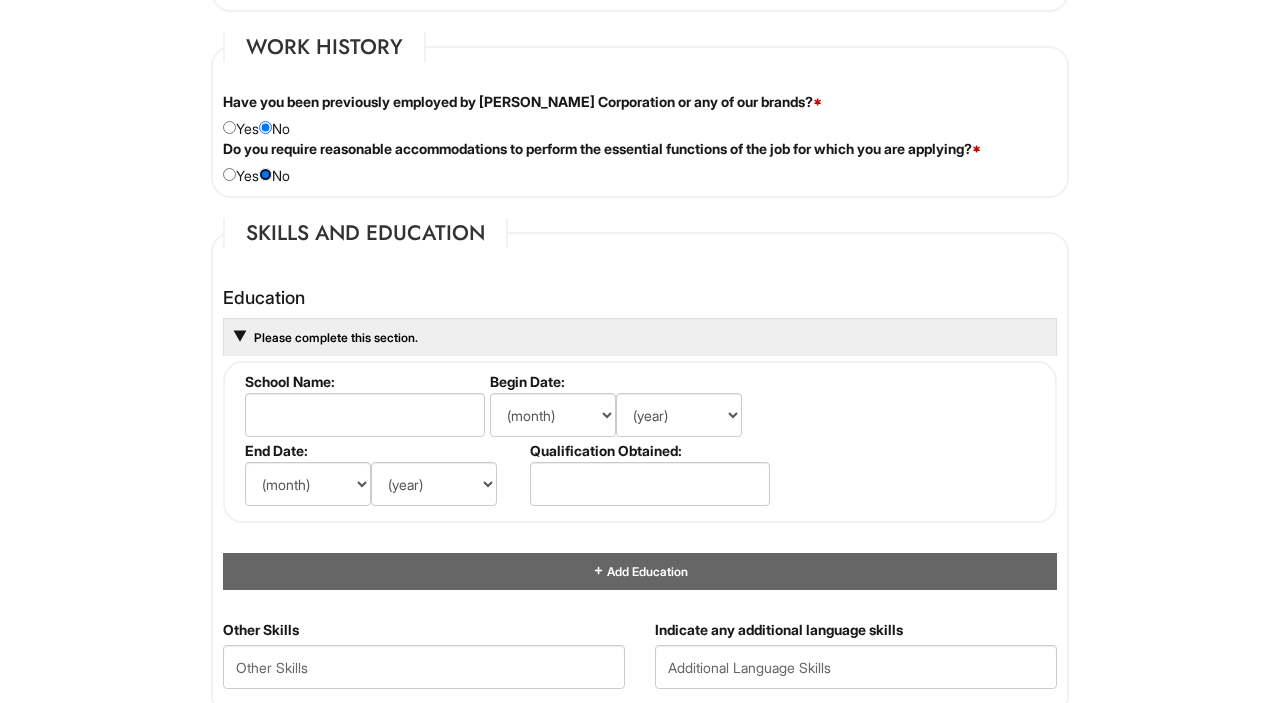 scroll, scrollTop: 1662, scrollLeft: 0, axis: vertical 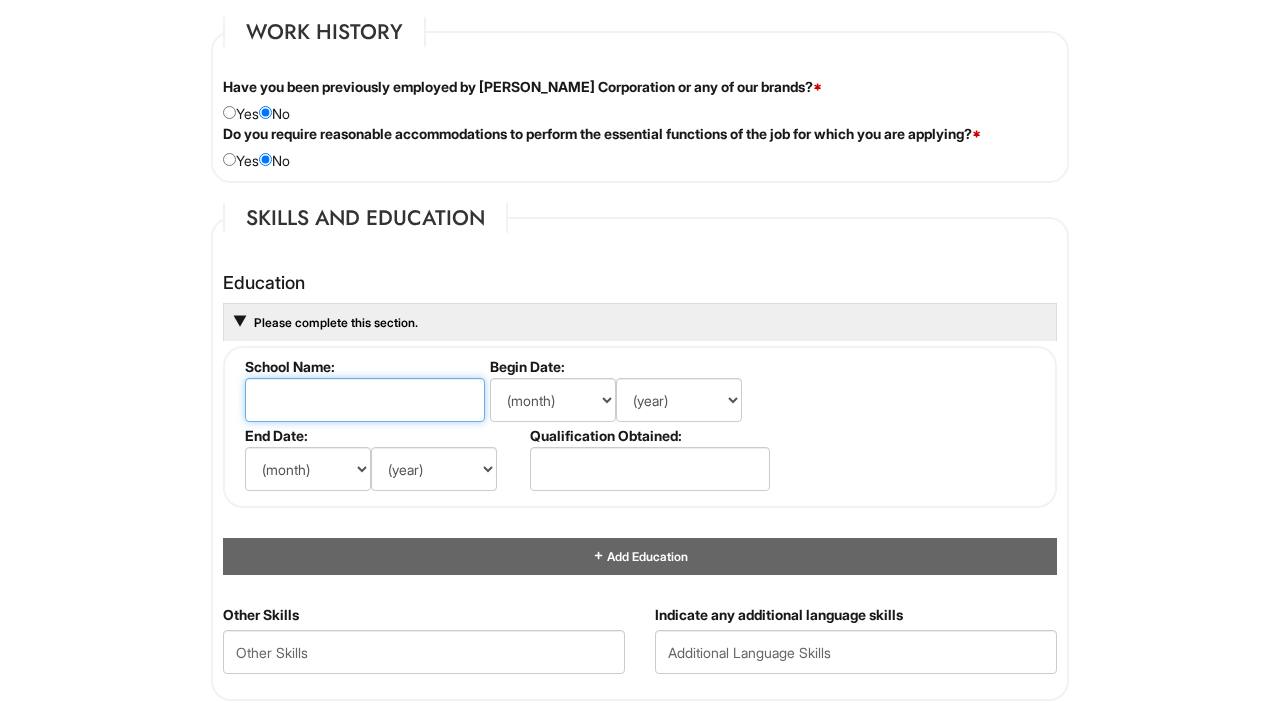 click at bounding box center (365, 400) 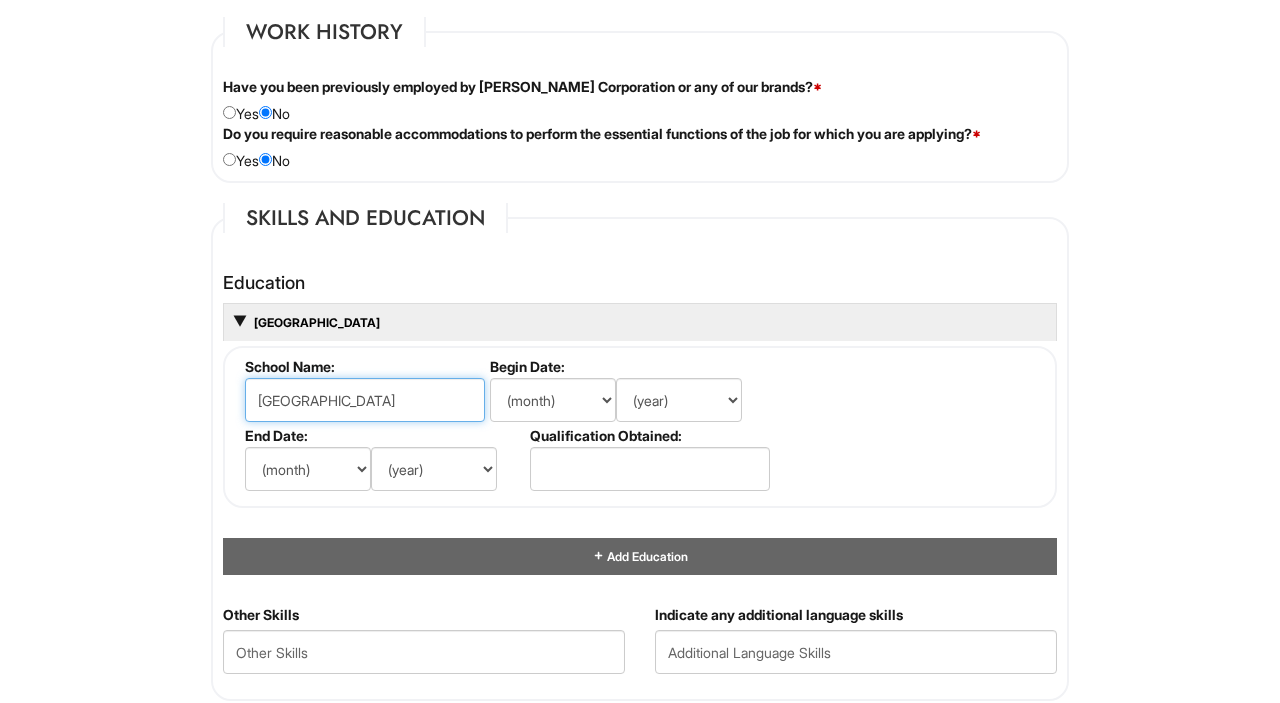 type on "[GEOGRAPHIC_DATA]" 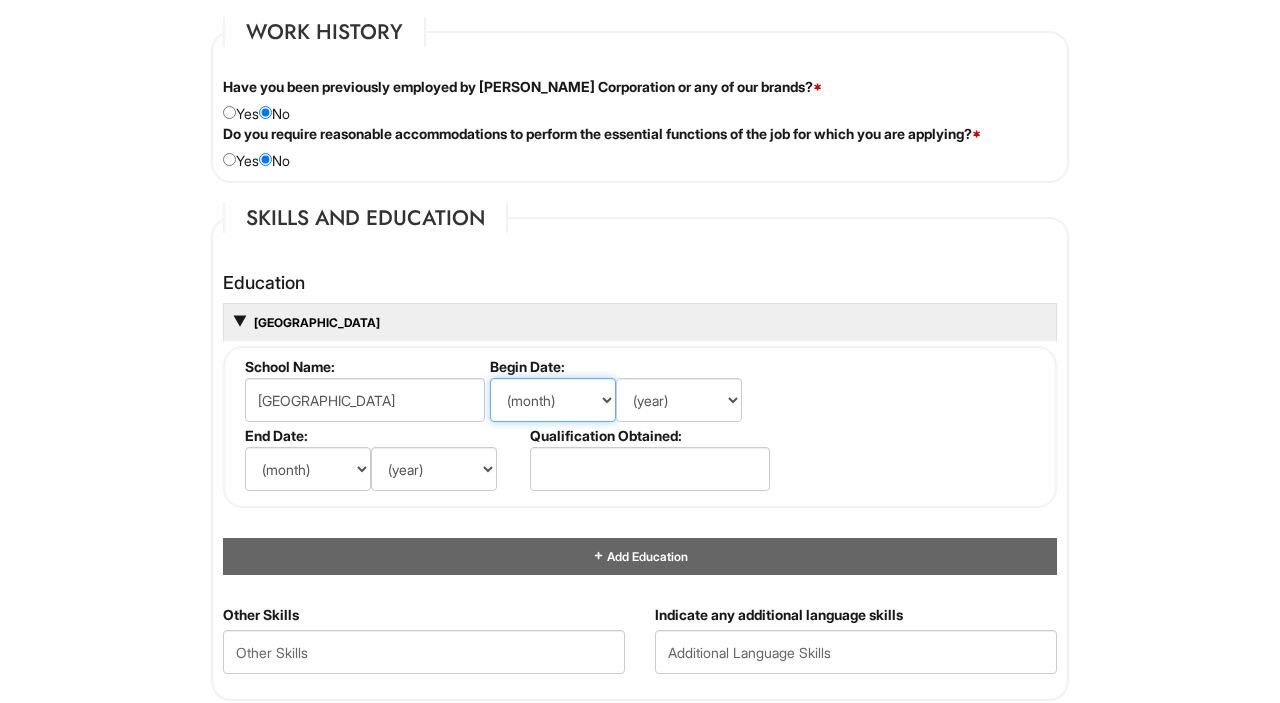 click on "(month) Jan Feb Mar Apr May Jun [DATE] Aug Sep Oct Nov Dec" at bounding box center (553, 400) 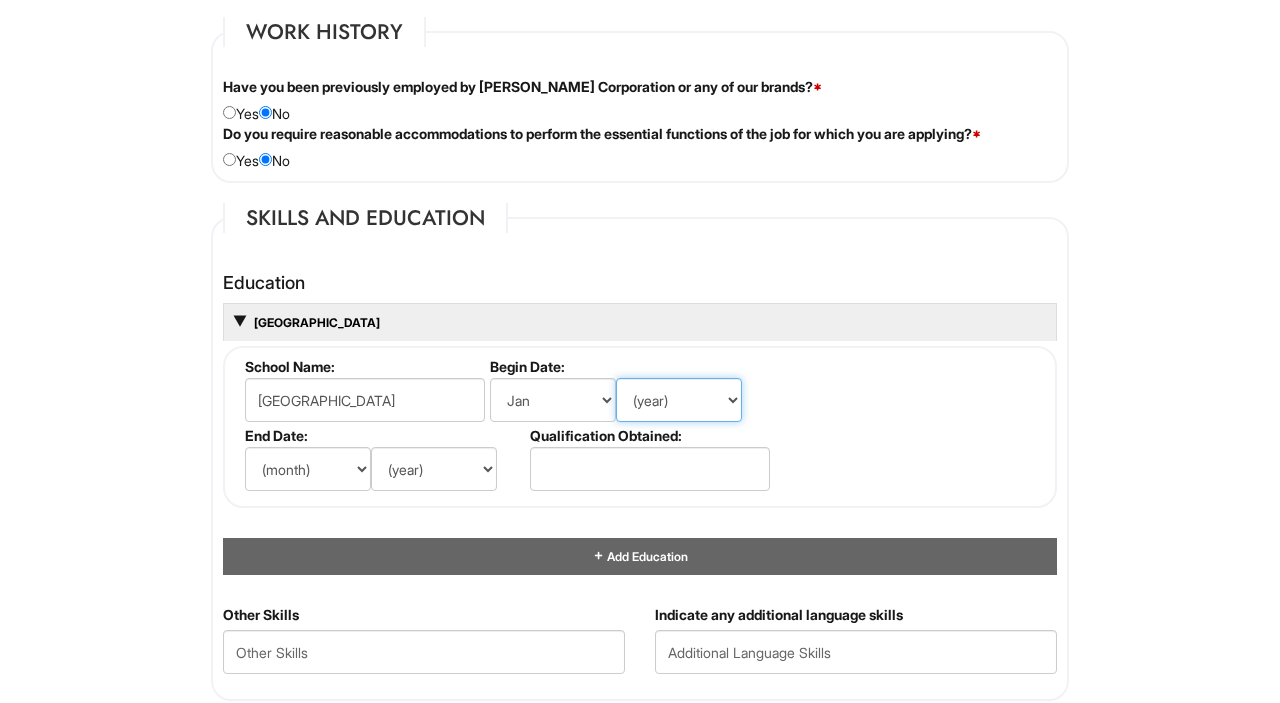 click on "(year) 2029 2028 2027 2026 2025 2024 2023 2022 2021 2020 2019 2018 2017 2016 2015 2014 2013 2012 2011 2010 2009 2008 2007 2006 2005 2004 2003 2002 2001 2000 1999 1998 1997 1996 1995 1994 1993 1992 1991 1990 1989 1988 1987 1986 1985 1984 1983 1982 1981 1980 1979 1978 1977 1976 1975 1974 1973 1972 1971 1970 1969 1968 1967 1966 1965 1964 1963 1962 1961 1960 1959 1958 1957 1956 1955 1954 1953 1952 1951 1950 1949 1948 1947 1946  --  2030 2031 2032 2033 2034 2035 2036 2037 2038 2039 2040 2041 2042 2043 2044 2045 2046 2047 2048 2049 2050 2051 2052 2053 2054 2055 2056 2057 2058 2059 2060 2061 2062 2063 2064" at bounding box center (679, 400) 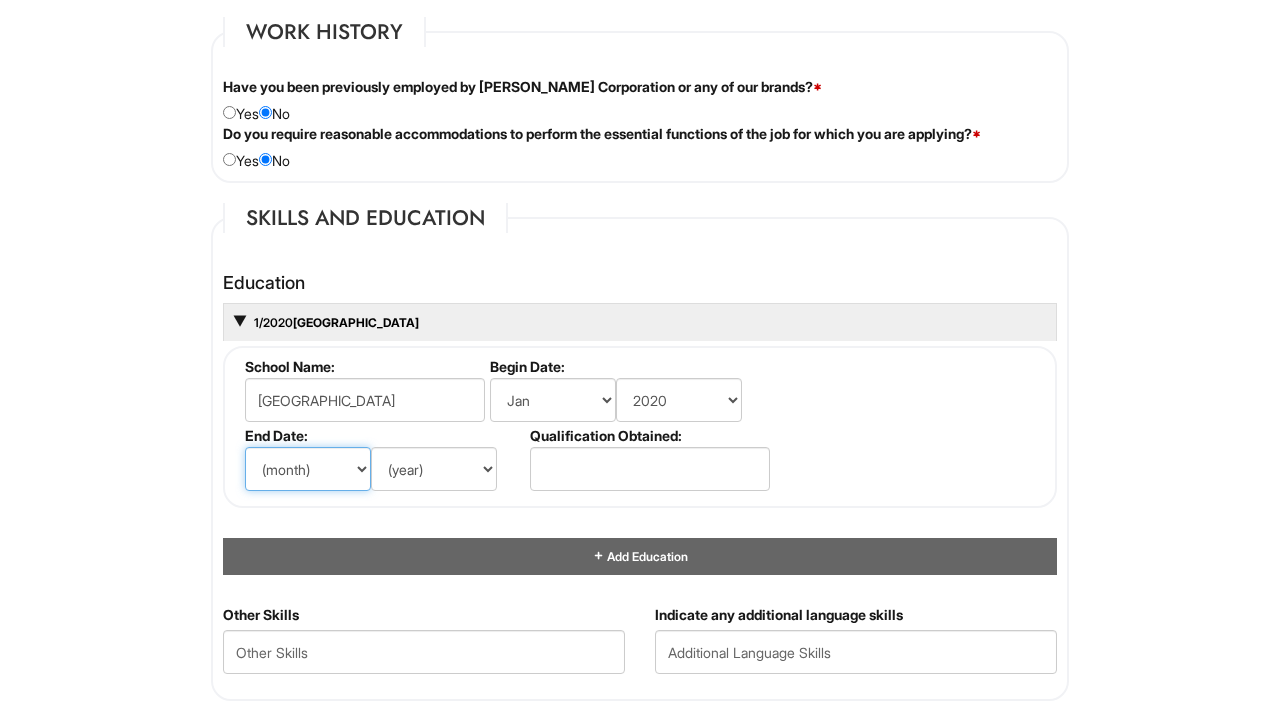 click on "(month) Jan Feb Mar Apr May Jun [DATE] Aug Sep Oct Nov Dec" at bounding box center (308, 469) 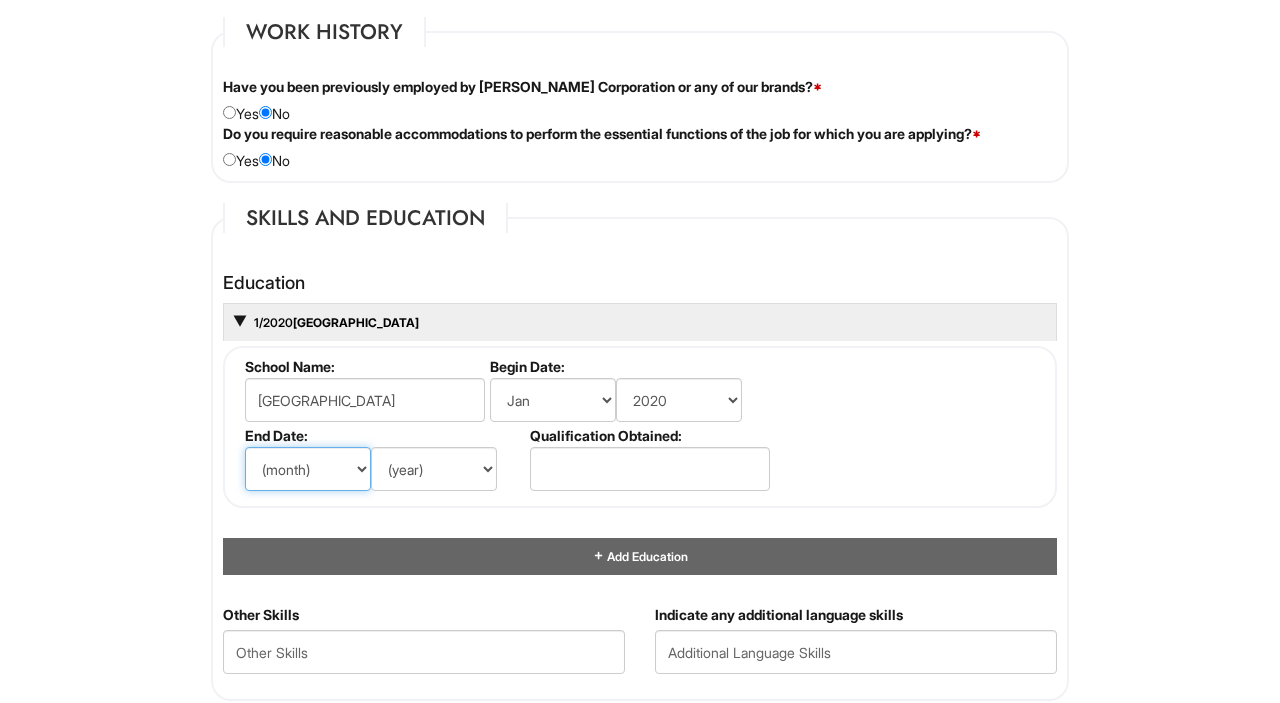 select on "5" 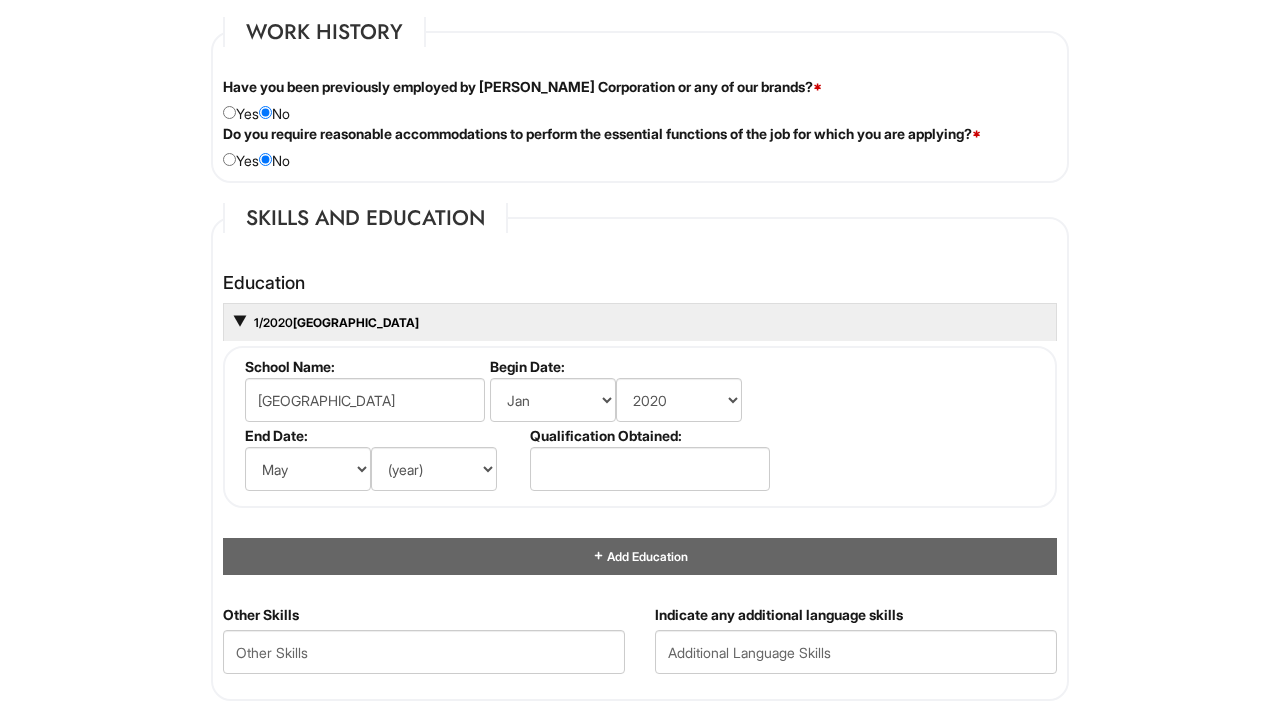 click on "(year) 2029 2028 2027 2026 2025 2024 2023 2022 2021 2020 2019 2018 2017 2016 2015 2014 2013 2012 2011 2010 2009 2008 2007 2006 2005 2004 2003 2002 2001 2000 1999 1998 1997 1996 1995 1994 1993 1992 1991 1990 1989 1988 1987 1986 1985 1984 1983 1982 1981 1980 1979 1978 1977 1976 1975 1974 1973 1972 1971 1970 1969 1968 1967 1966 1965 1964 1963 1962 1961 1960 1959 1958 1957 1956 1955 1954 1953 1952 1951 1950 1949 1948 1947 1946  --  2030 2031 2032 2033 2034 2035 2036 2037 2038 2039 2040 2041 2042 2043 2044 2045 2046 2047 2048 2049 2050 2051 2052 2053 2054 2055 2056 2057 2058 2059 2060 2061 2062 2063 2064" at bounding box center (434, 469) 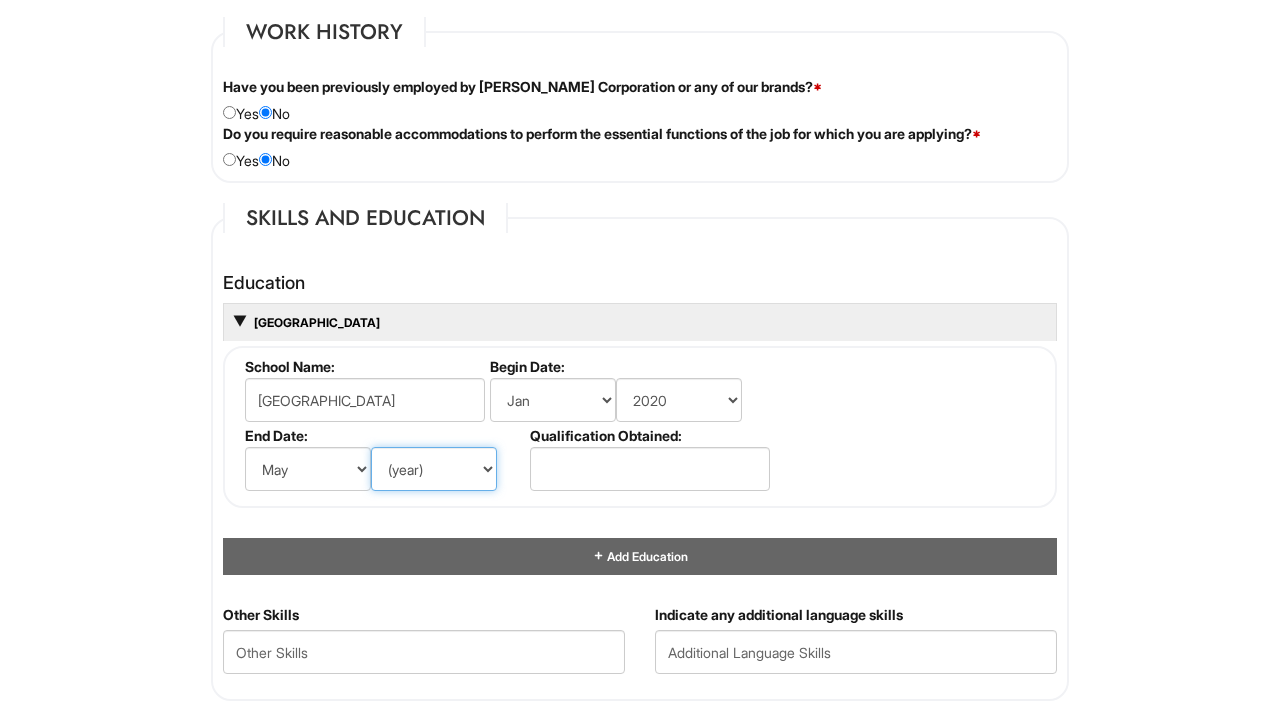 select on "2023" 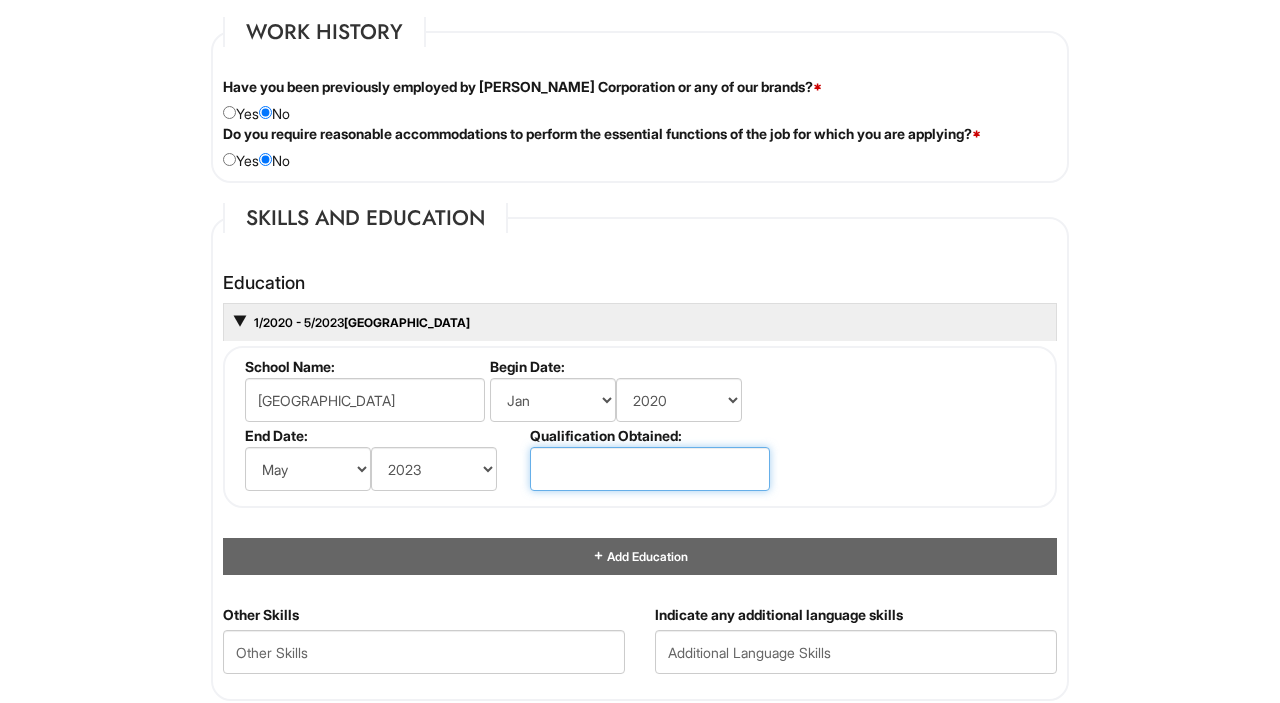 click at bounding box center (650, 469) 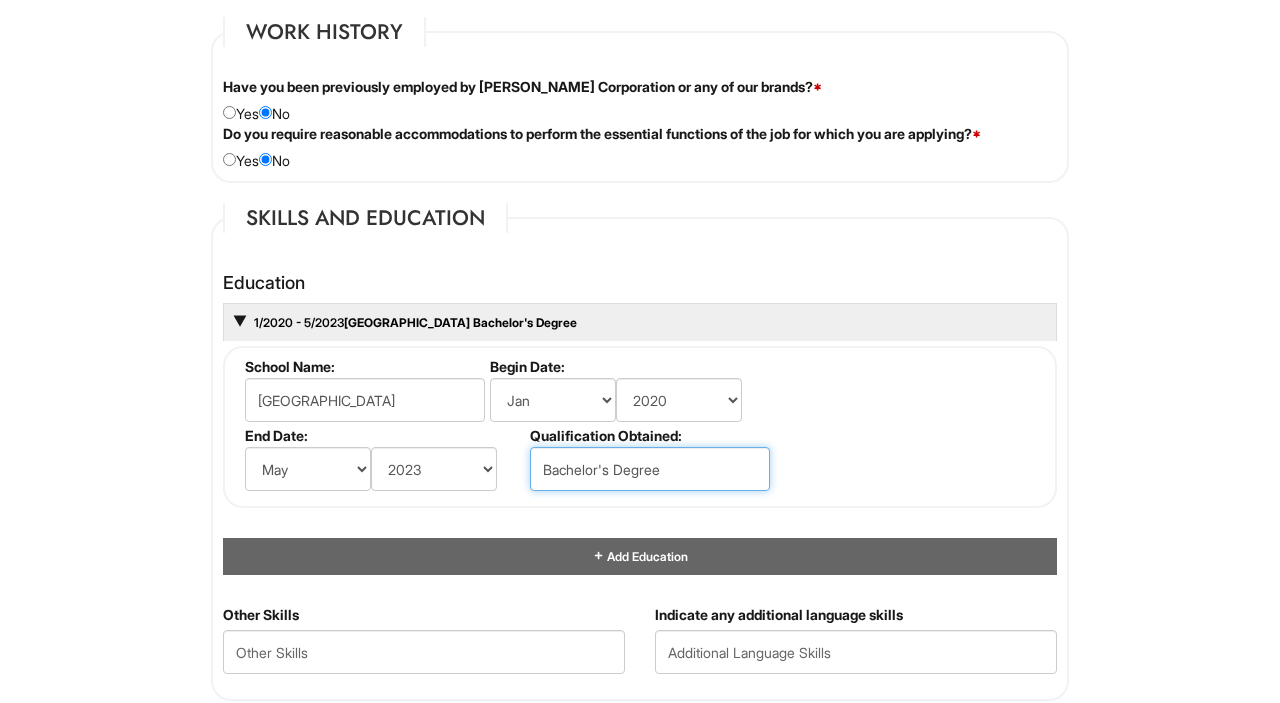 type on "Bachelor's Degree" 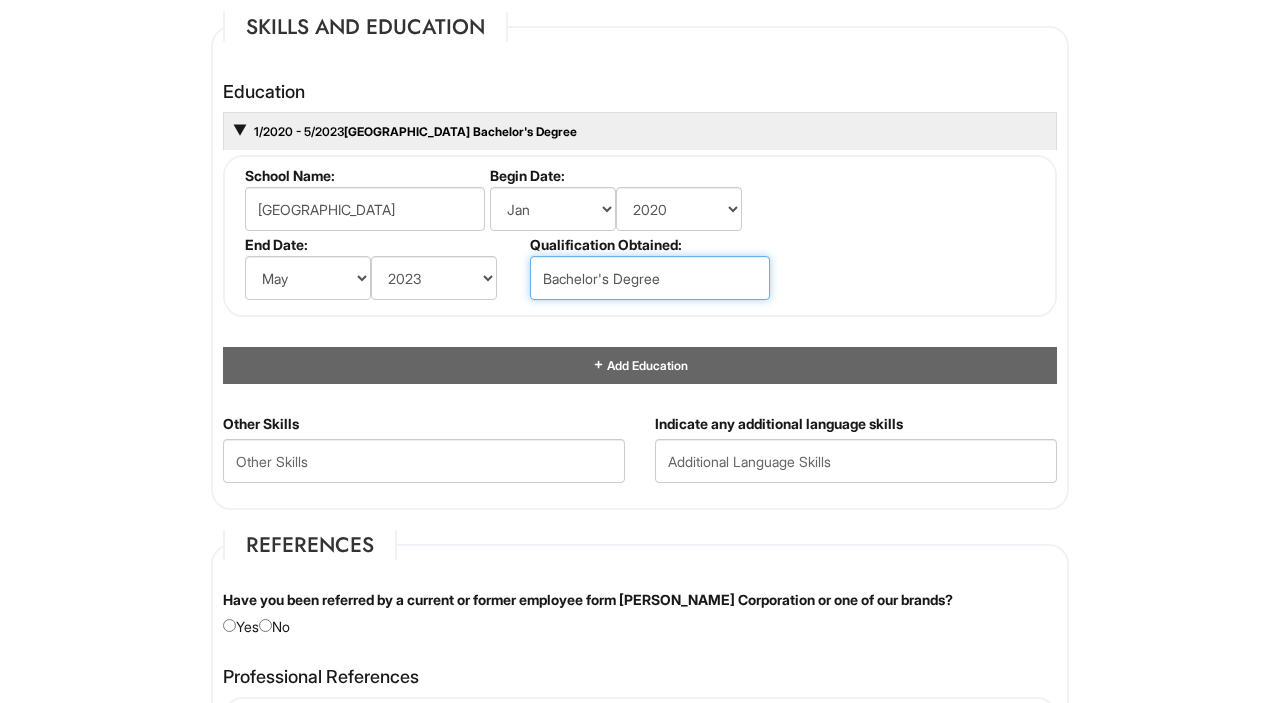scroll, scrollTop: 1858, scrollLeft: 0, axis: vertical 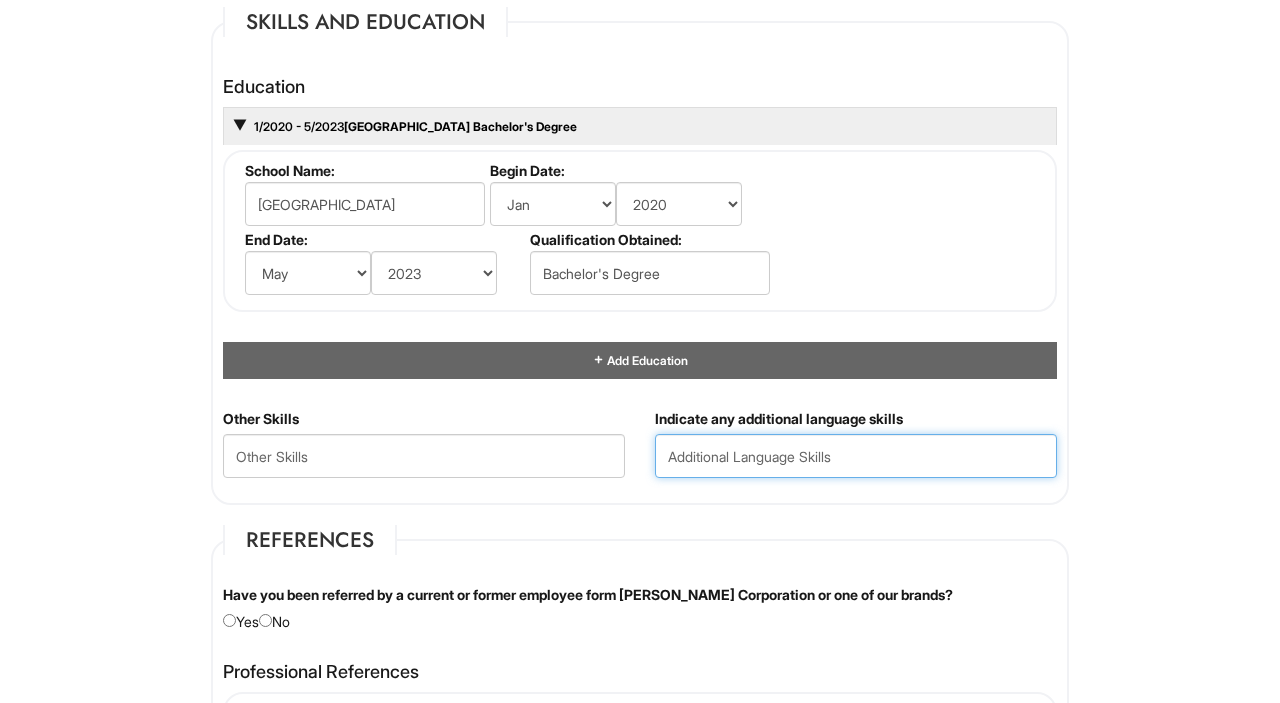 click at bounding box center (856, 456) 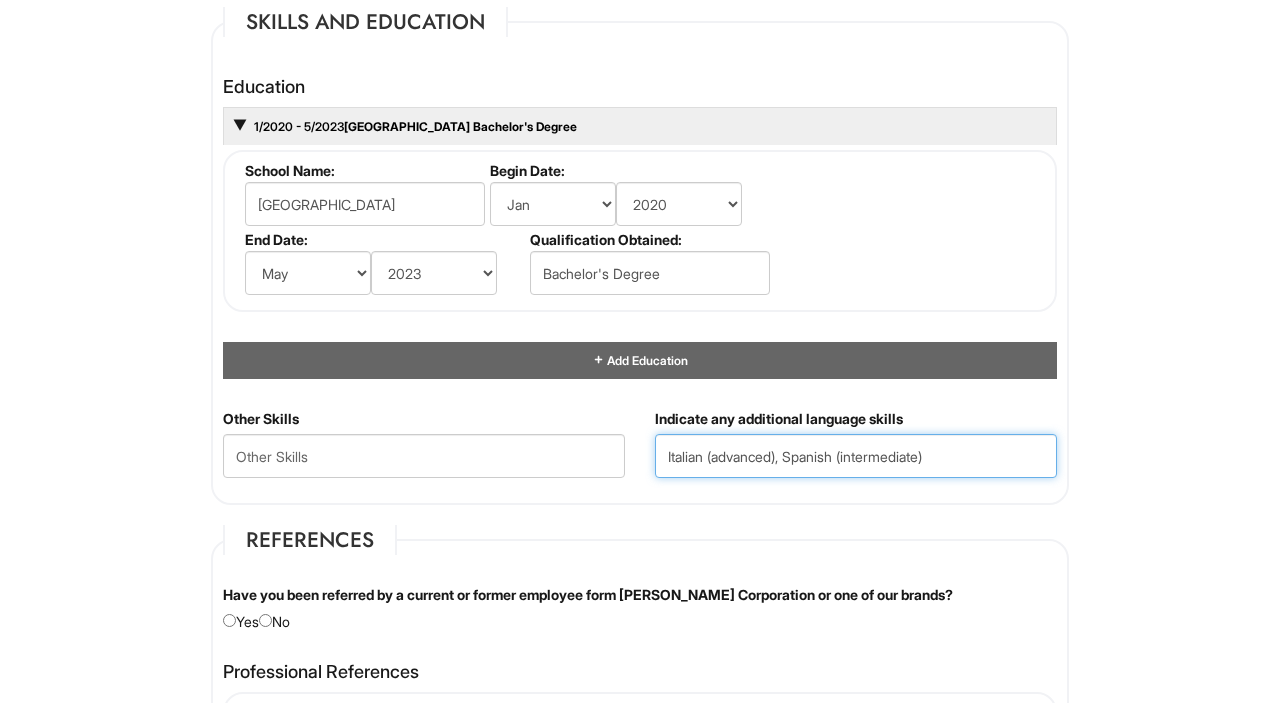 type on "Italian (advanced), Spanish (intermediate)" 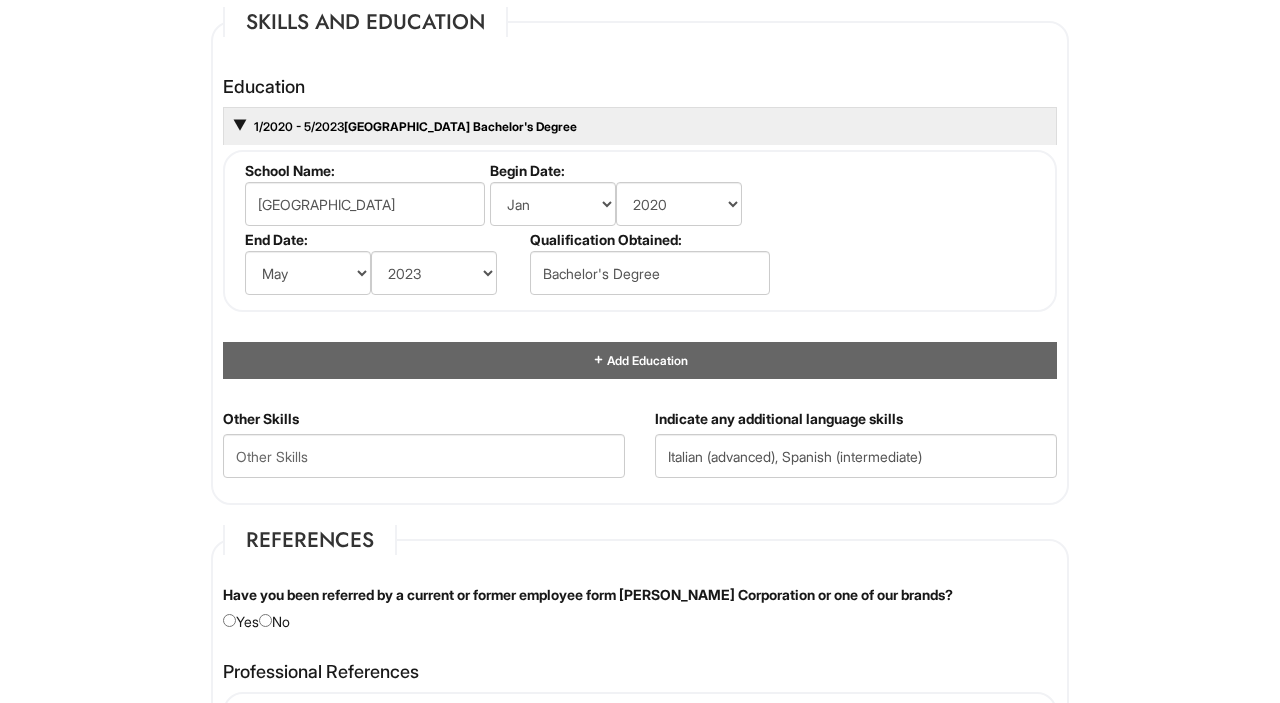 click on "1 2 3 Client Advisor - [PERSON_NAME] PLEASE COMPLETE ALL REQUIRED FIELDS
We are an Equal Opportunity Employer. All persons shall have the opportunity to be considered for employment without regard to their race, color, creed, religion, national origin, ancestry, citizenship status, age, disability, gender, sex, sexual orientation, veteran status, genetic information or any other characteristic protected by applicable federal, state or local laws. We will endeavor to make a reasonable accommodation to the known physical or mental limitations of a qualified applicant with a disability unless the accommodation would impose an undue hardship on the operation of our business. If you believe you require such assistance to complete this form or to participate in an interview, please let us know.
Personal Information
Last Name  *   [PERSON_NAME]
First Name  *   [PERSON_NAME]
Middle Name
E-mail Address  *   [EMAIL_ADDRESS][DOMAIN_NAME]
Phone  *   [PHONE_NUMBER]
LinkedIn URL
Resume Upload   Resume Upload*" at bounding box center [640, 100] 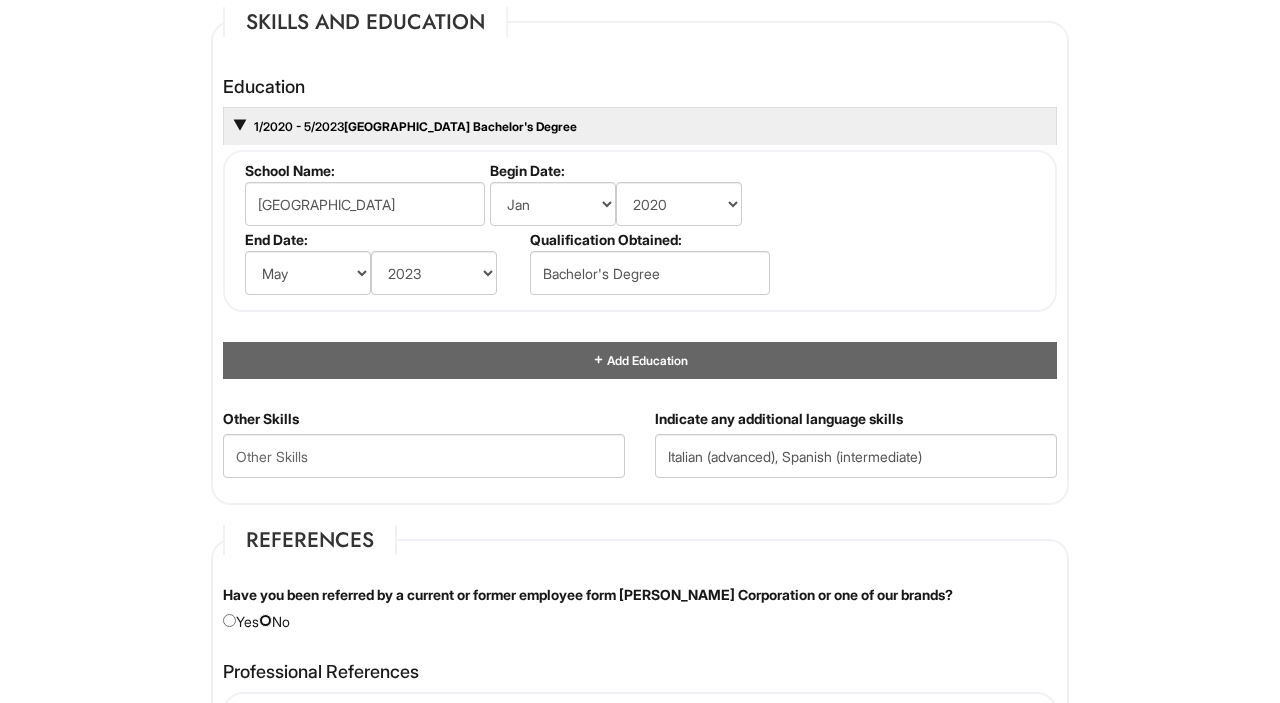 click at bounding box center [265, 620] 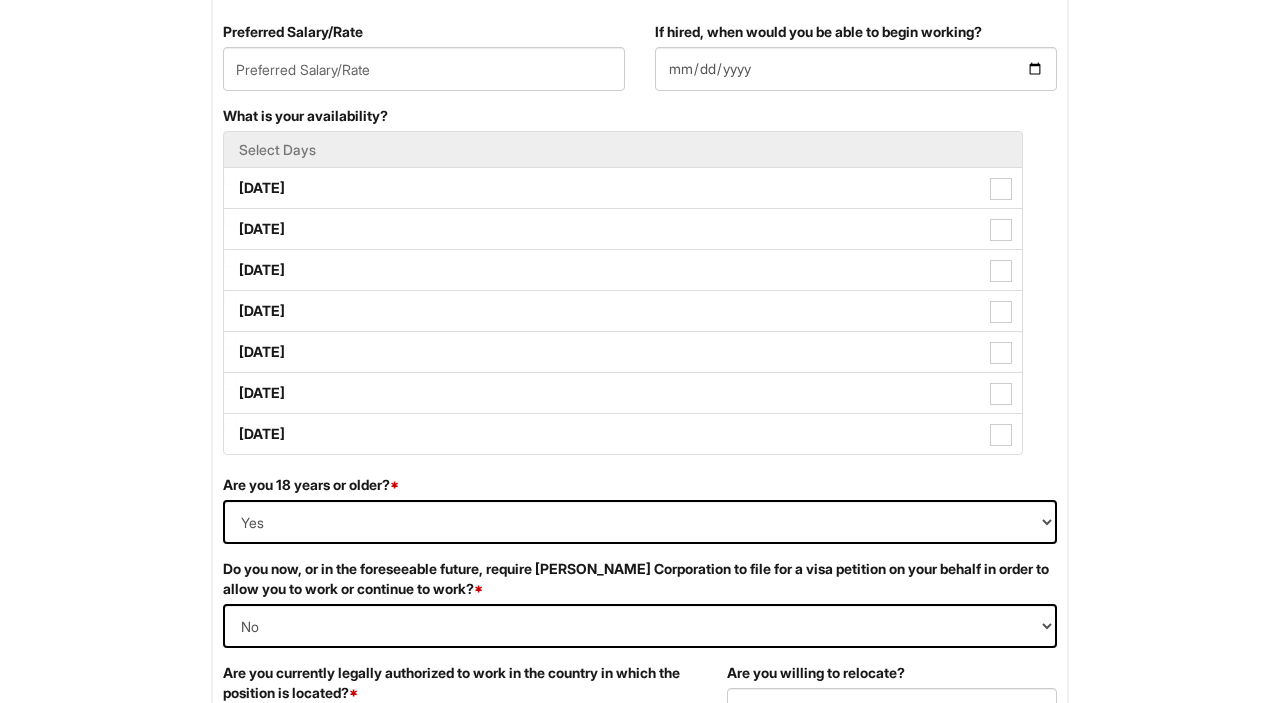 scroll, scrollTop: 870, scrollLeft: 0, axis: vertical 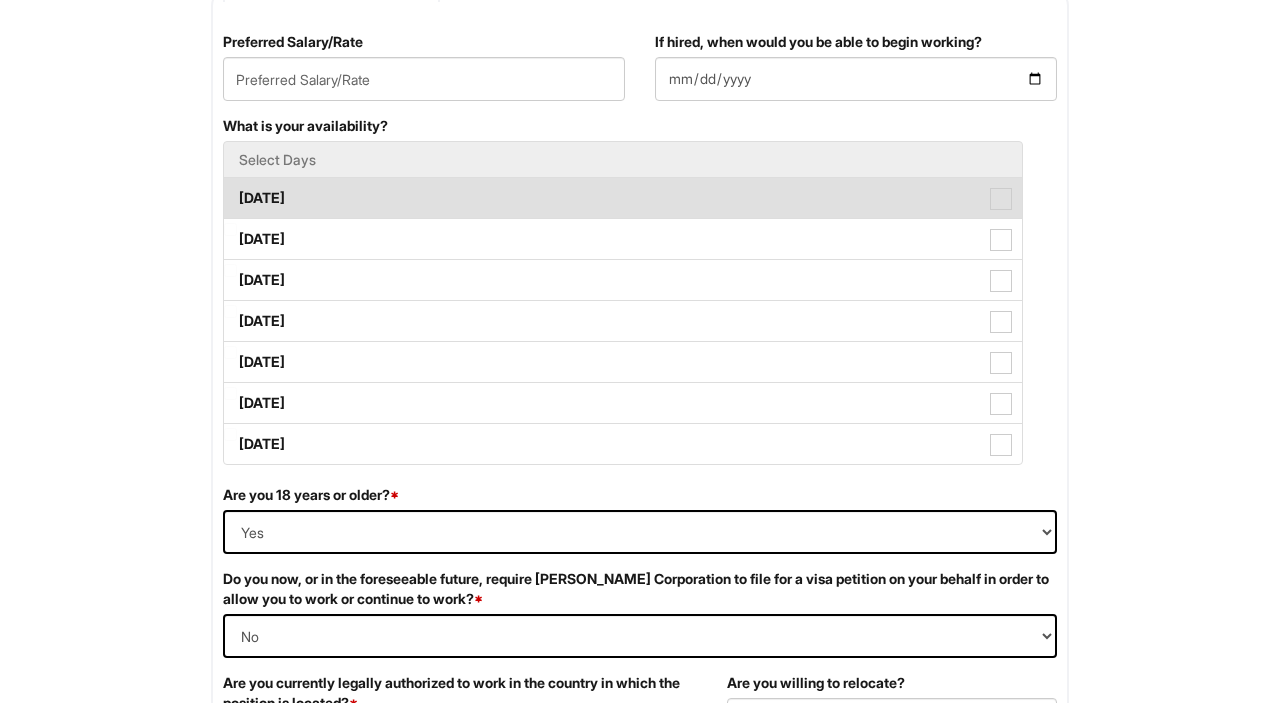 click at bounding box center [1001, 199] 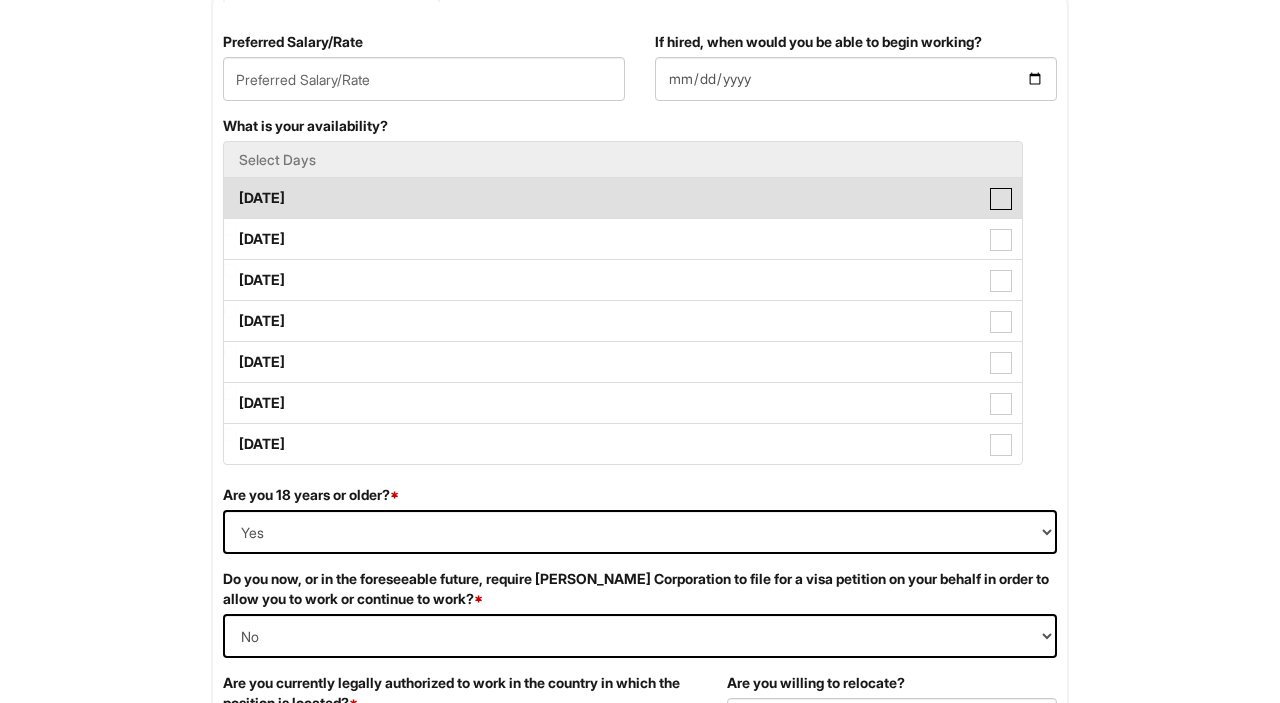 checkbox on "true" 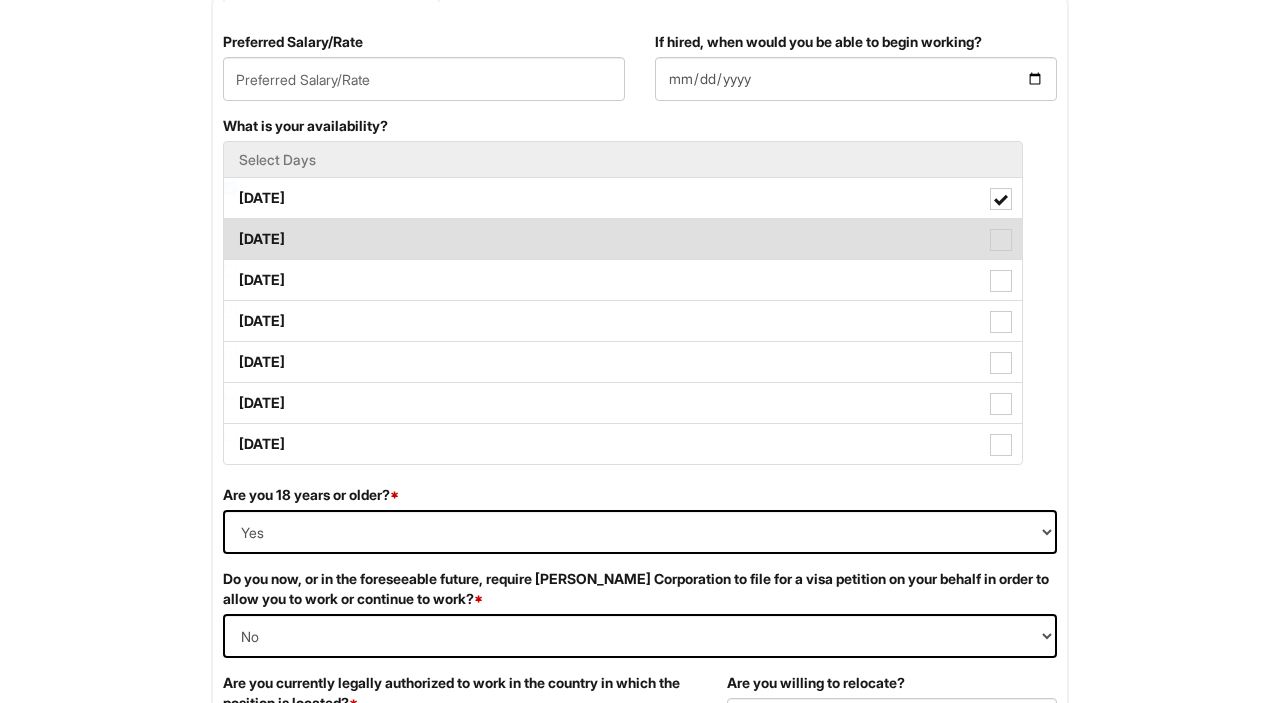 click at bounding box center [1001, 240] 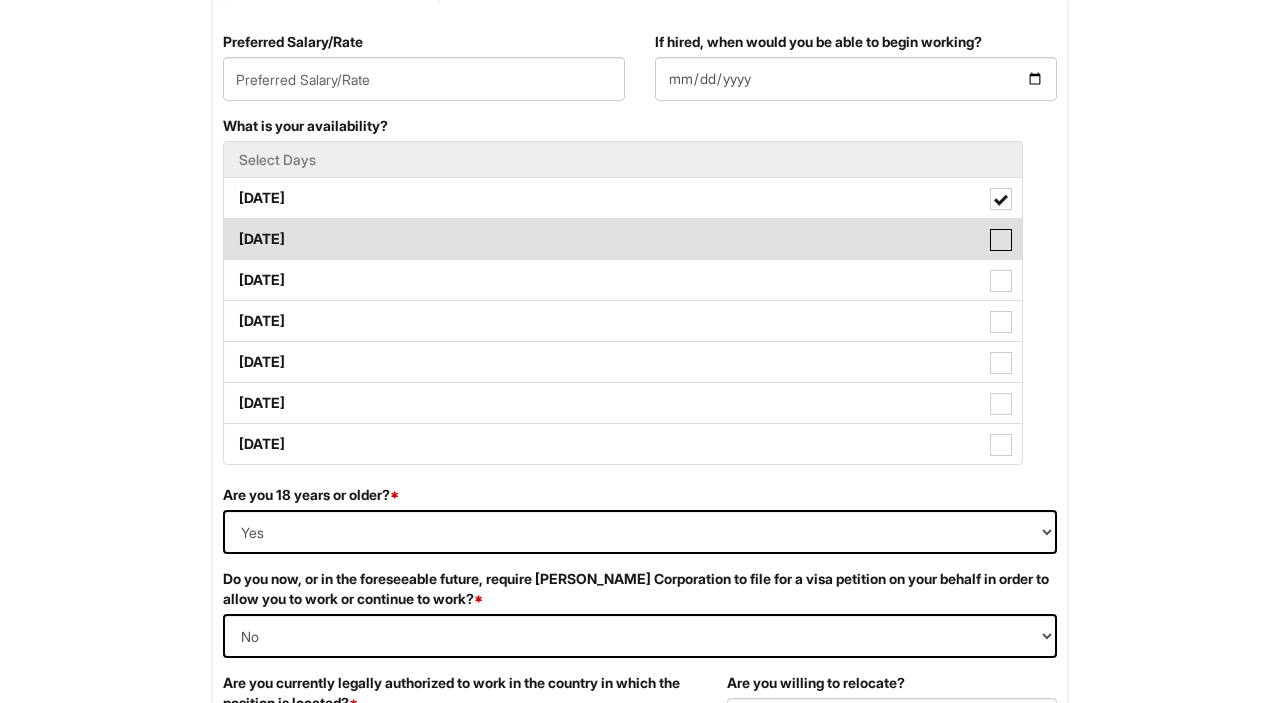 checkbox on "true" 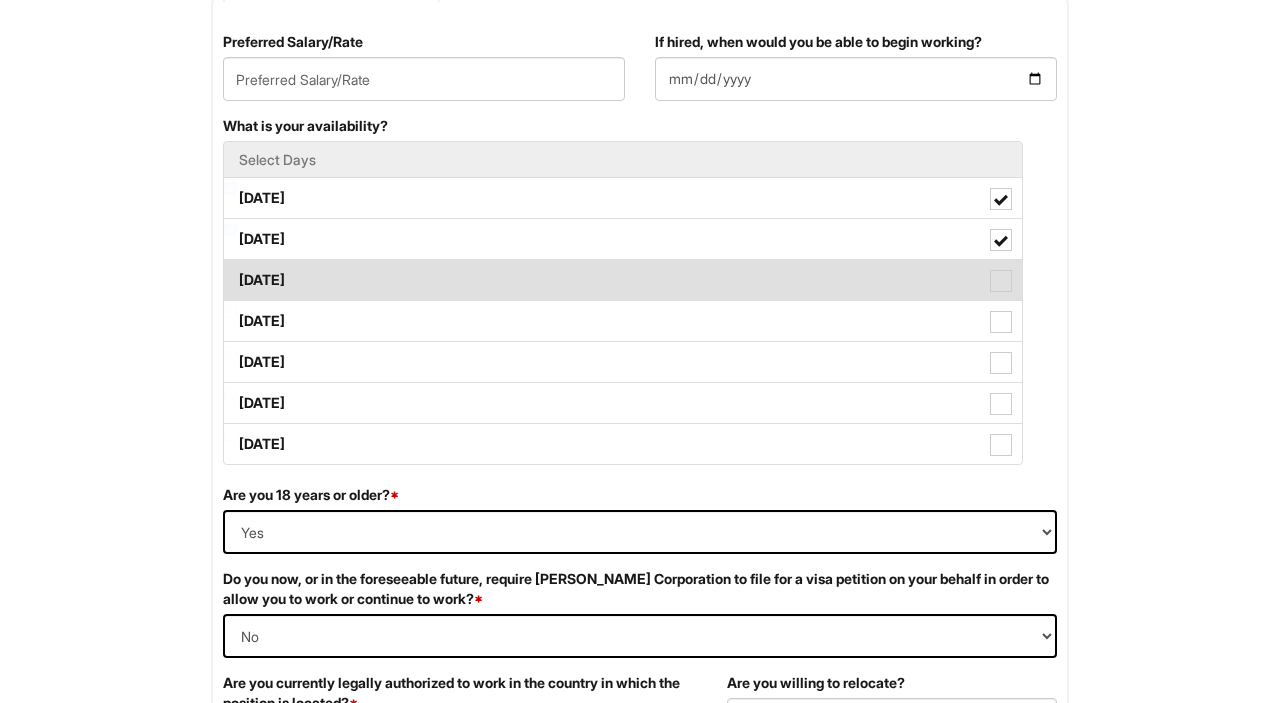 click at bounding box center [1001, 281] 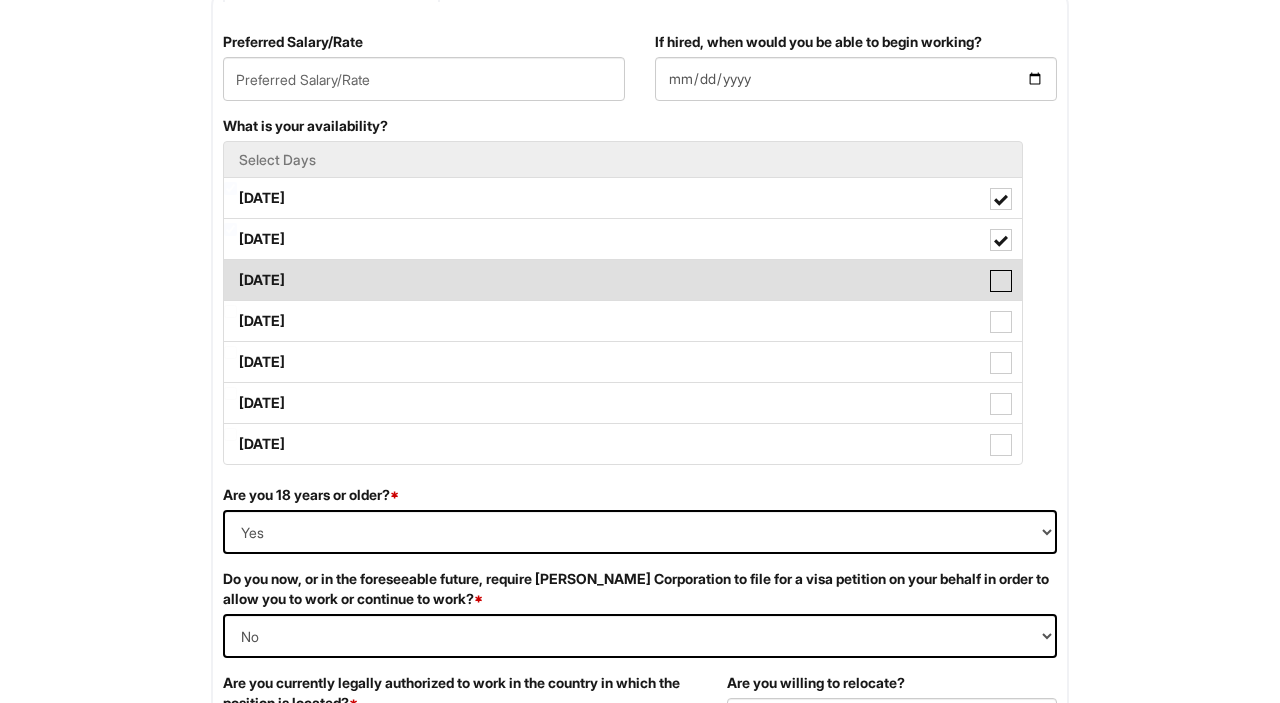 checkbox on "true" 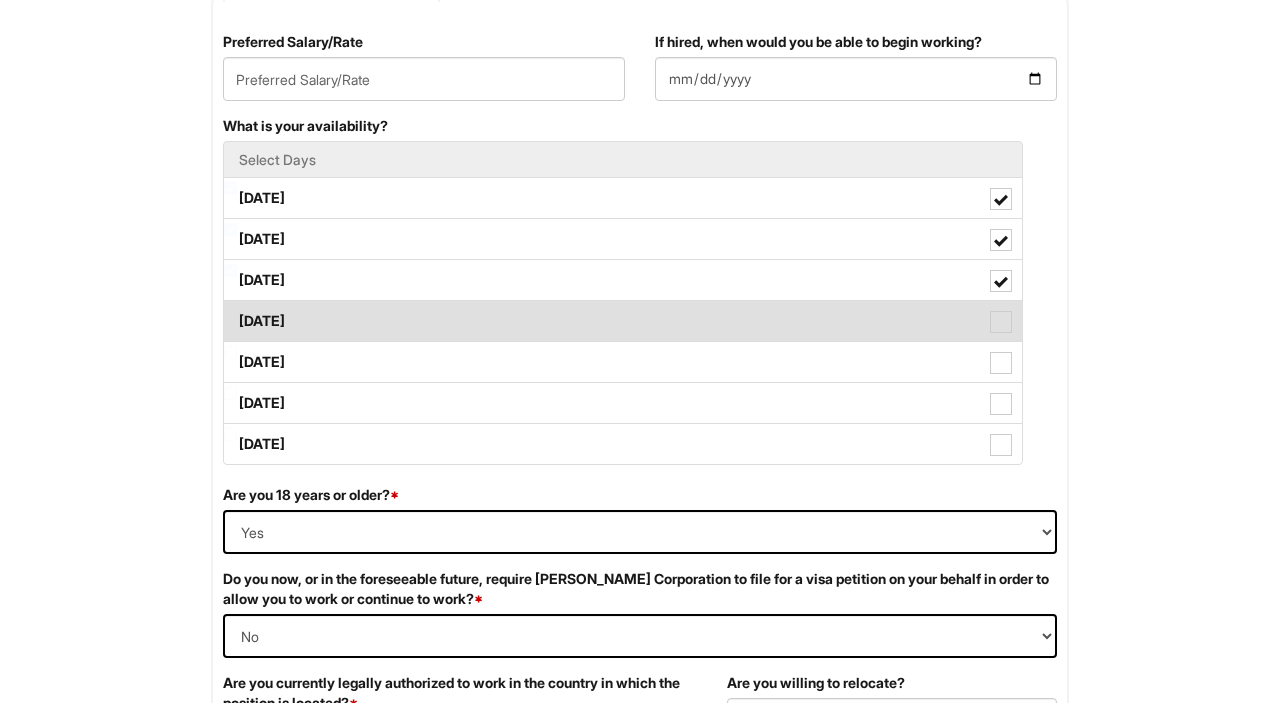 click at bounding box center [1001, 322] 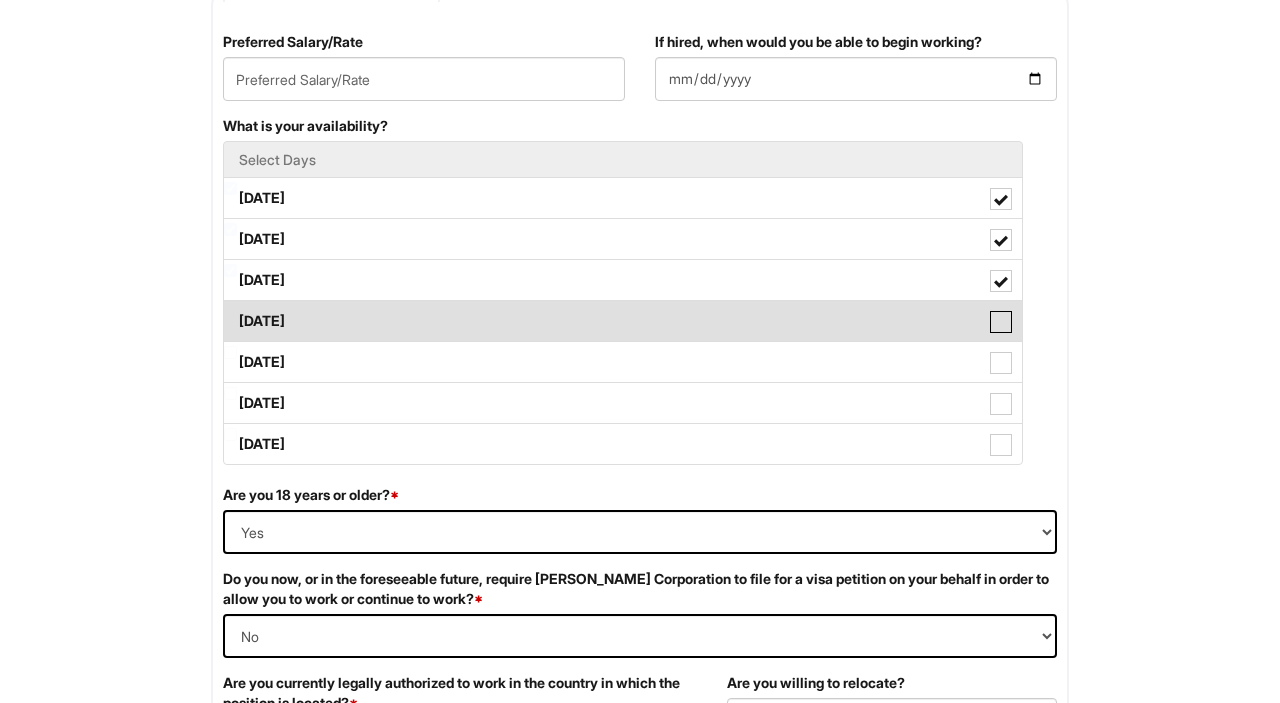 checkbox on "true" 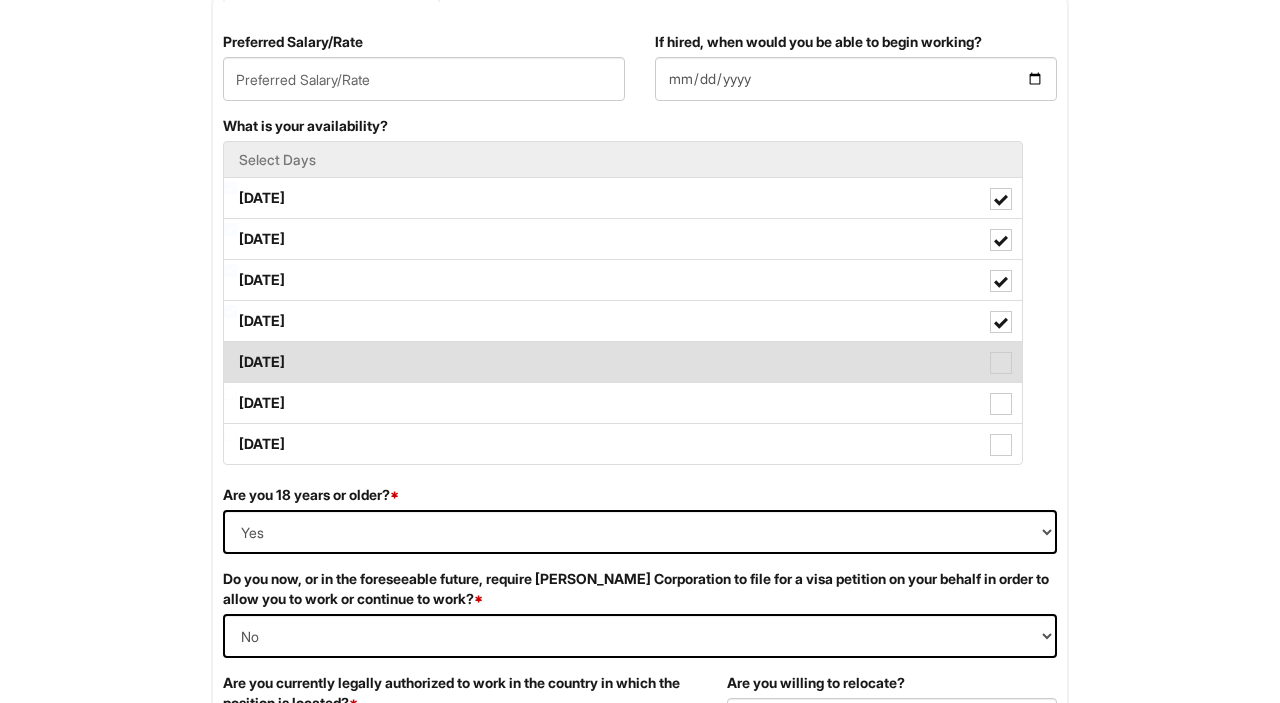click at bounding box center [1001, 363] 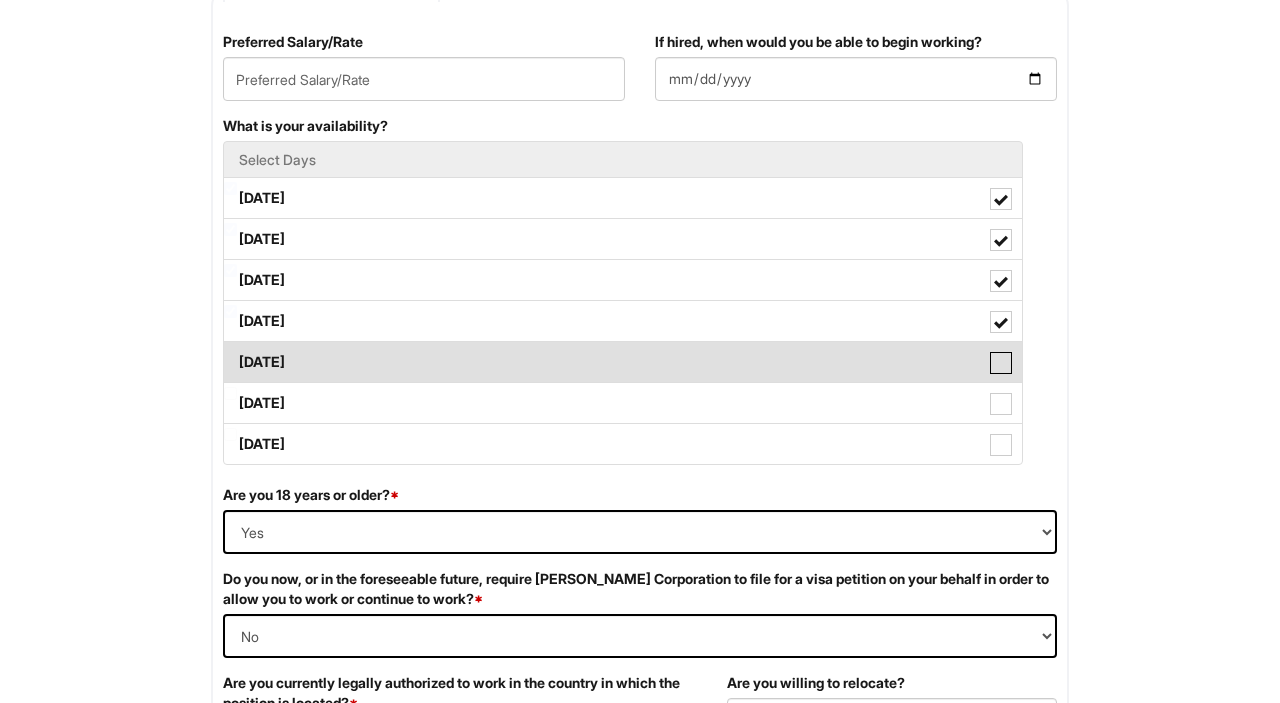 checkbox on "true" 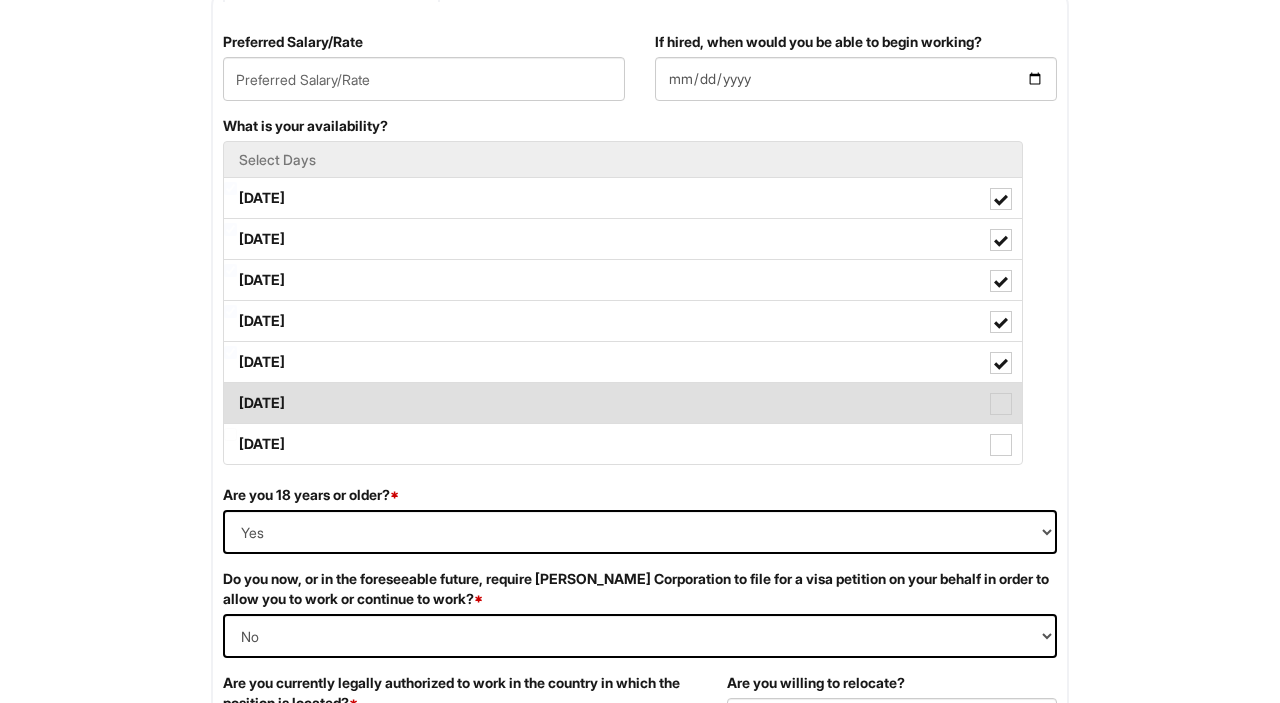 click at bounding box center (1001, 404) 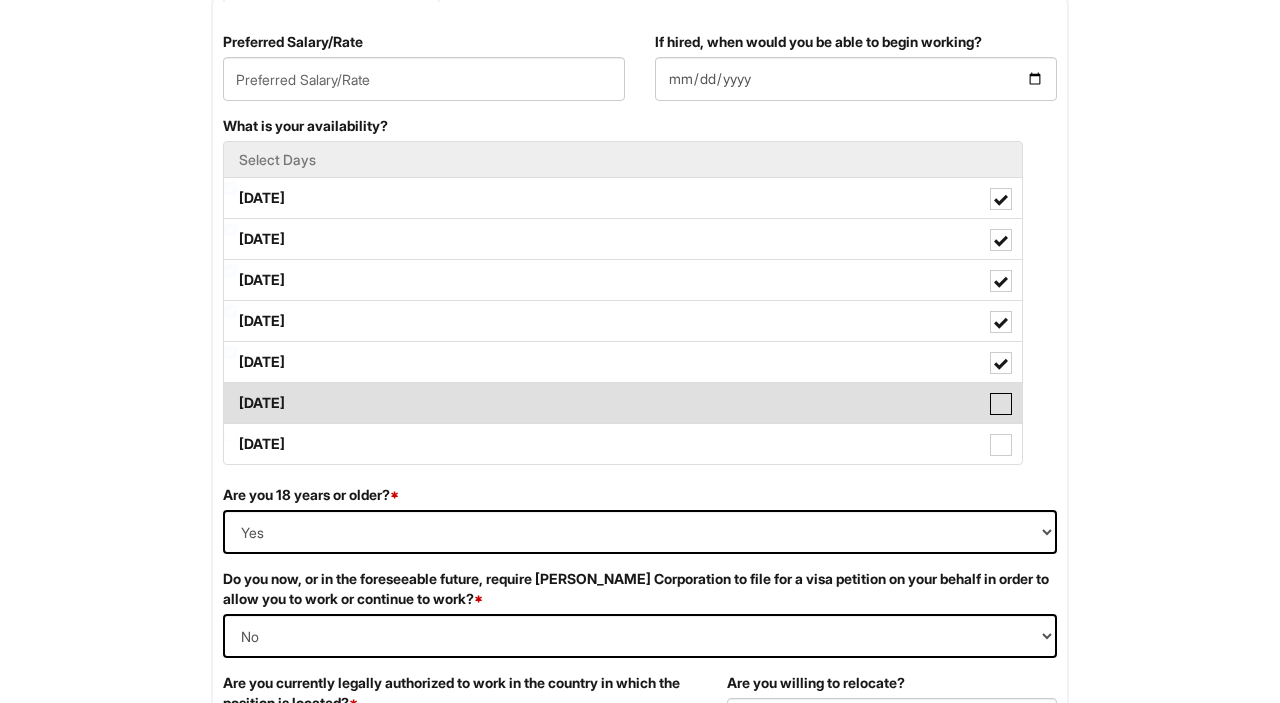 checkbox on "true" 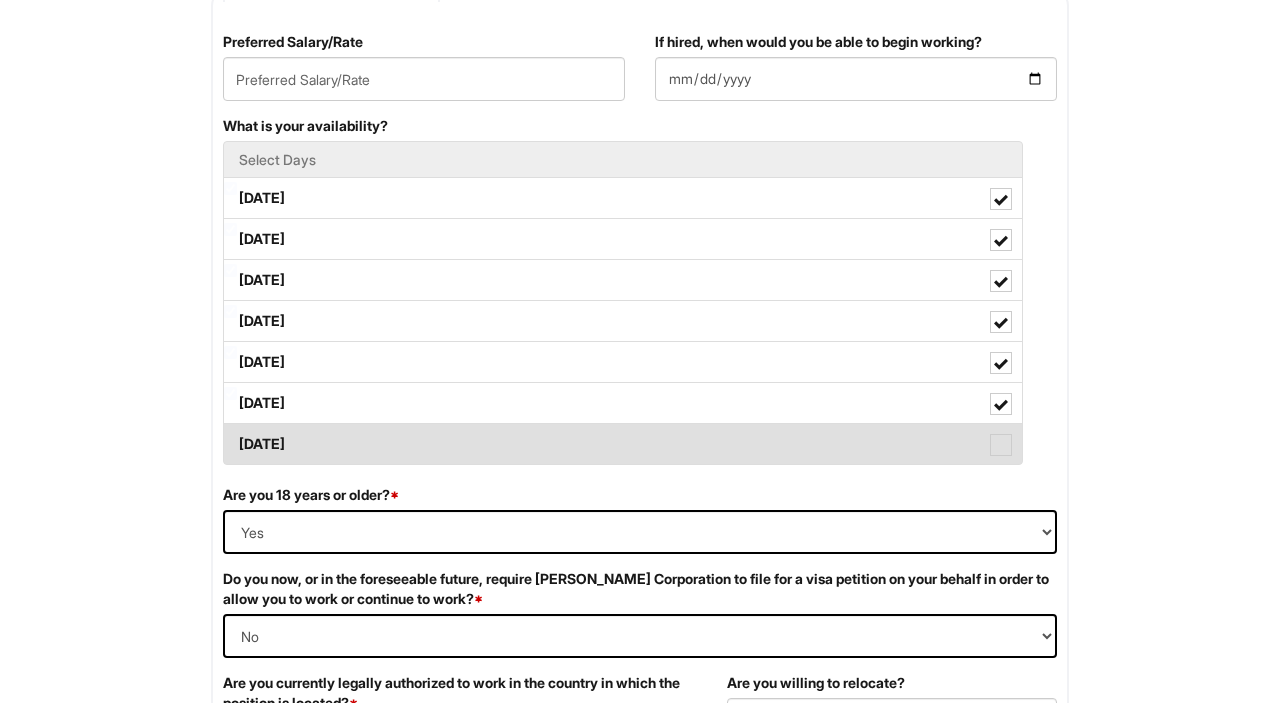 click at bounding box center [1001, 445] 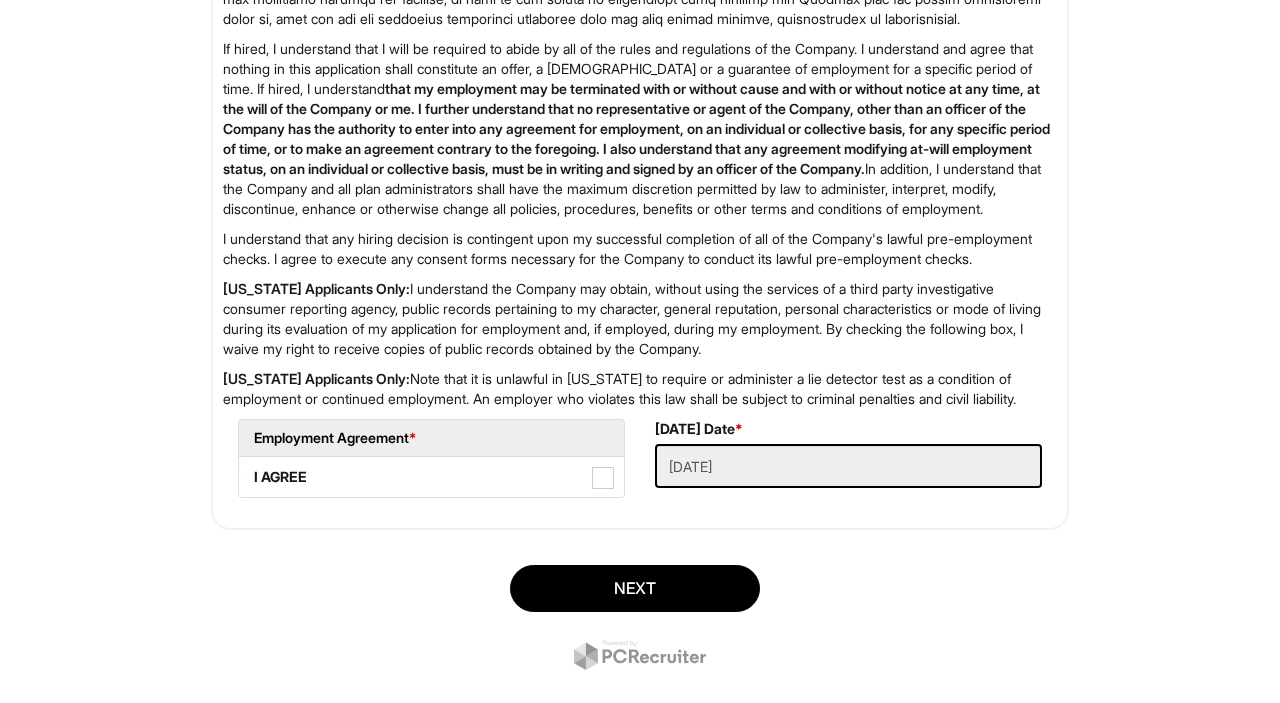 scroll, scrollTop: 3223, scrollLeft: 0, axis: vertical 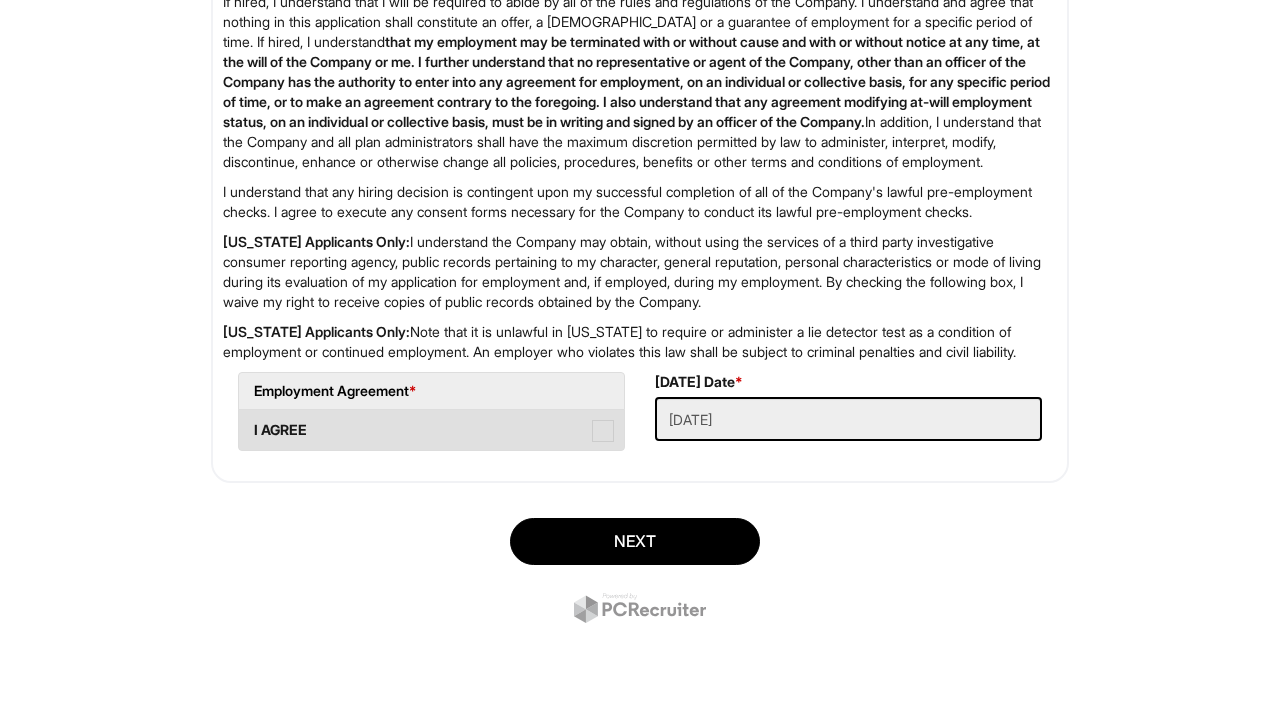 click at bounding box center (603, 431) 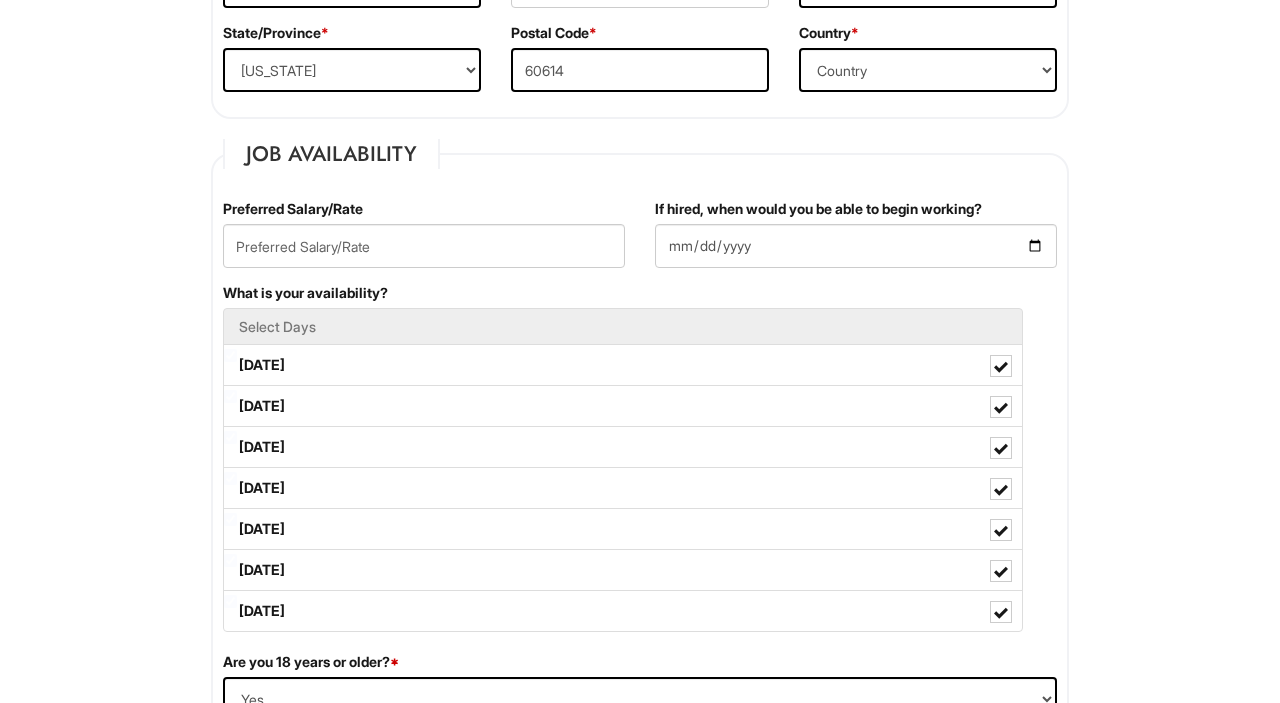 scroll, scrollTop: 556, scrollLeft: 0, axis: vertical 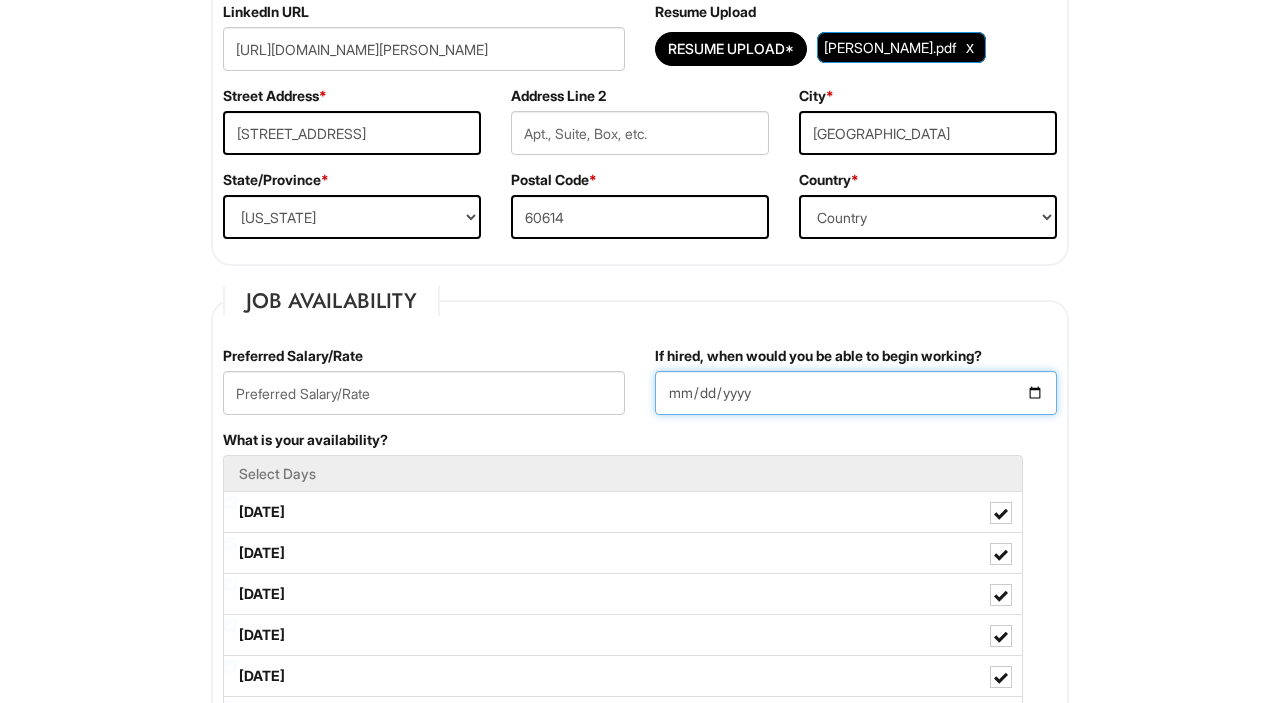 click on "If hired, when would you be able to begin working?" at bounding box center [856, 393] 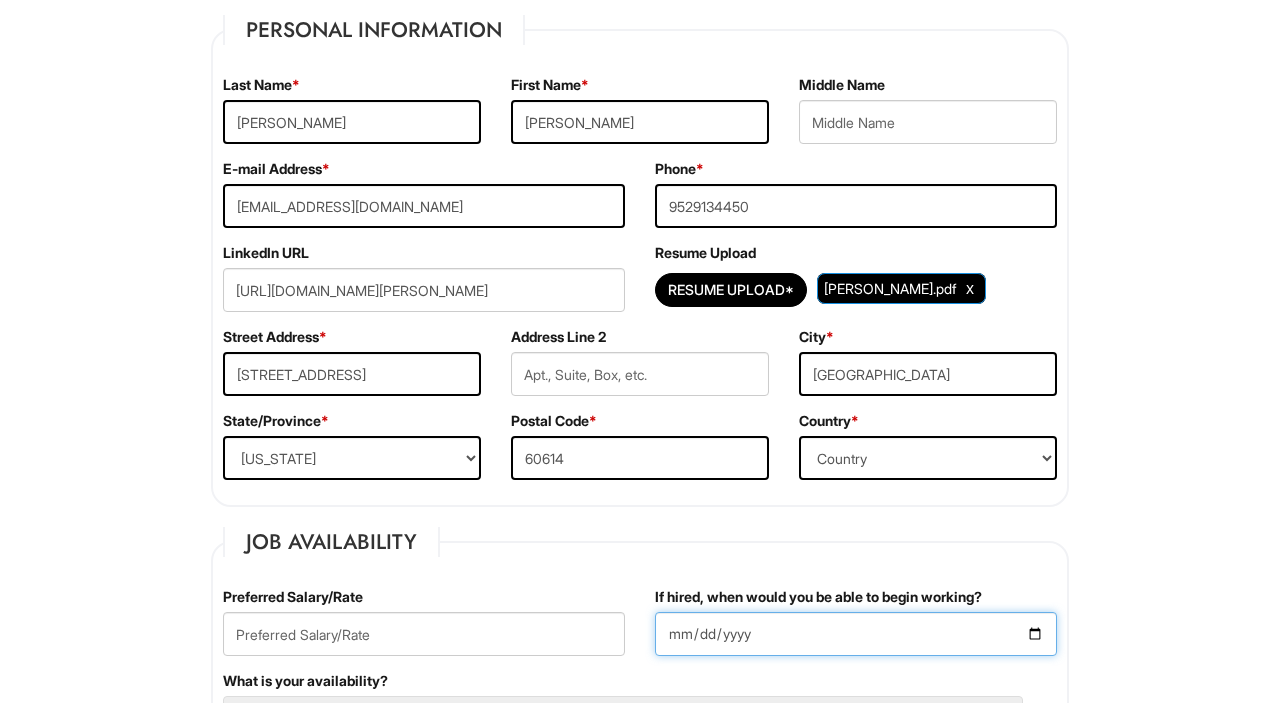 scroll, scrollTop: 202, scrollLeft: 0, axis: vertical 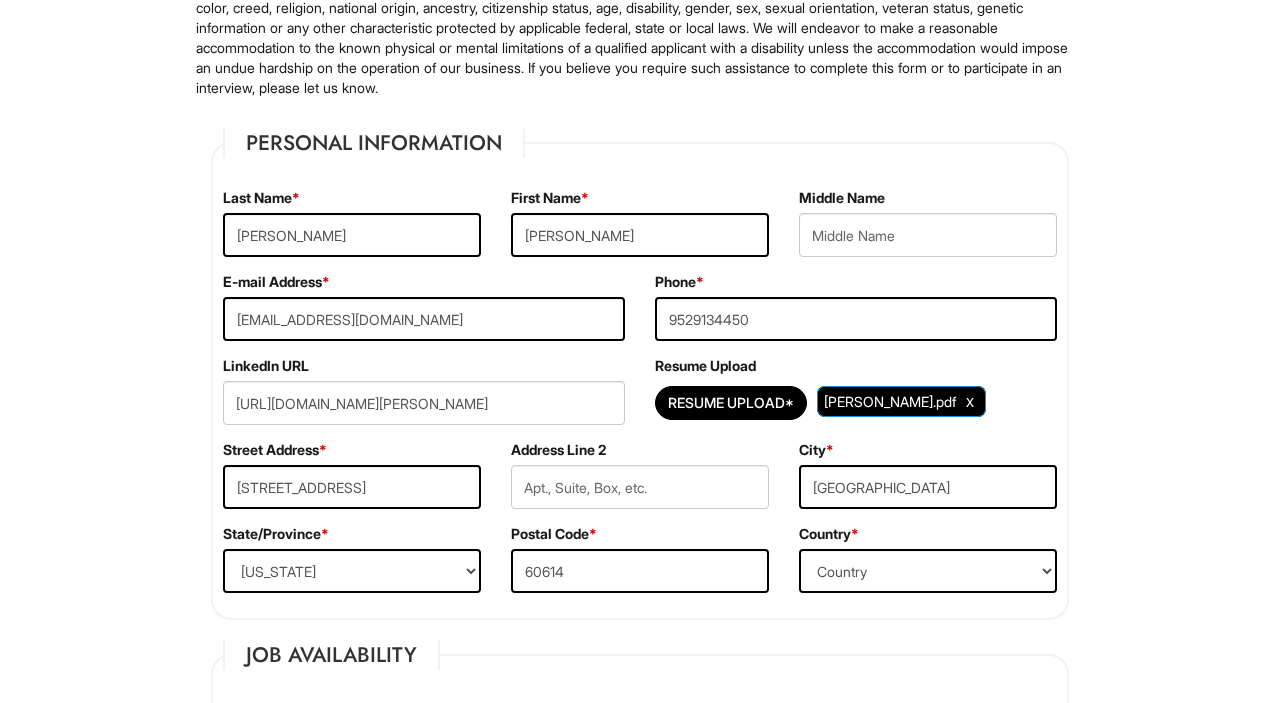 click on "Address Line 2" at bounding box center [640, 482] 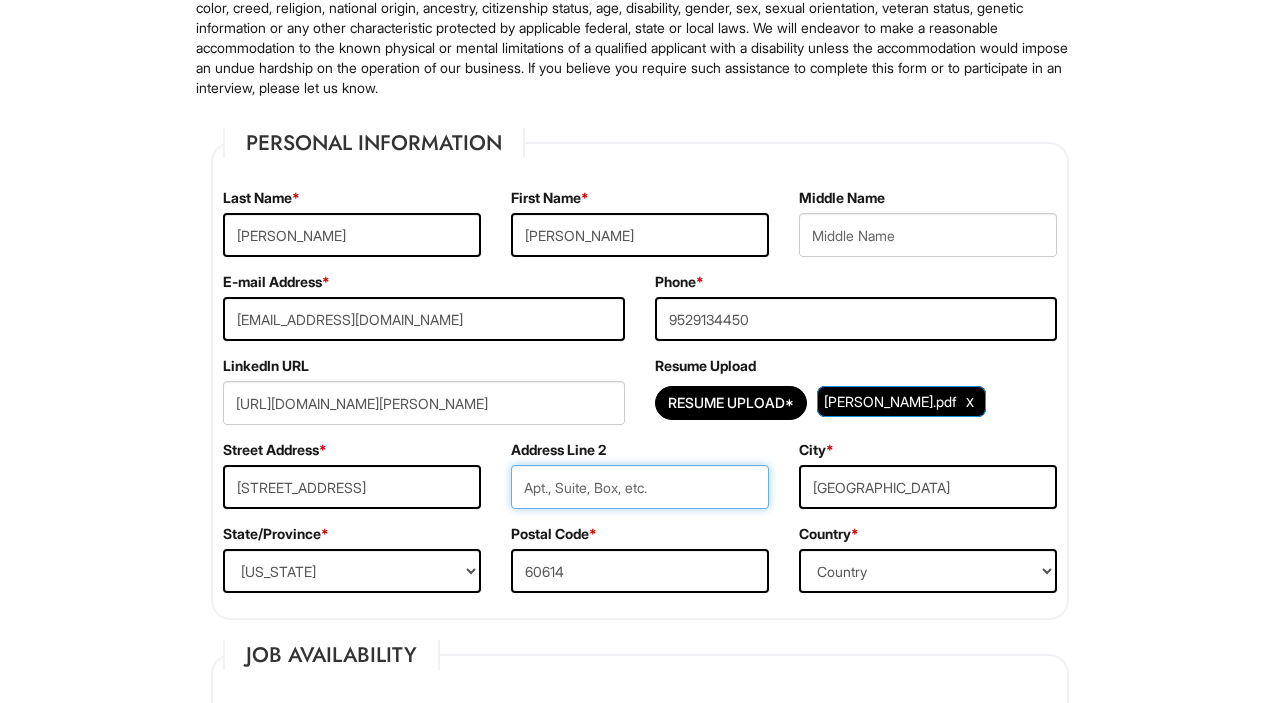 click at bounding box center [640, 487] 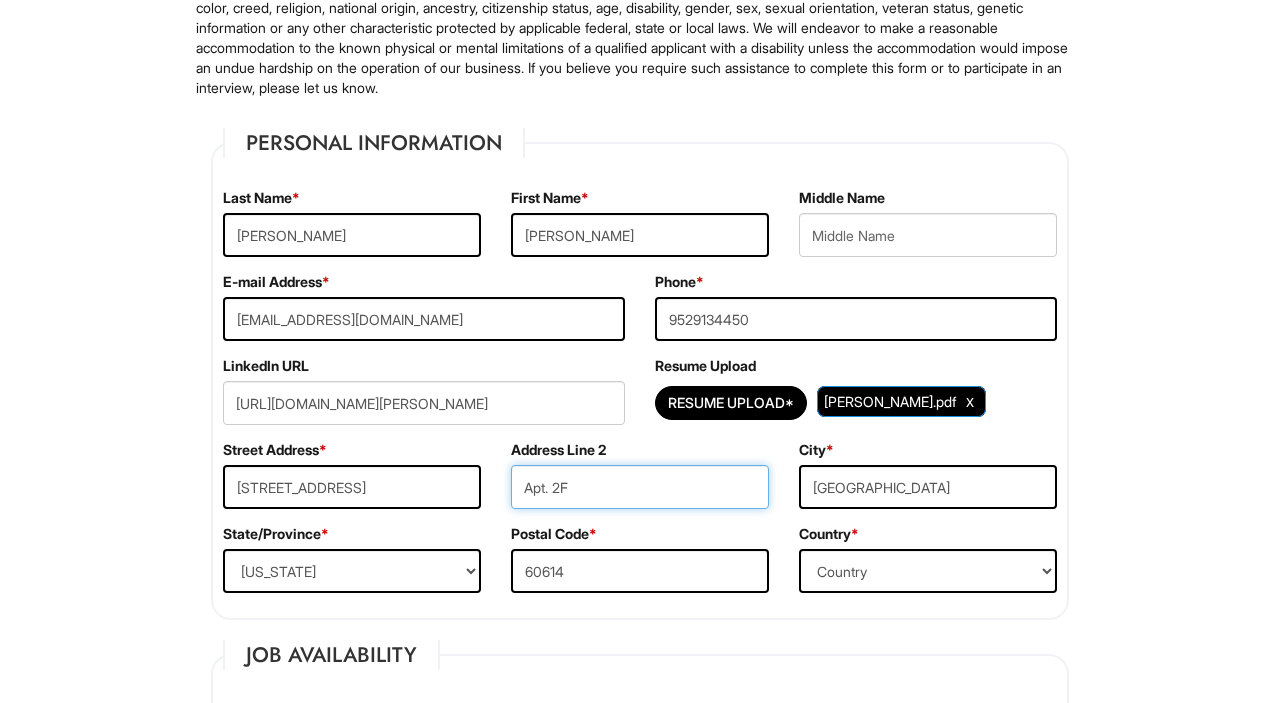 type on "Apt. 2F" 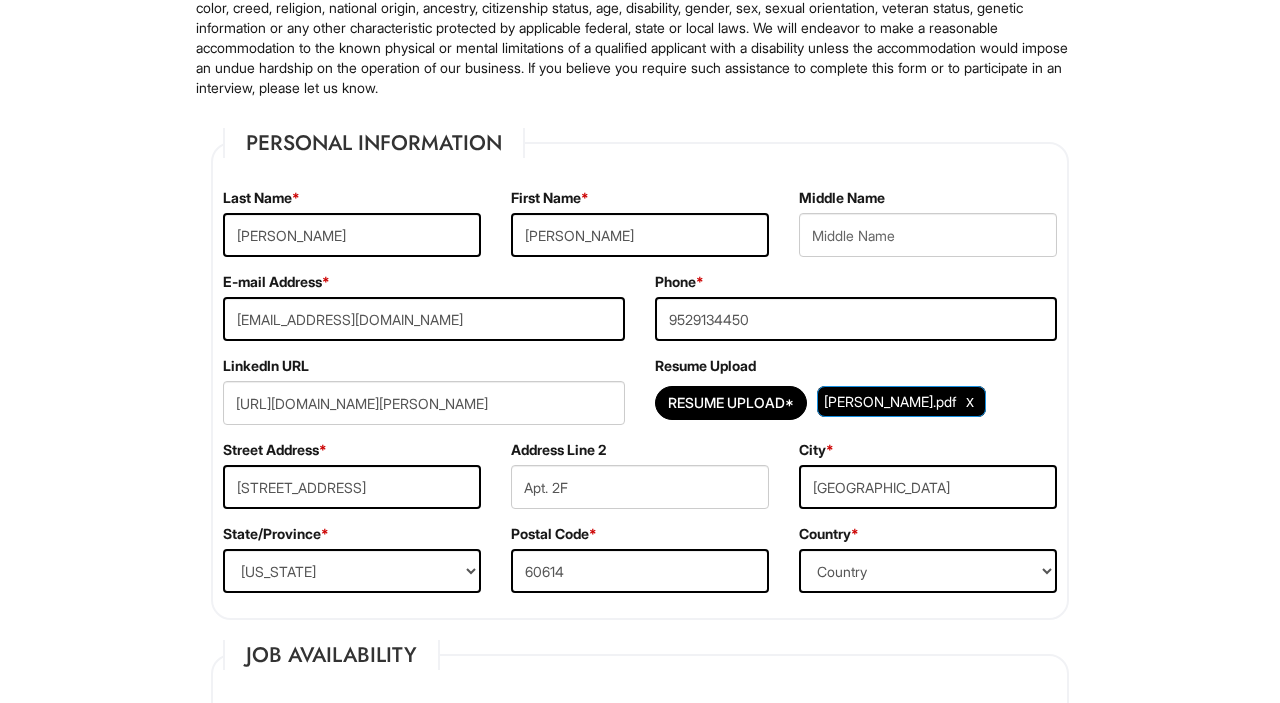 click on "Please Complete This Form 1 2 3 Client Advisor - [PERSON_NAME] PLEASE COMPLETE ALL REQUIRED FIELDS
We are an Equal Opportunity Employer. All persons shall have the opportunity to be considered for employment without regard to their race, color, creed, religion, national origin, ancestry, citizenship status, age, disability, gender, sex, sexual orientation, veteran status, genetic information or any other characteristic protected by applicable federal, state or local laws. We will endeavor to make a reasonable accommodation to the known physical or mental limitations of a qualified applicant with a disability unless the accommodation would impose an undue hardship on the operation of our business. If you believe you require such assistance to complete this form or to participate in an interview, please let us know.
Personal Information
Last Name  *   [PERSON_NAME]
First Name  *   [PERSON_NAME]
Middle Name
E-mail Address  *   [EMAIL_ADDRESS][DOMAIN_NAME]
Phone  *   [PHONE_NUMBER]
LinkedIn URL" at bounding box center (640, 1751) 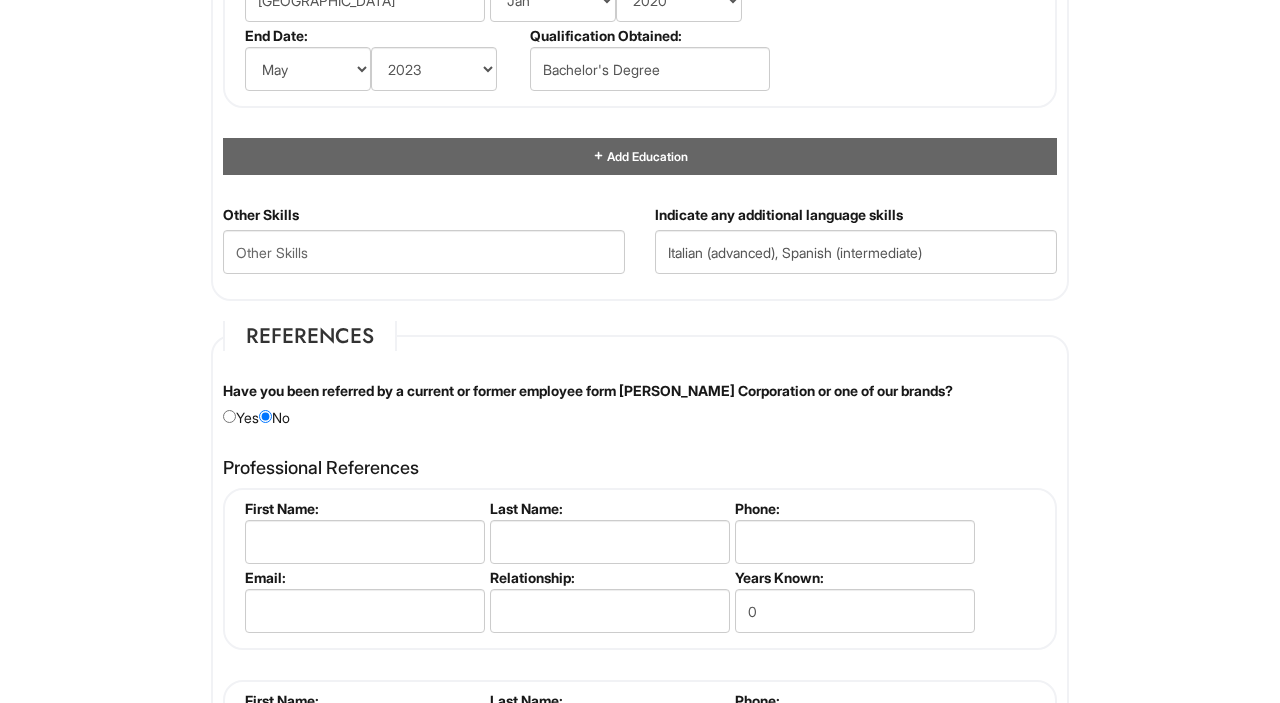 scroll, scrollTop: 2124, scrollLeft: 0, axis: vertical 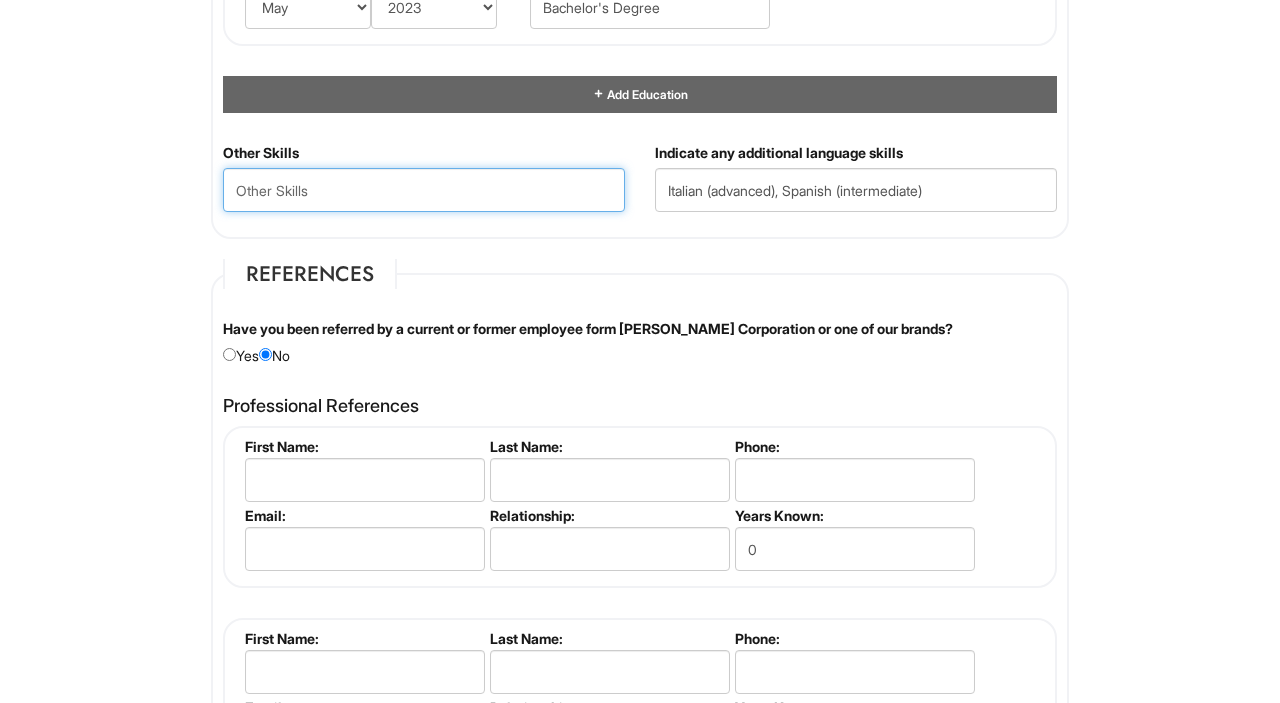click at bounding box center (424, 190) 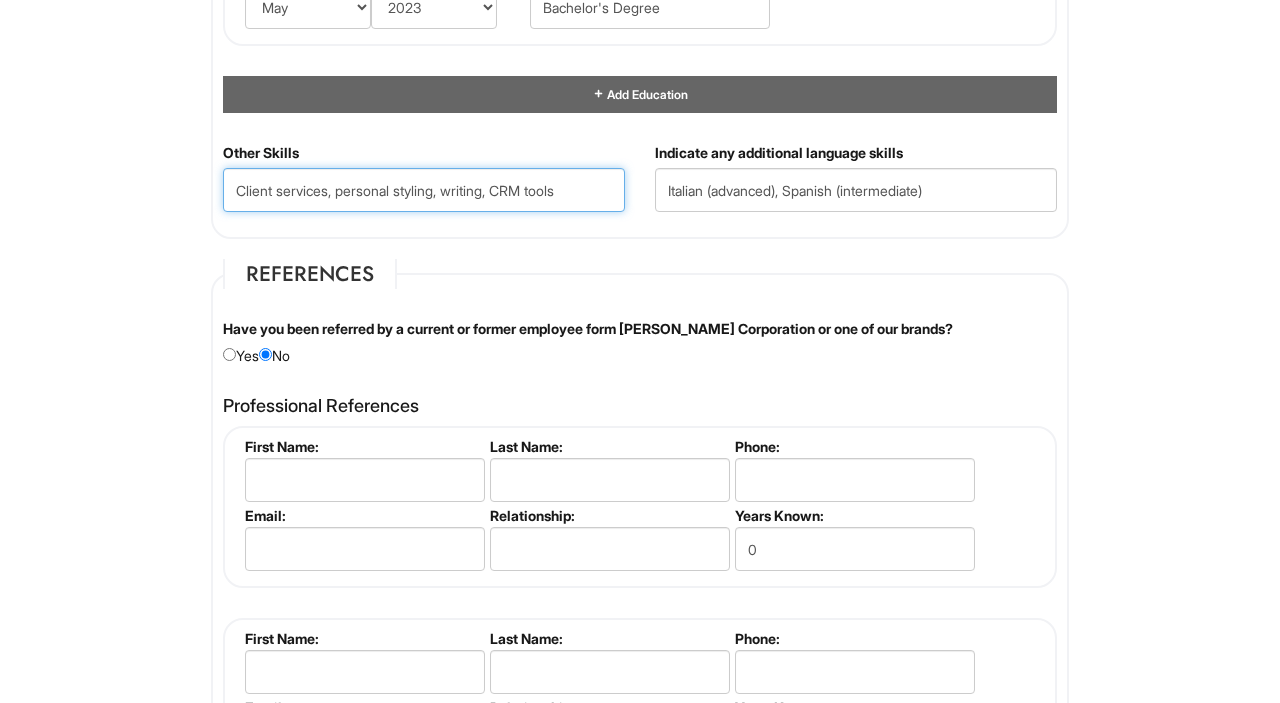 type on "Client services, personal styling, writing, CRM tools" 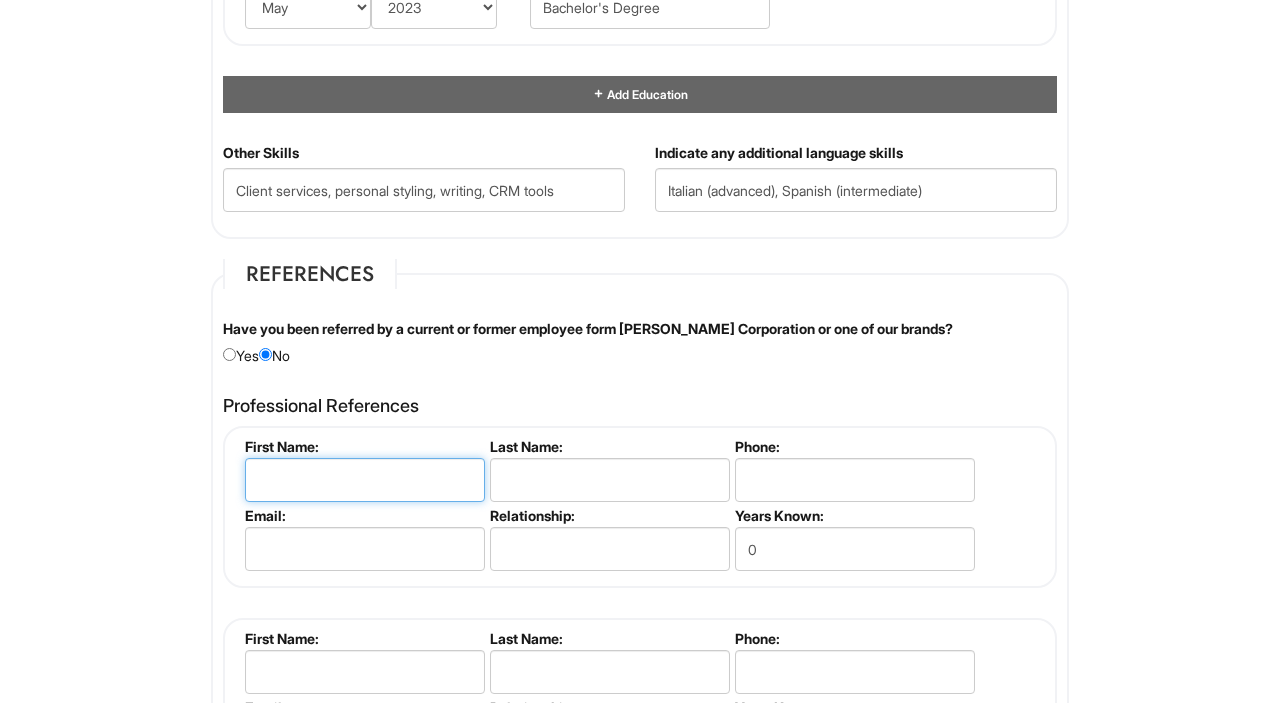 click at bounding box center (365, 480) 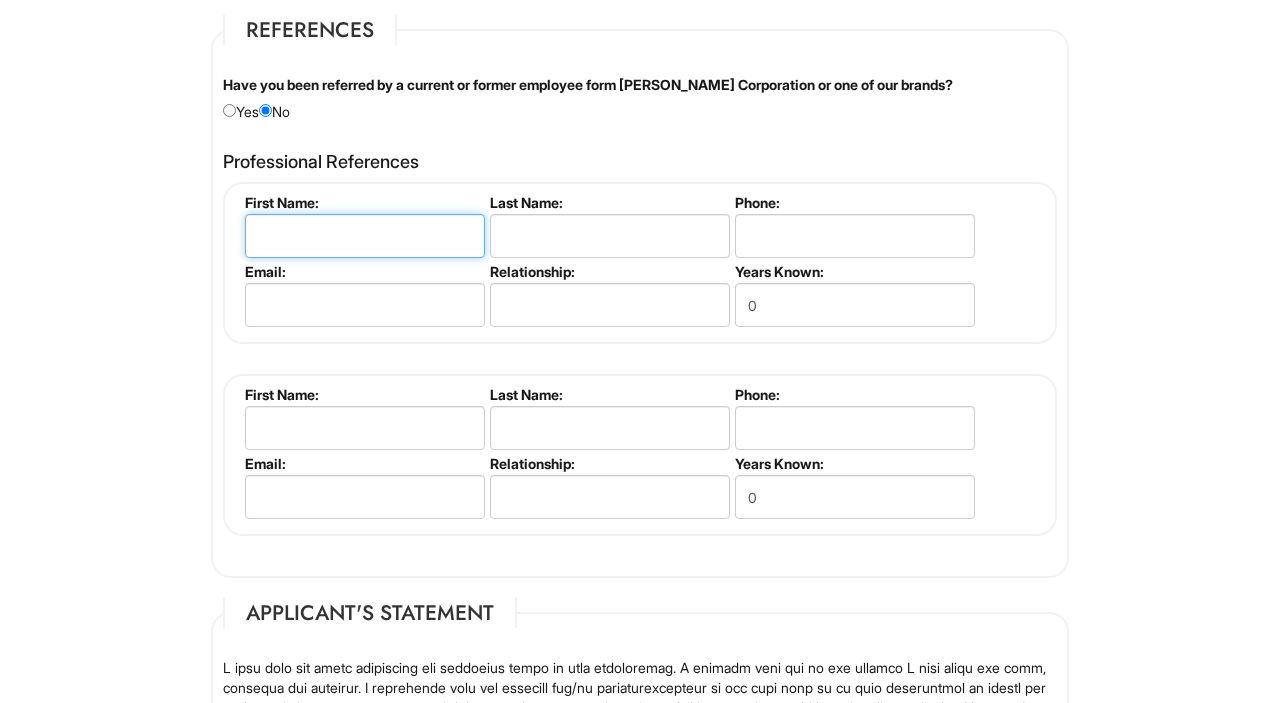 scroll, scrollTop: 2369, scrollLeft: 0, axis: vertical 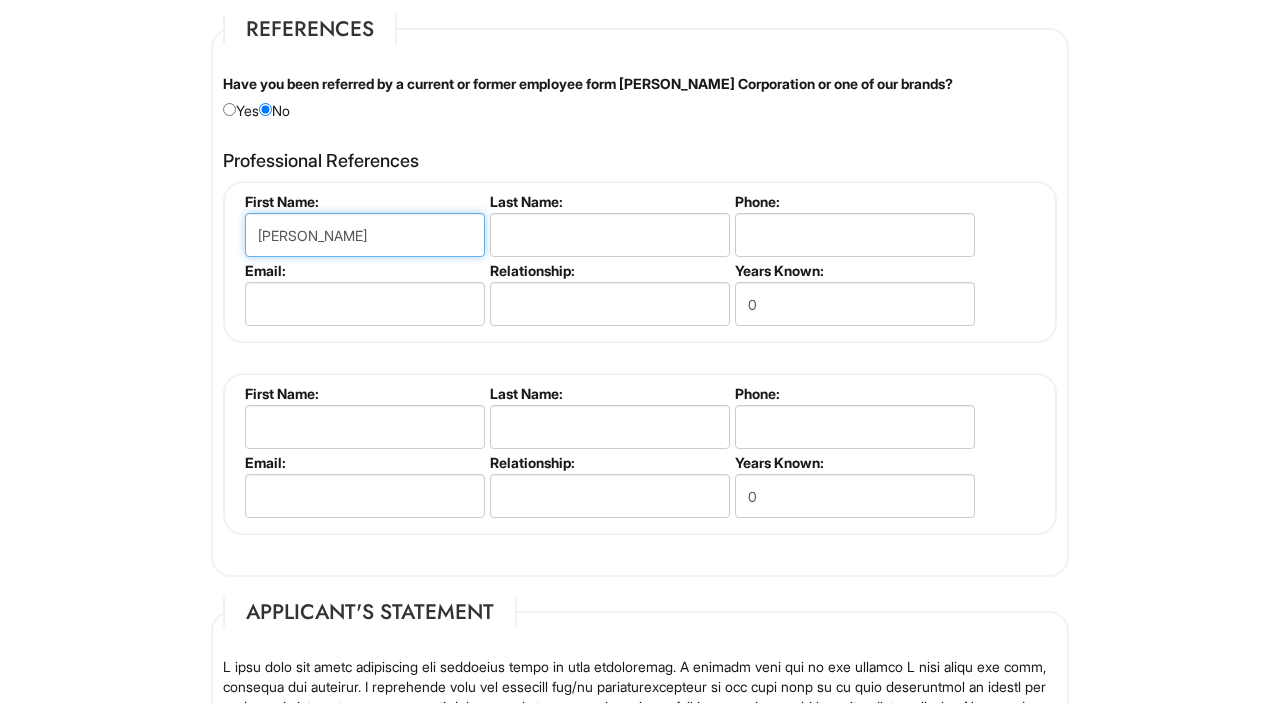 type on "[PERSON_NAME]" 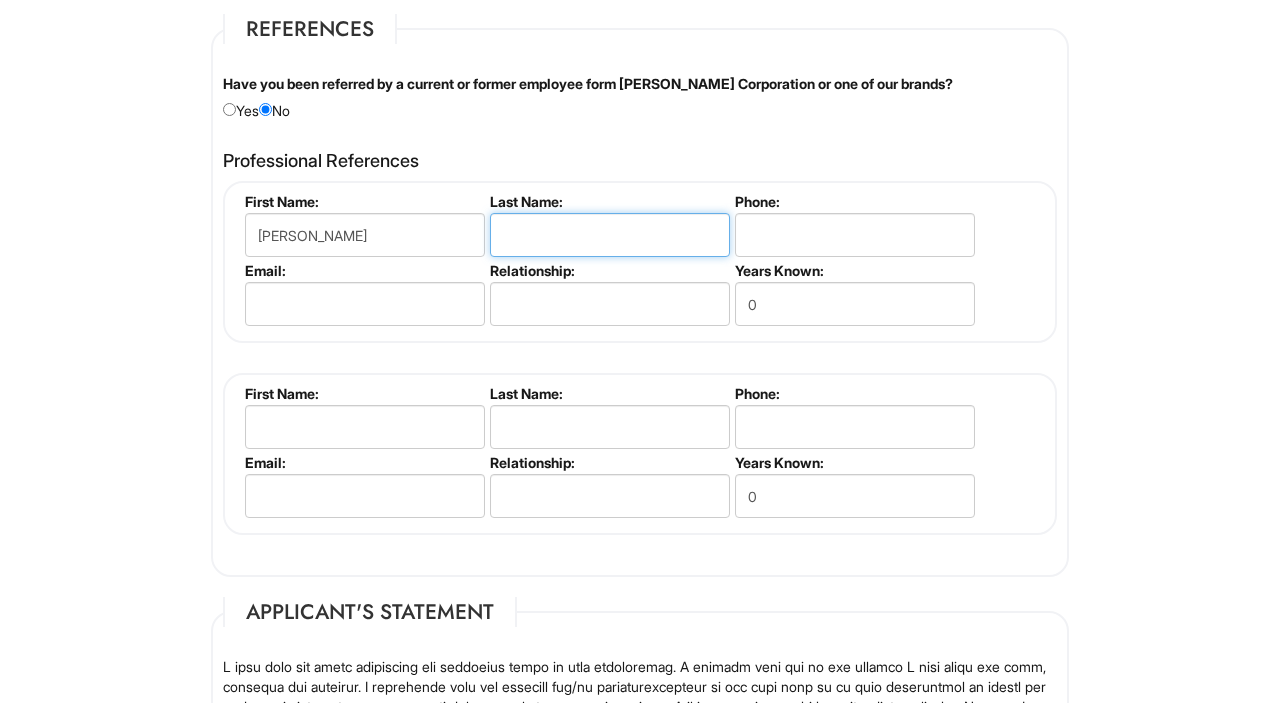 click at bounding box center (610, 235) 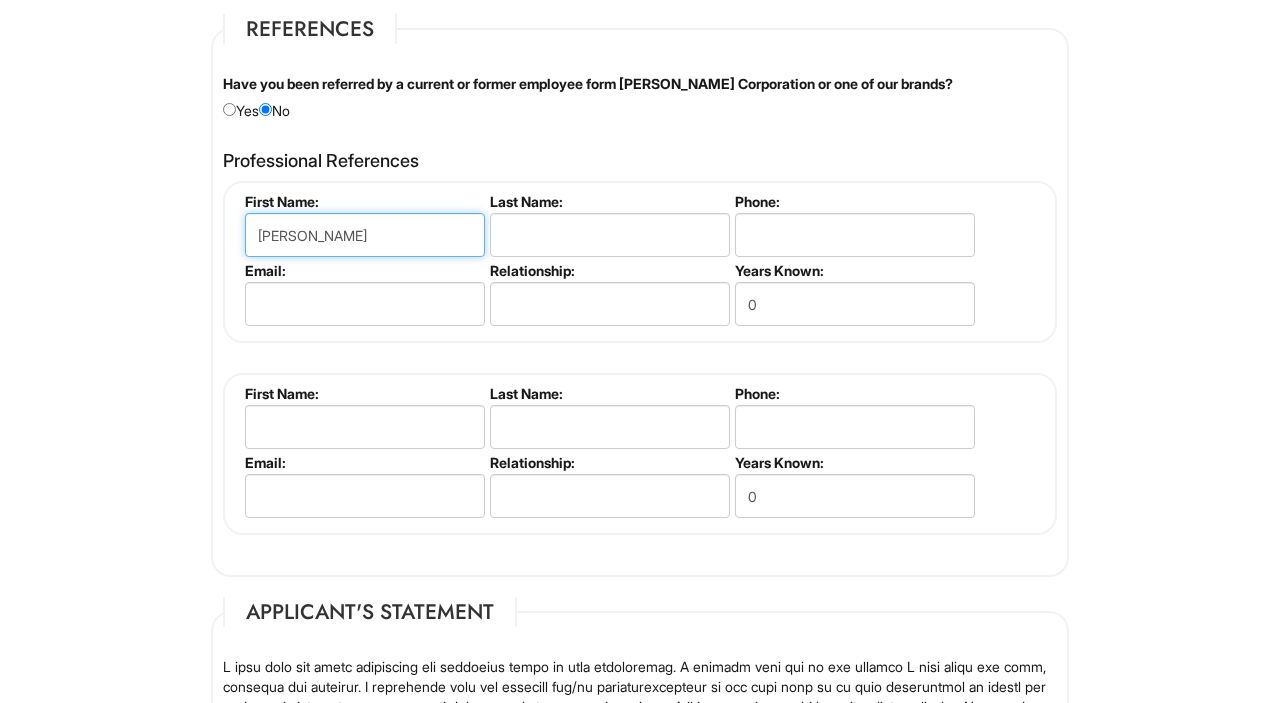 drag, startPoint x: 373, startPoint y: 235, endPoint x: 314, endPoint y: 235, distance: 59 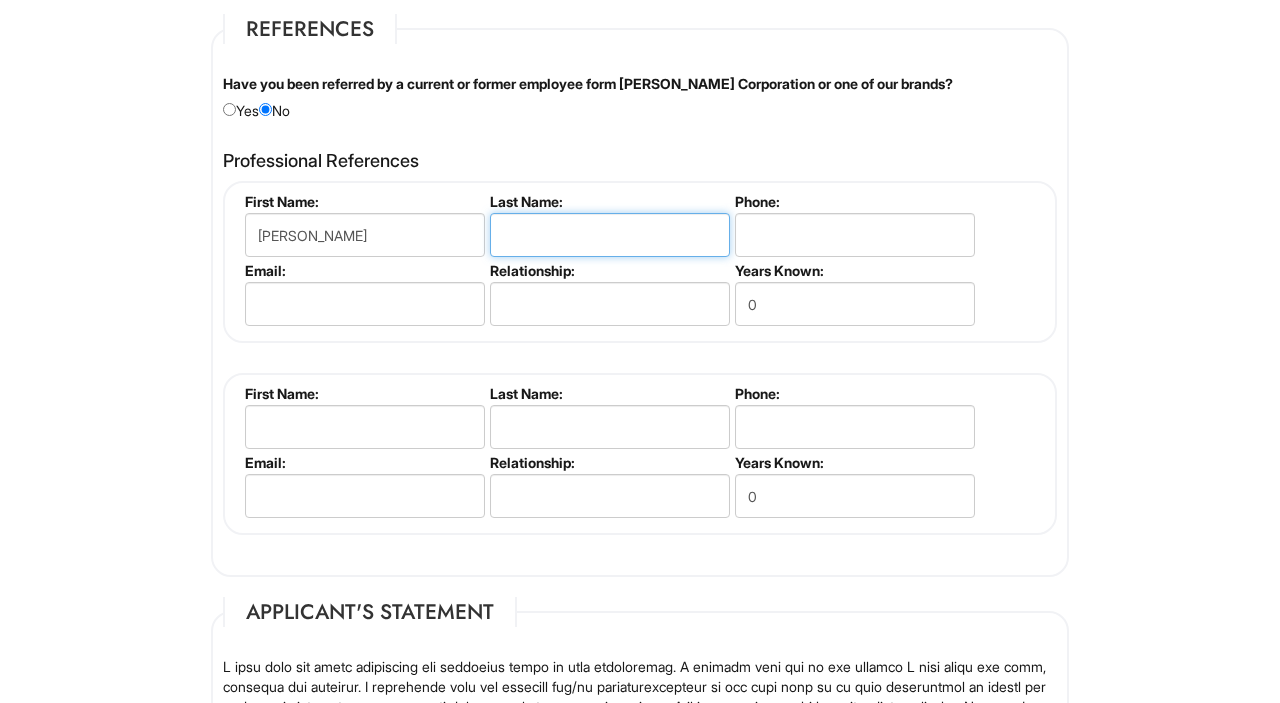 click at bounding box center [610, 235] 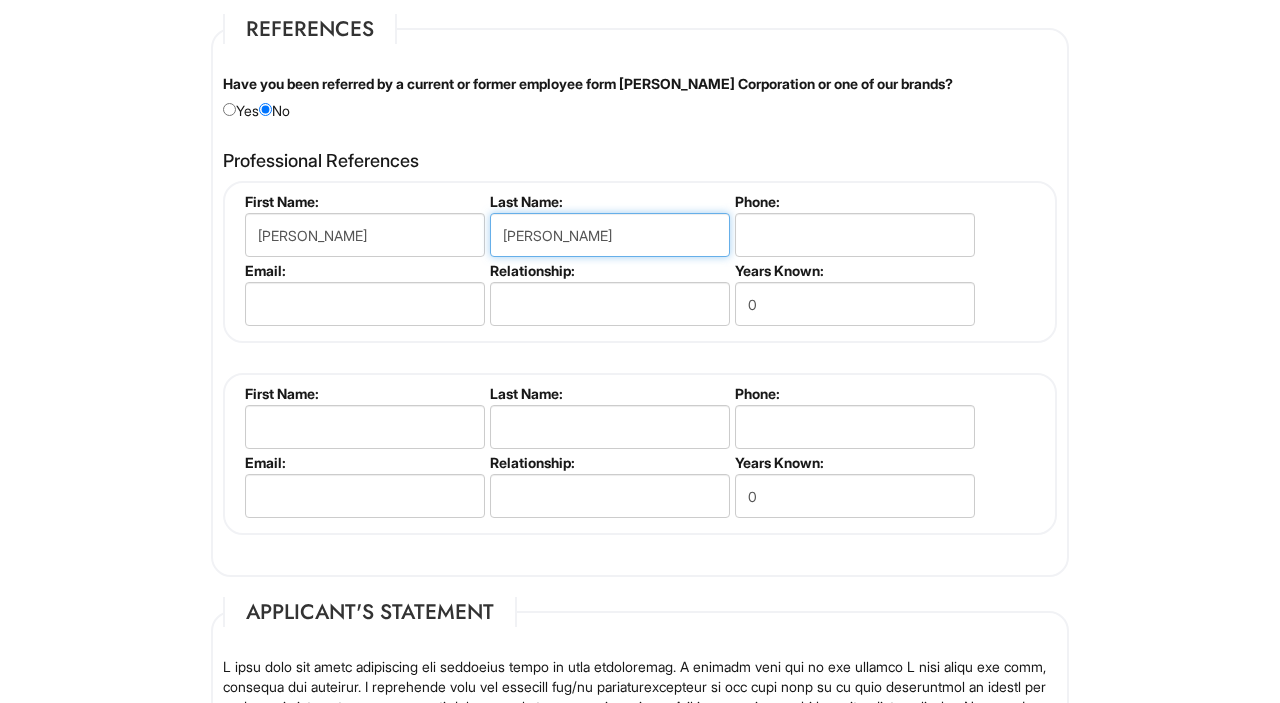 type on "[PERSON_NAME]" 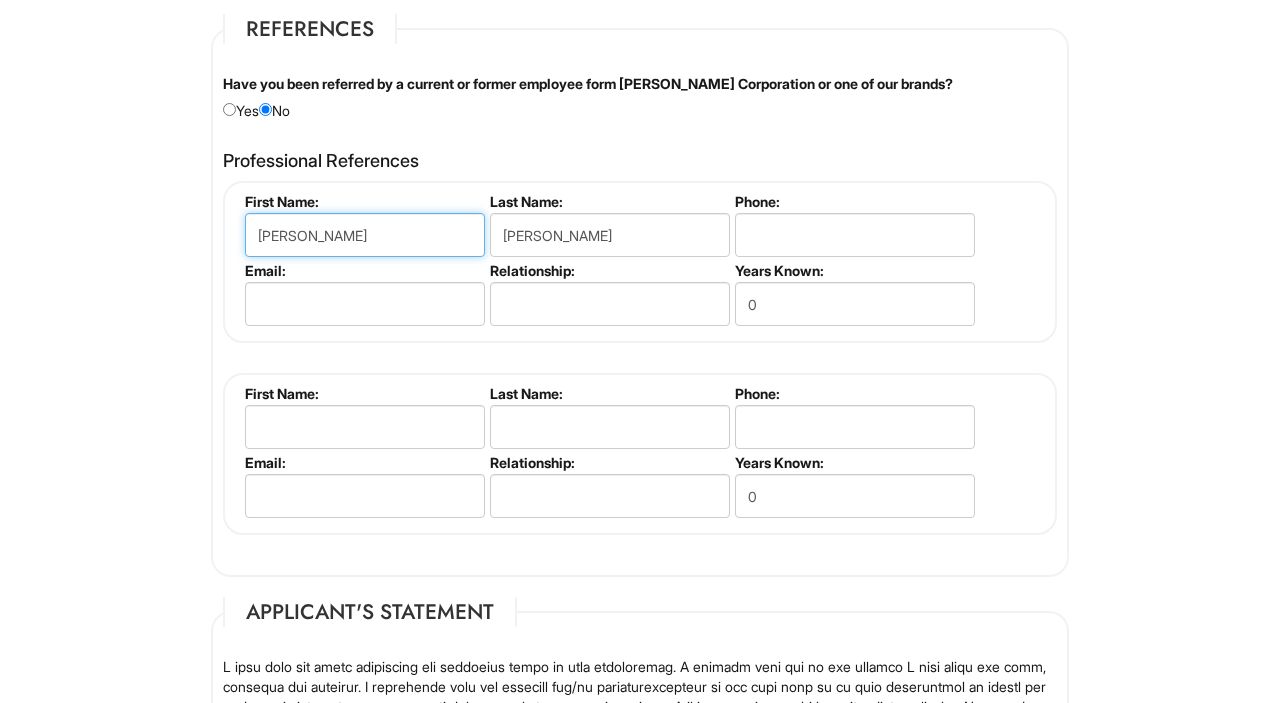 click on "[PERSON_NAME]" at bounding box center (365, 235) 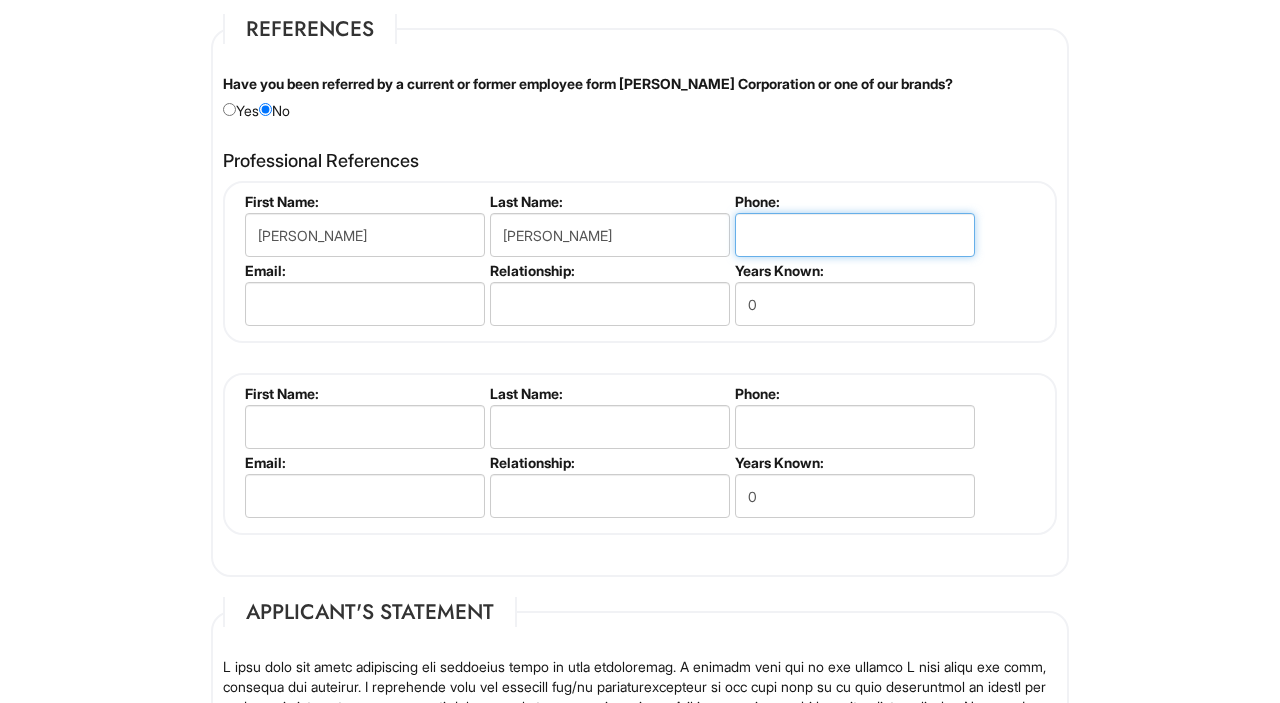 click at bounding box center [855, 235] 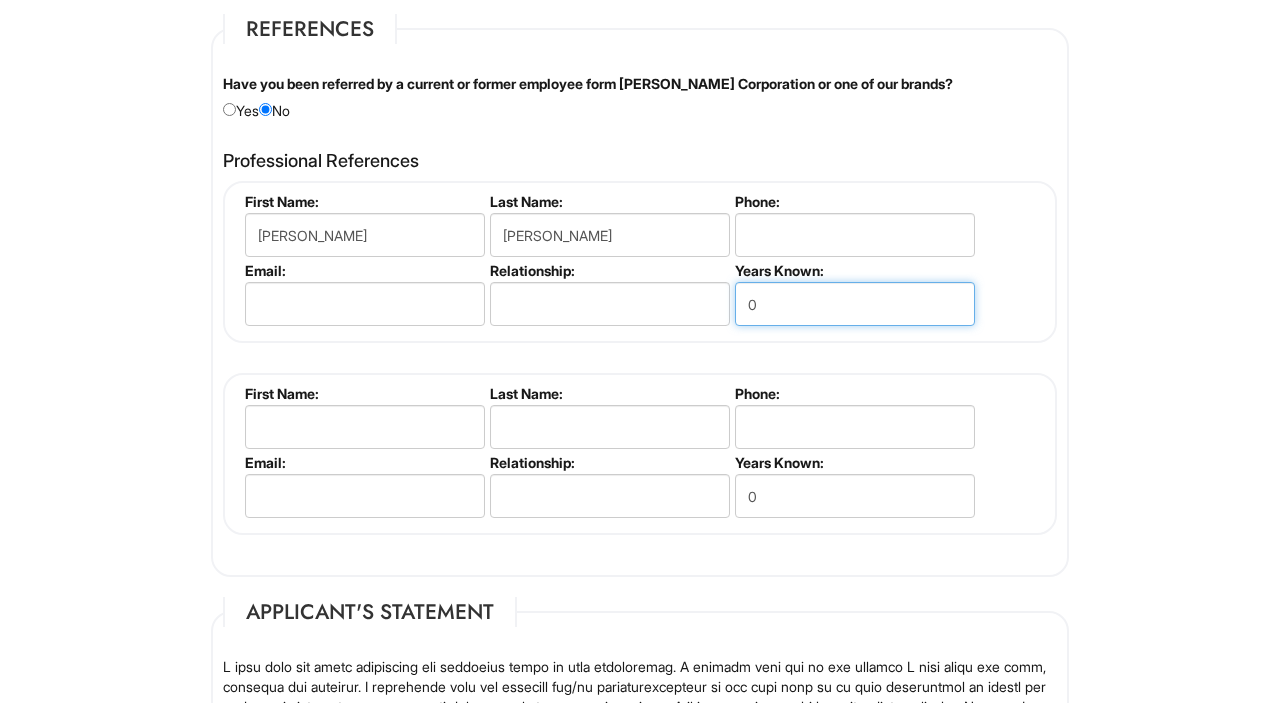 click on "0" at bounding box center (855, 304) 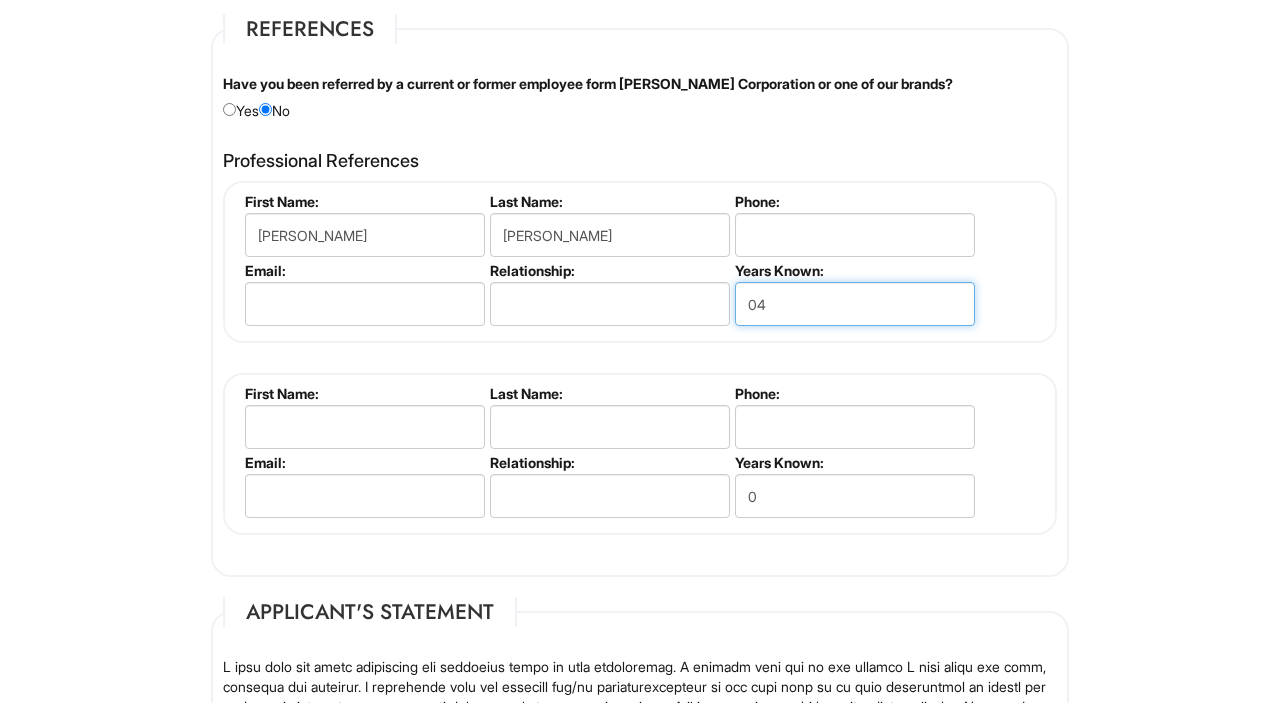 type on "0" 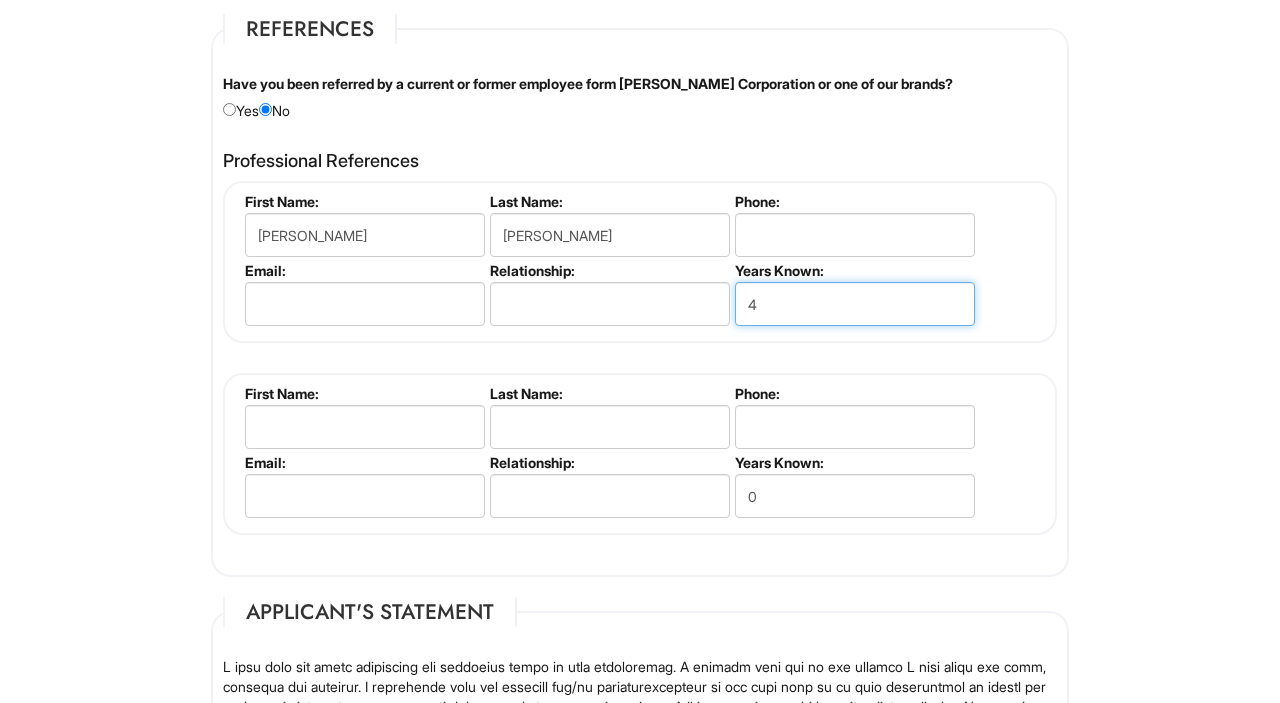type on "4" 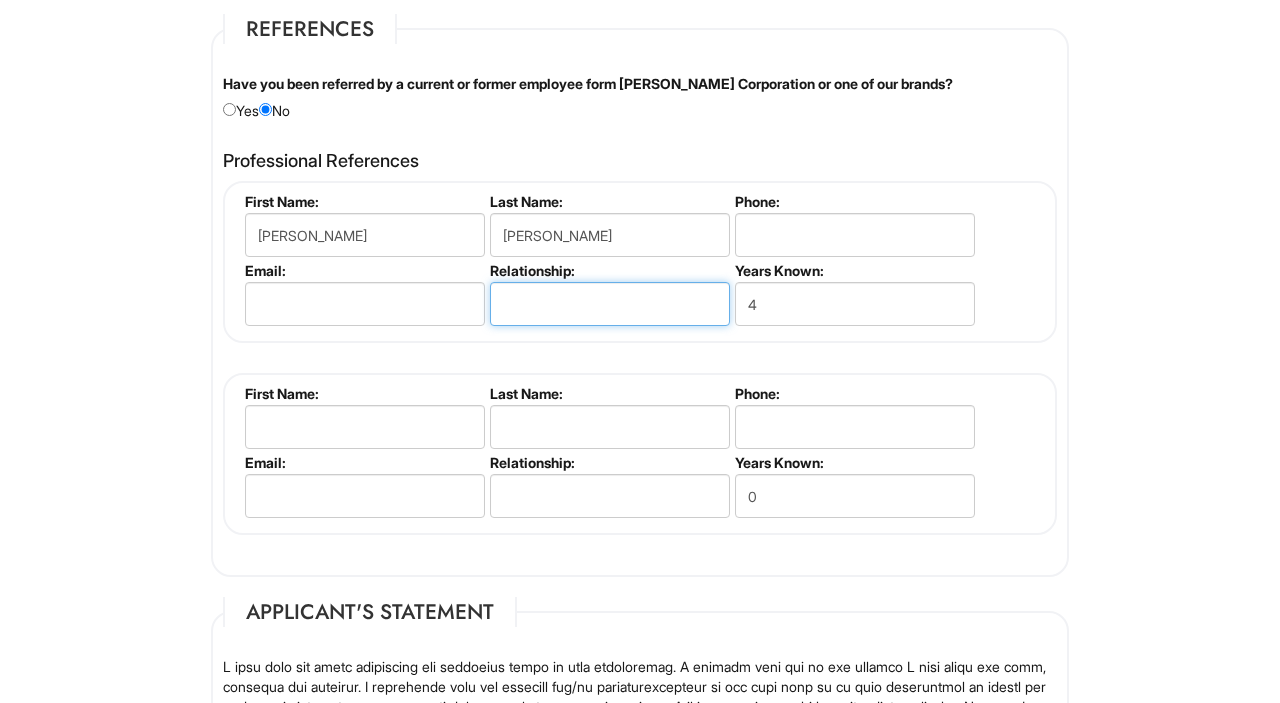 click at bounding box center [610, 304] 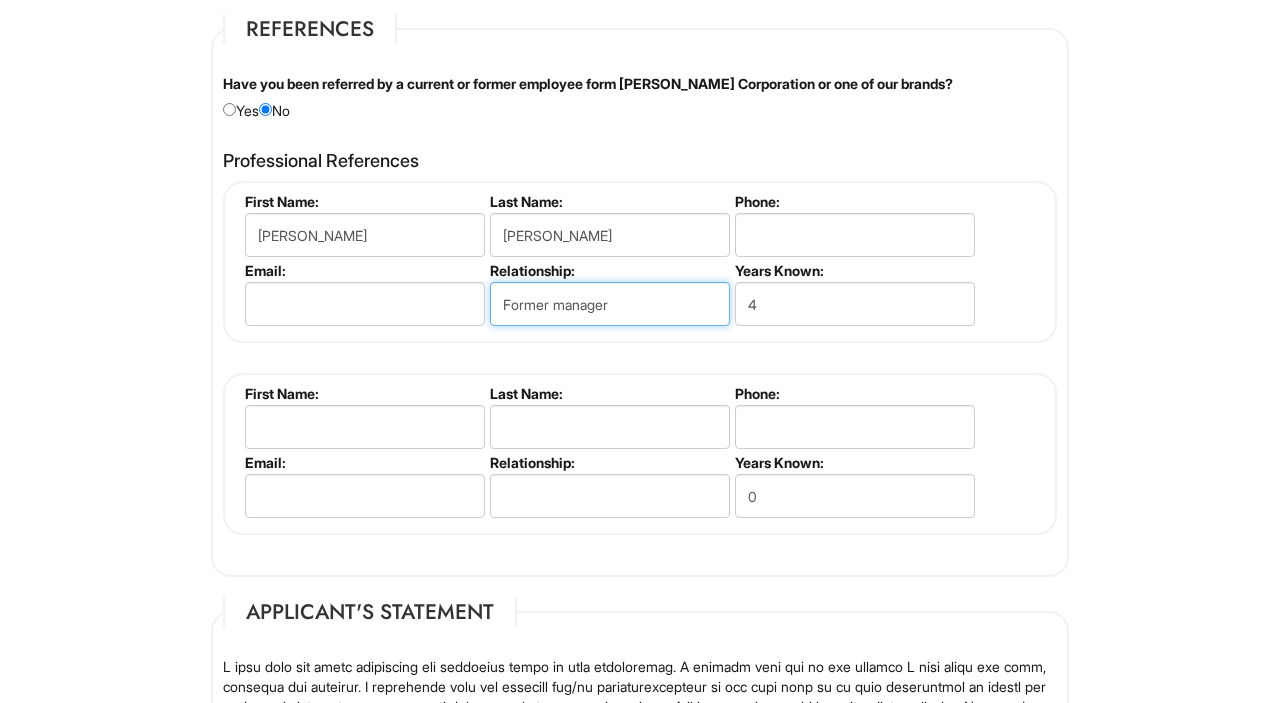 type on "Former manager" 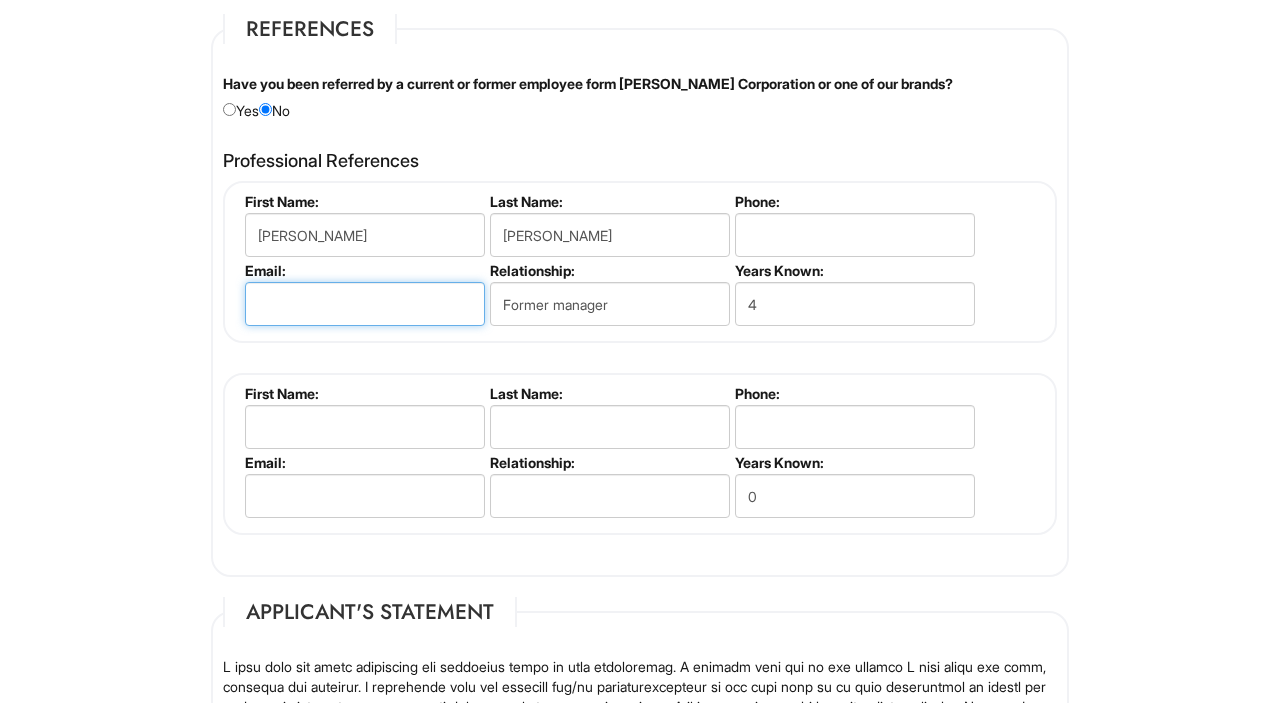 click at bounding box center (365, 304) 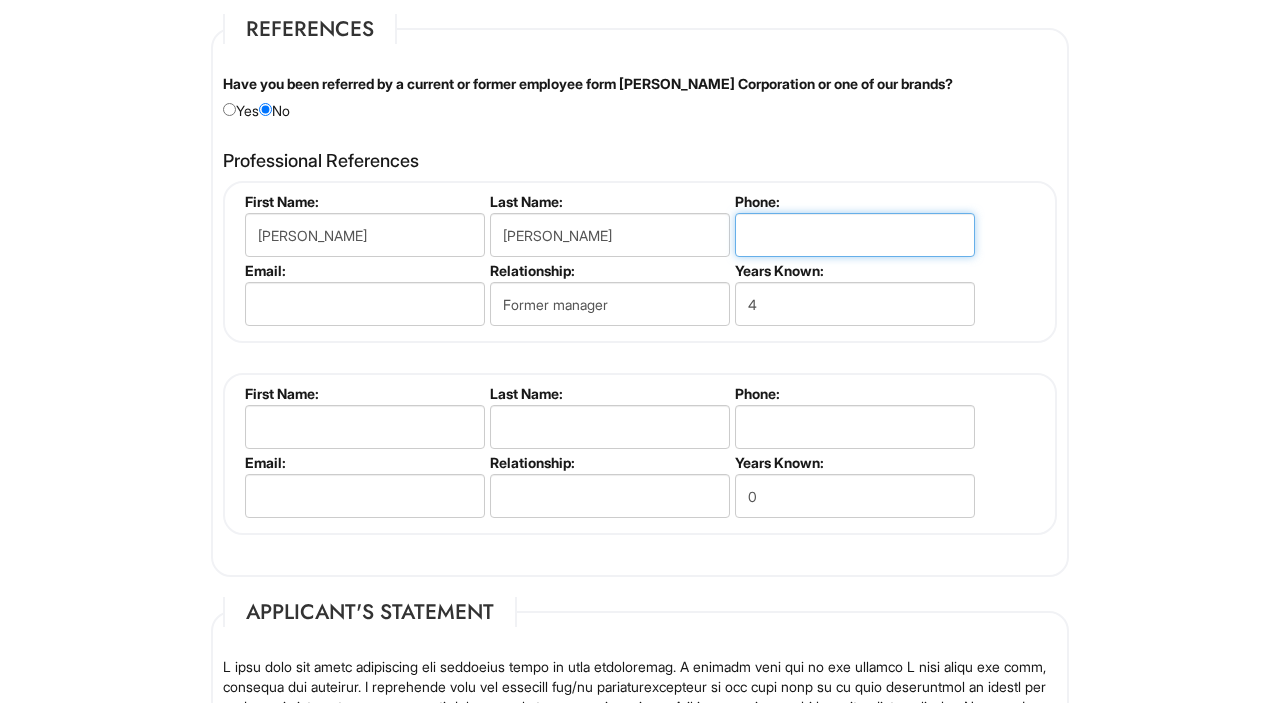 click at bounding box center (855, 235) 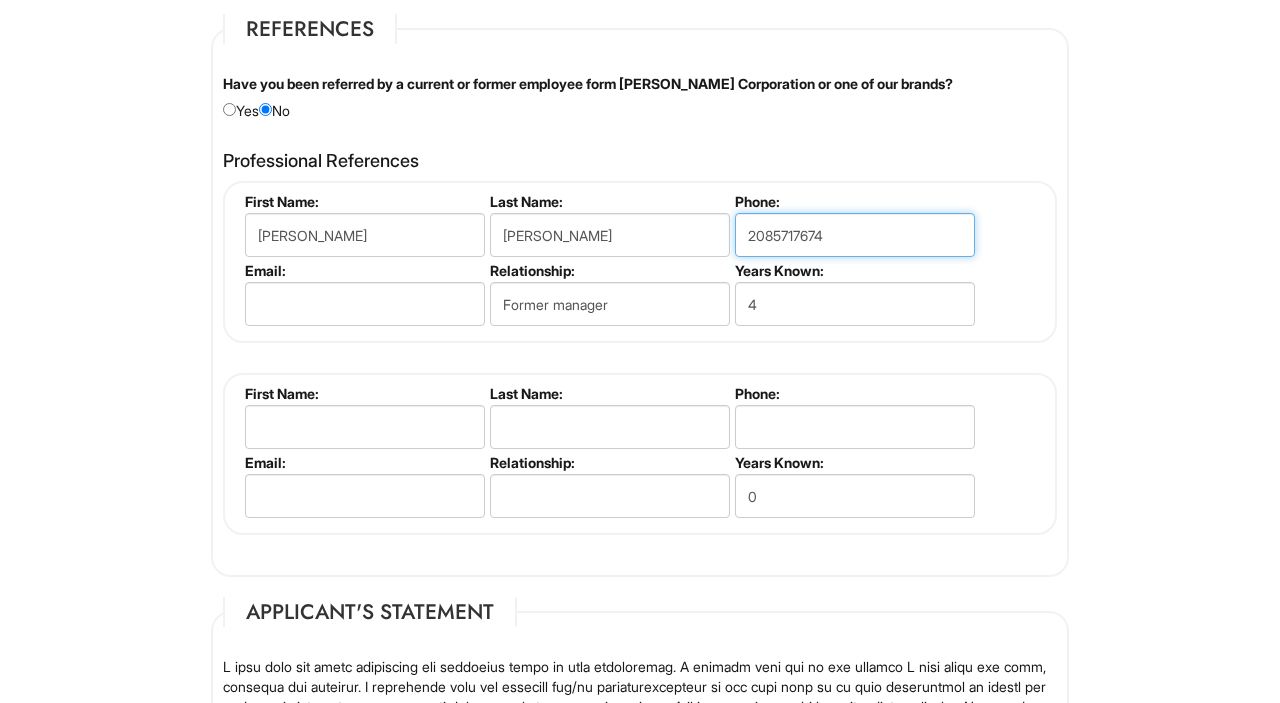 type on "2085717674" 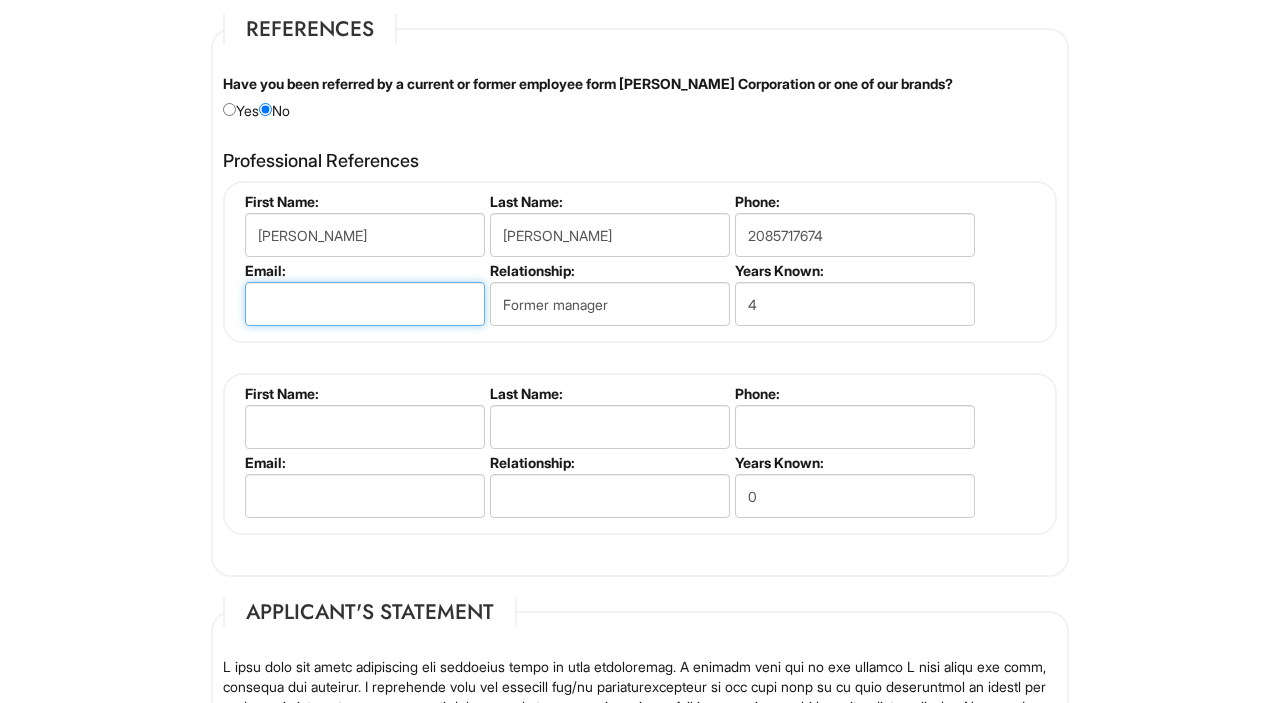 click at bounding box center [365, 304] 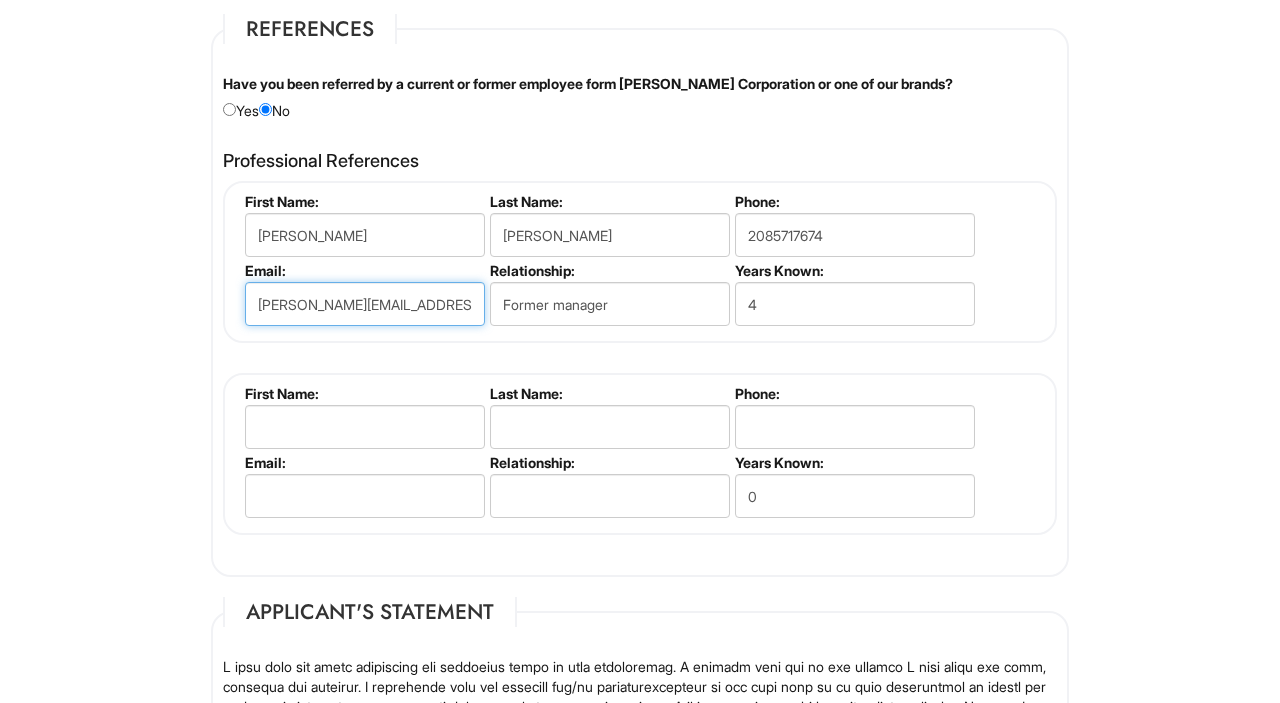 type on "[PERSON_NAME][EMAIL_ADDRESS][PERSON_NAME][DOMAIN_NAME]" 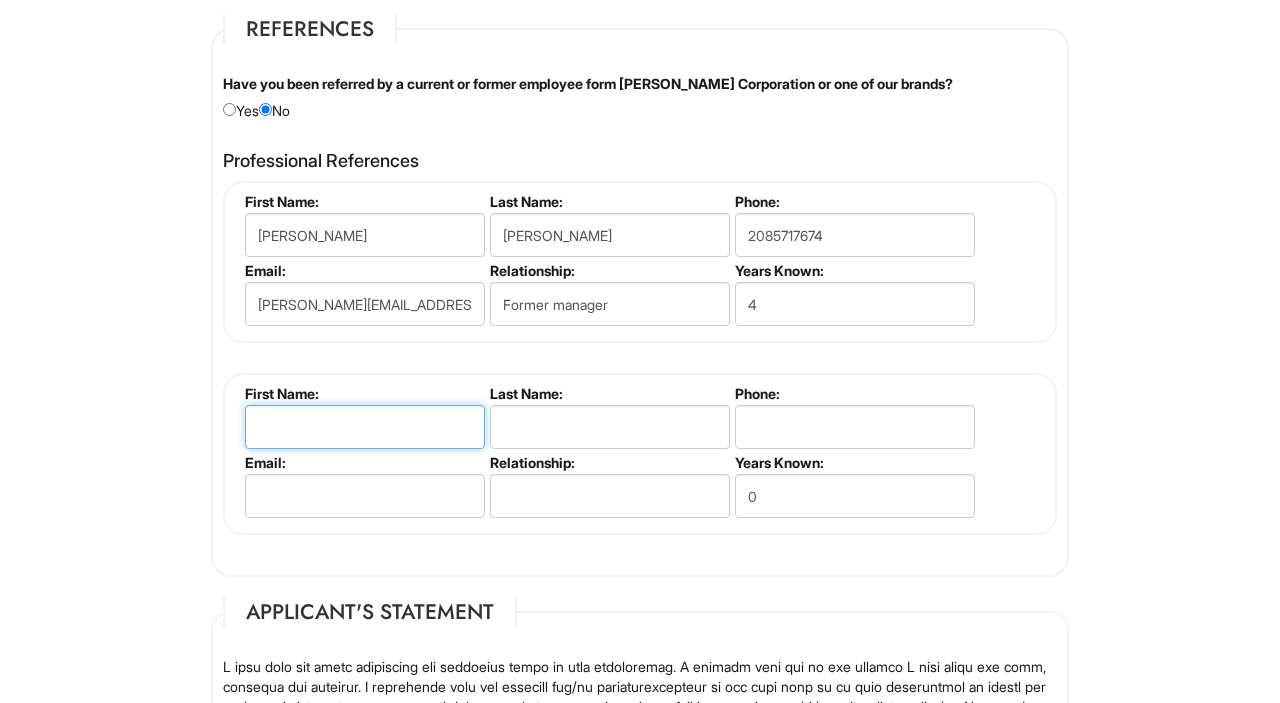 click at bounding box center (365, 427) 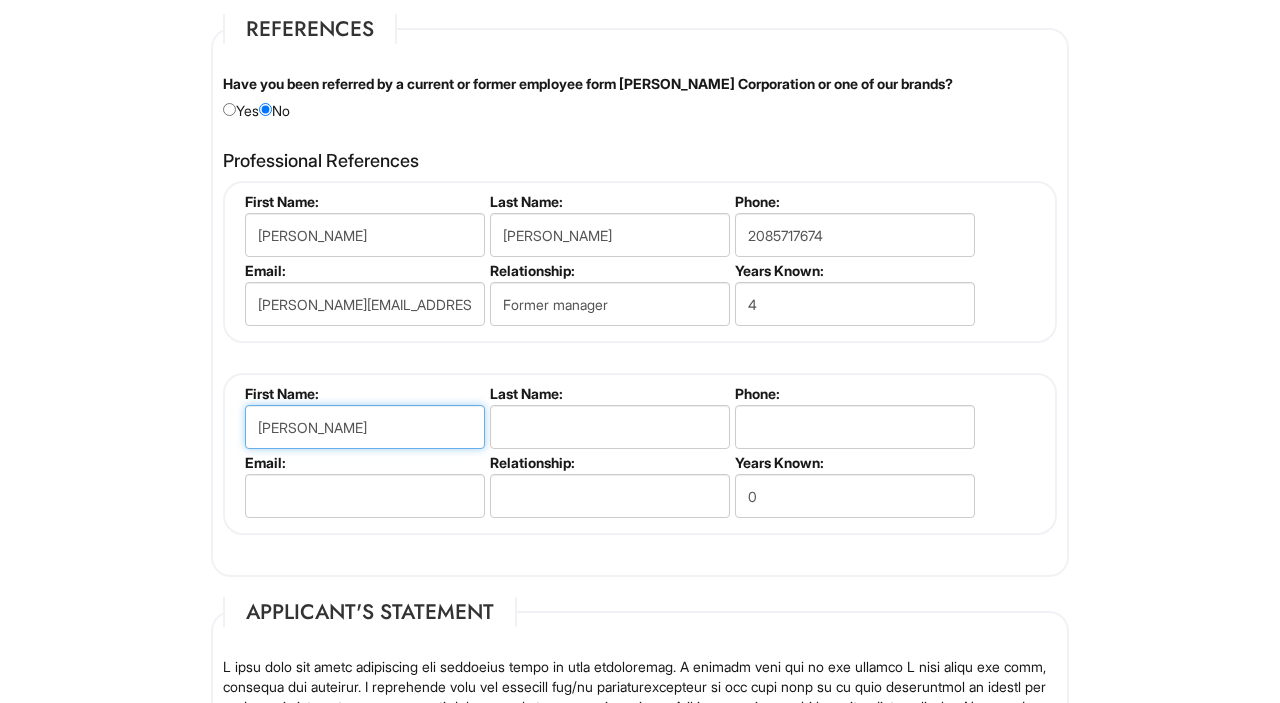 type on "[PERSON_NAME]" 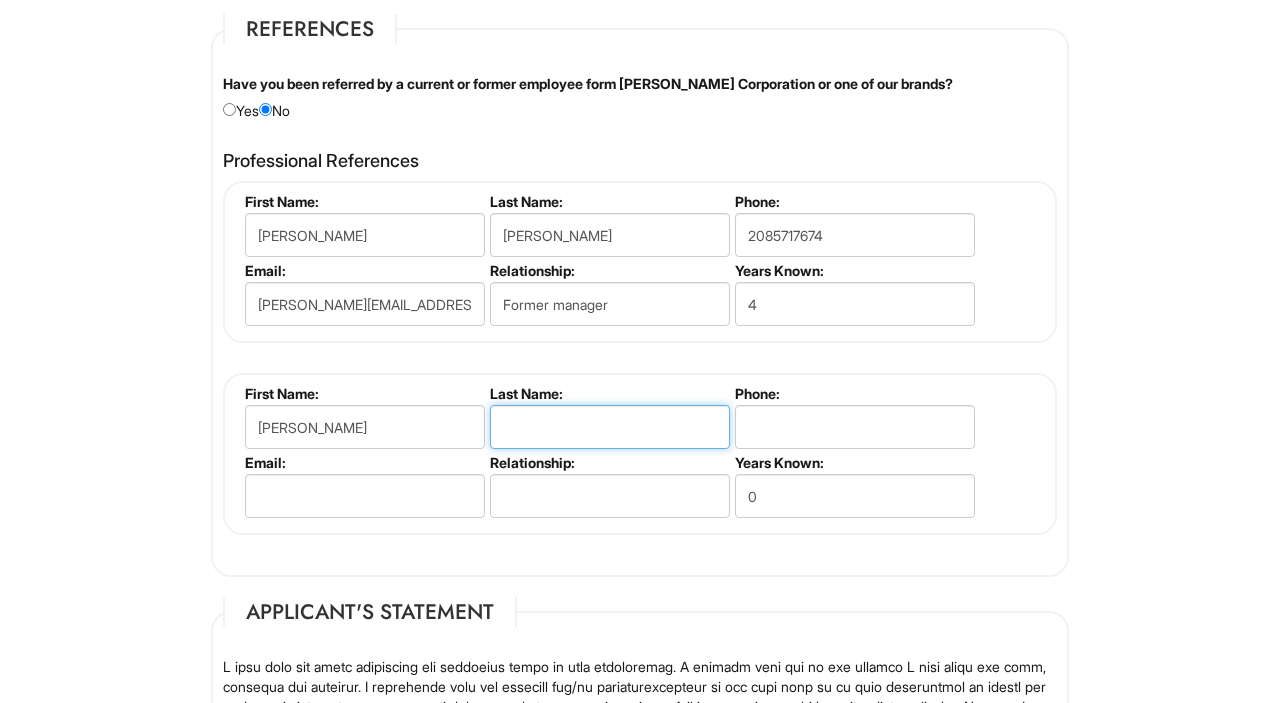 click at bounding box center (610, 427) 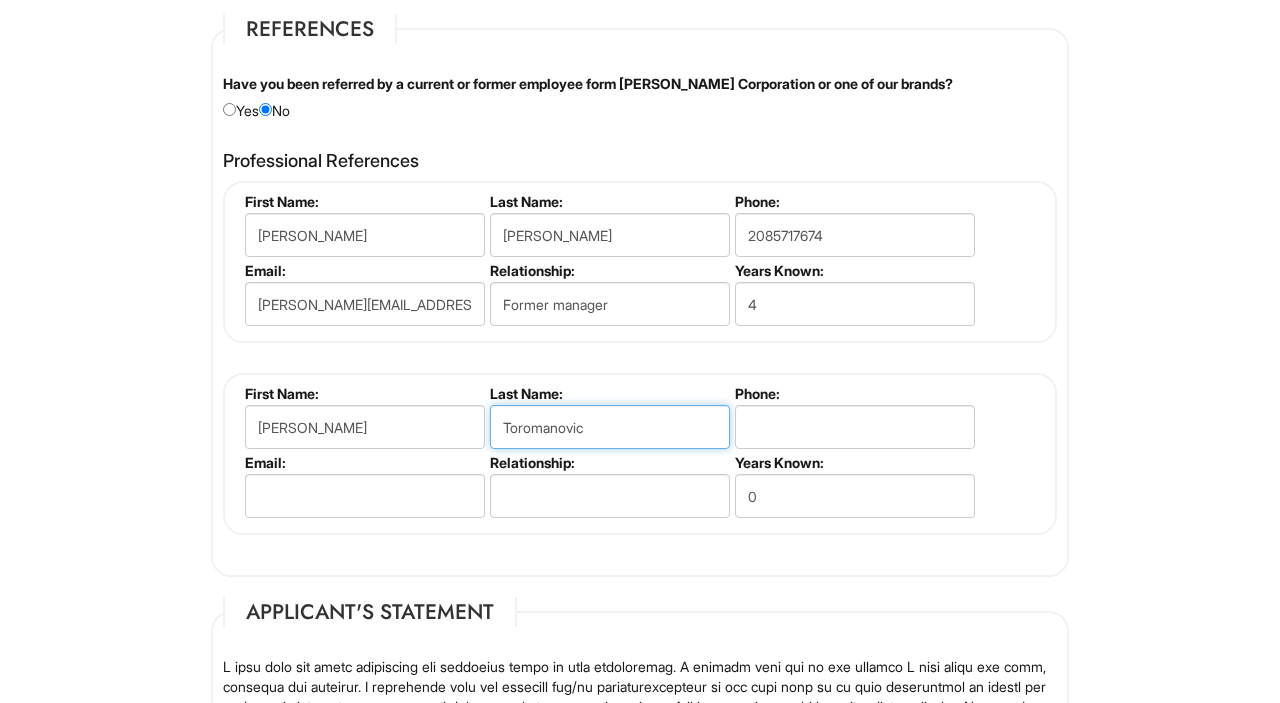 type on "Toromanovic" 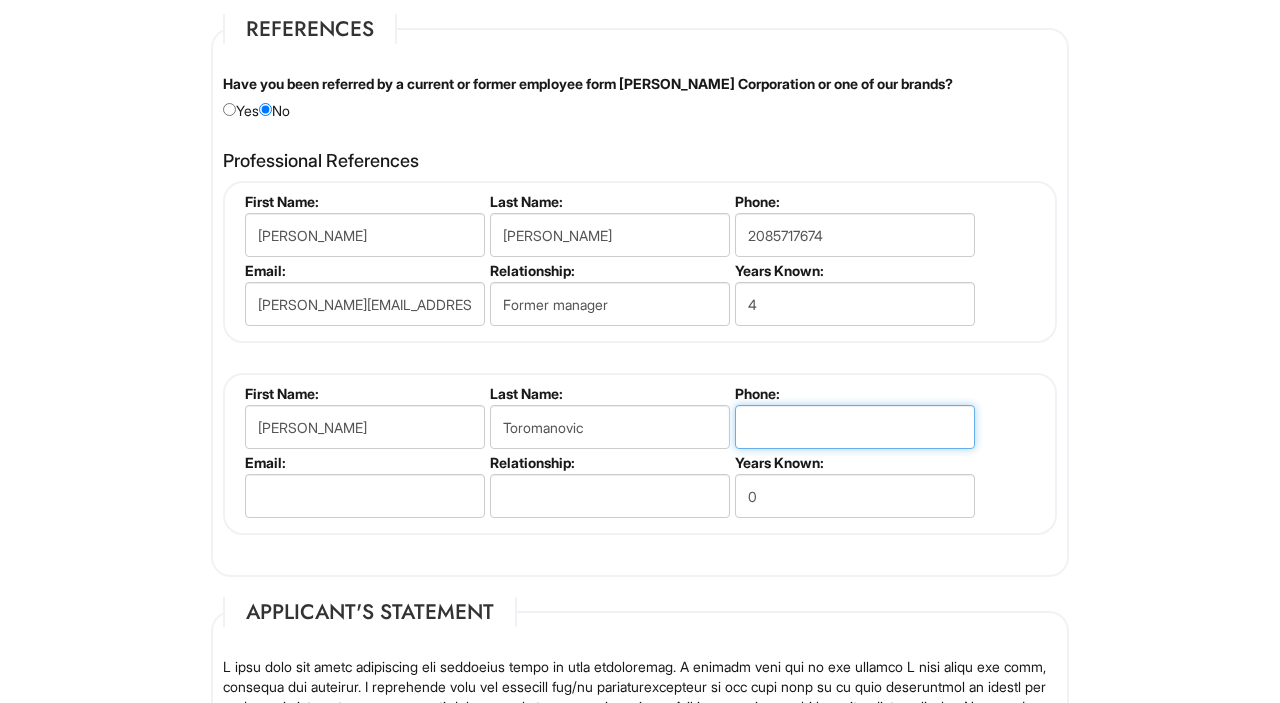 click at bounding box center (855, 427) 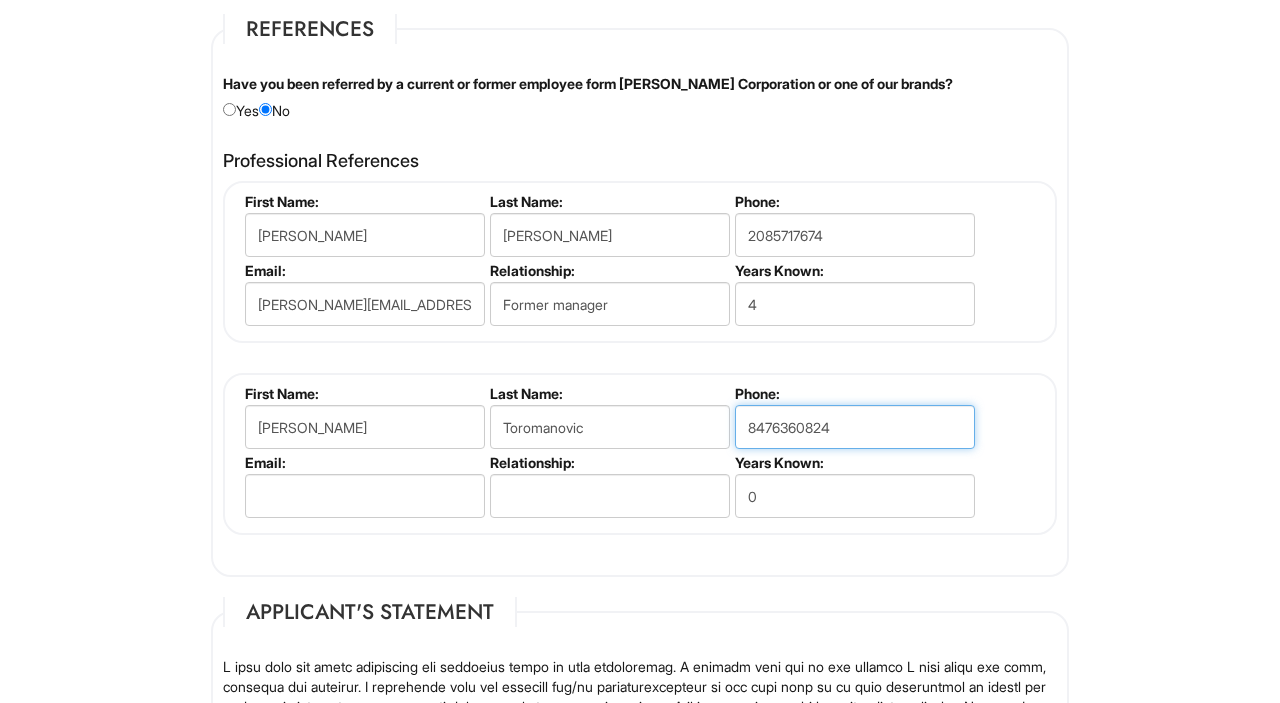 type on "8476360824" 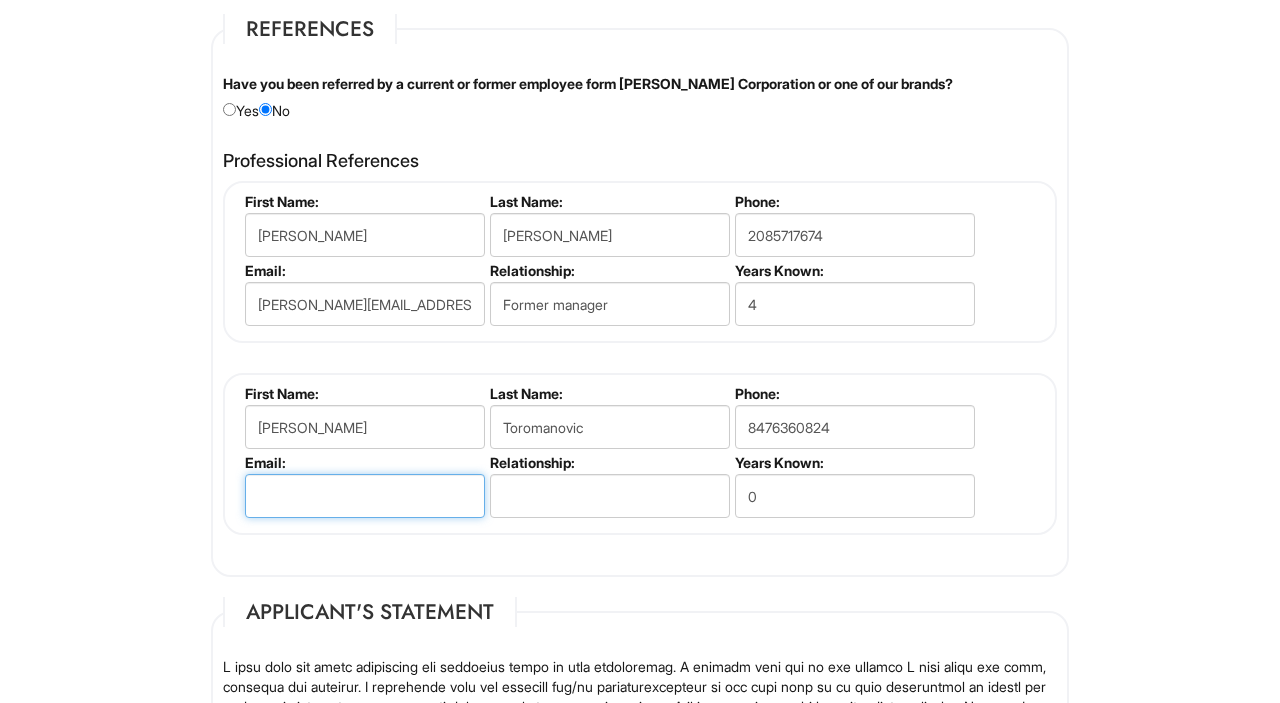 click at bounding box center (365, 496) 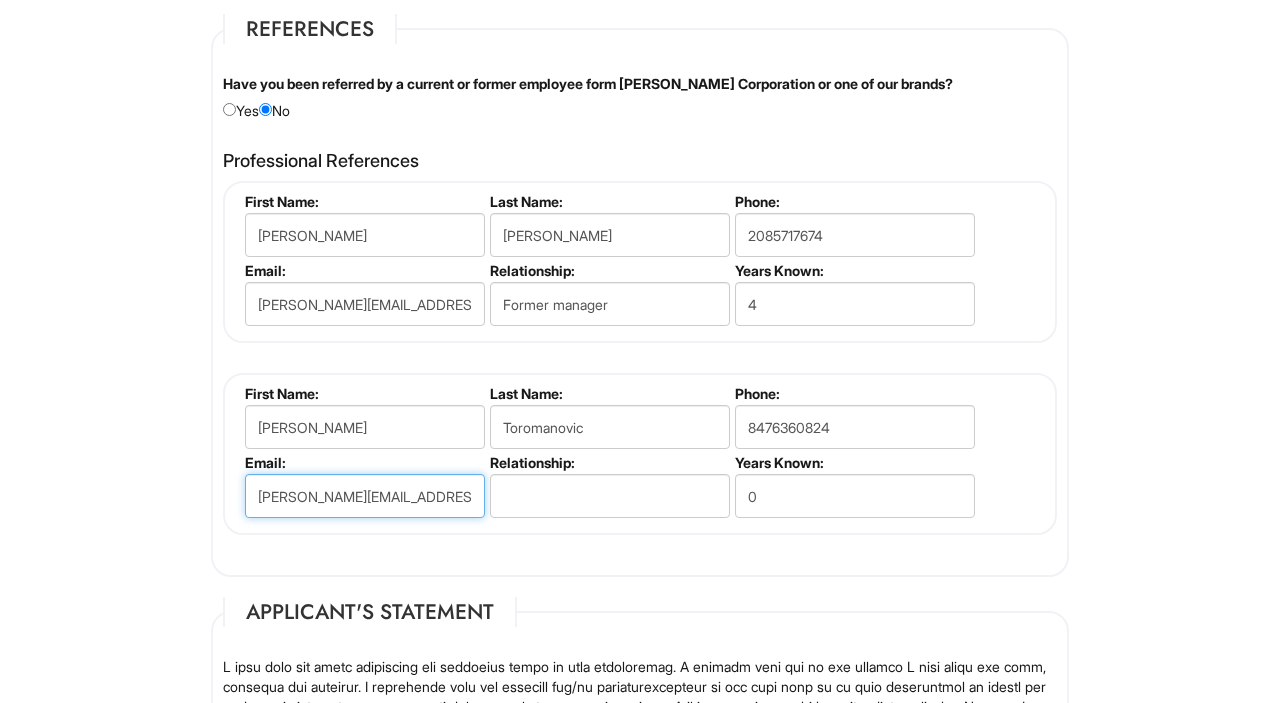 type on "[PERSON_NAME][EMAIL_ADDRESS][PERSON_NAME][DOMAIN_NAME]" 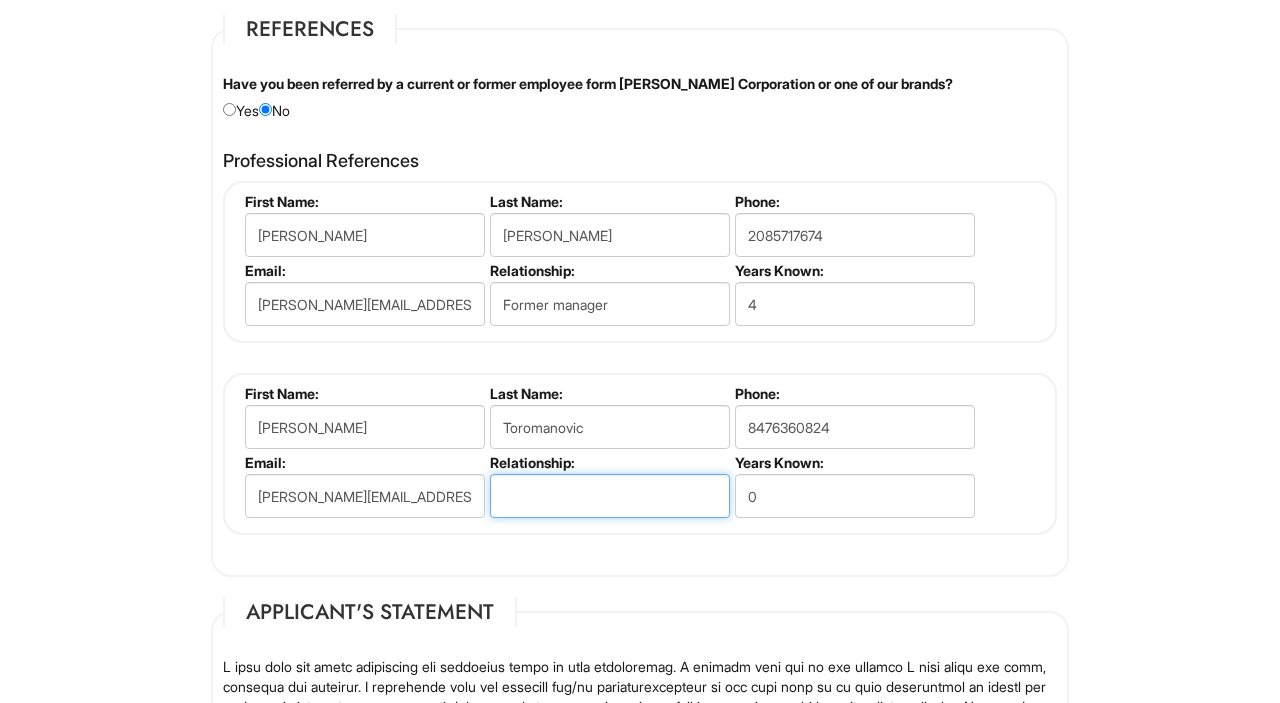 click at bounding box center [610, 496] 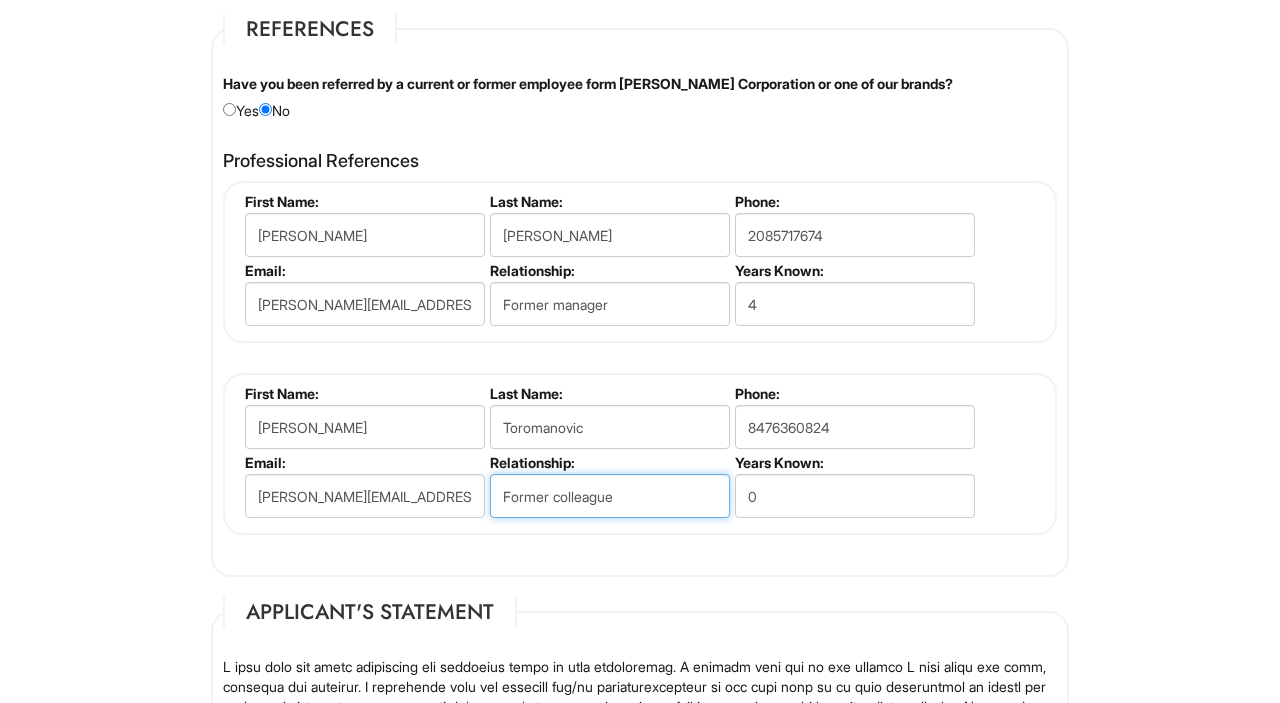 type on "Former colleague" 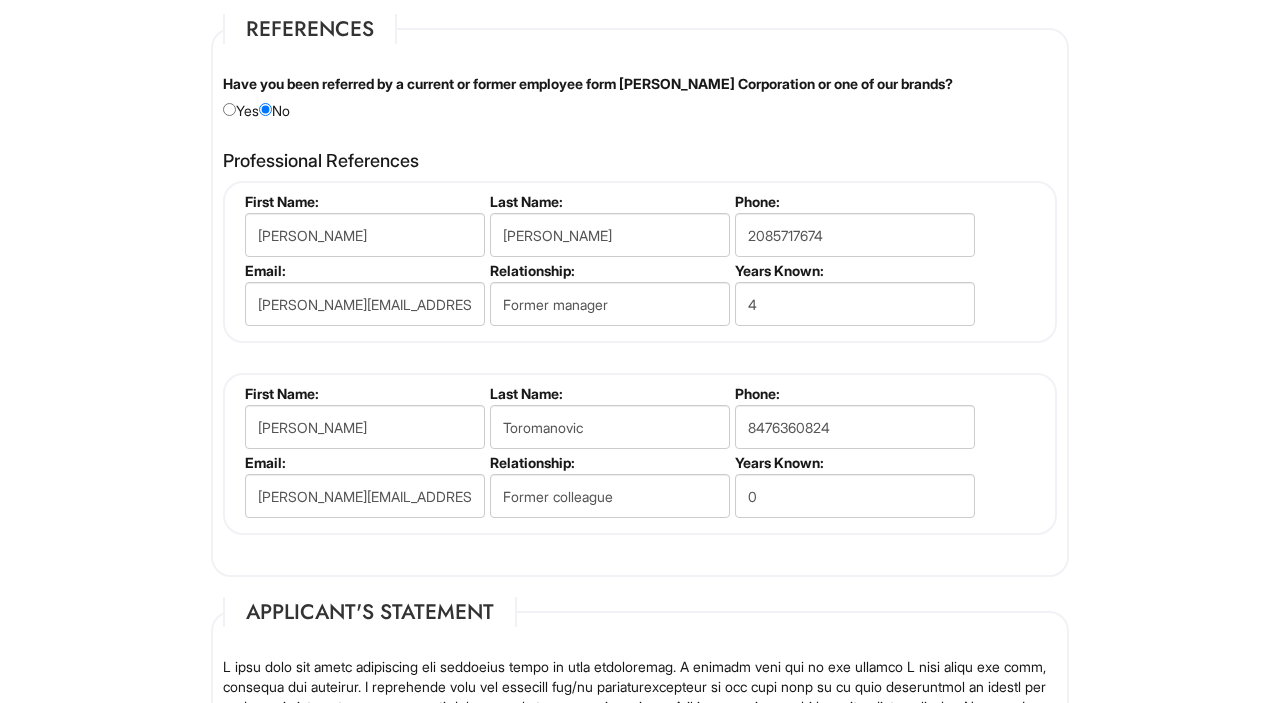 click on "References
Have you been referred by a current or former employee form [PERSON_NAME] Corporation or one of our brands?    Yes   No
Please provide the name of the employee:
Professional References
[PERSON_NAME]
First Name:
[PERSON_NAME]
Last Name:
[PERSON_NAME]
Phone:
[PHONE_NUMBER]
Email:
[PERSON_NAME][EMAIL_ADDRESS][PERSON_NAME][DOMAIN_NAME]
Relationship:
Former manager
Years Known:
4
[PERSON_NAME]
First Name:
[PERSON_NAME]
Last Name:
[GEOGRAPHIC_DATA]
Phone:
[PHONE_NUMBER]
Email:
[PERSON_NAME][EMAIL_ADDRESS][PERSON_NAME][DOMAIN_NAME]
Relationship:
Former colleague
Years Known:
0
Add References
First Name:
Last Name:
Phone:
Email:
Relationship:
Years Known:
0" at bounding box center (640, 295) 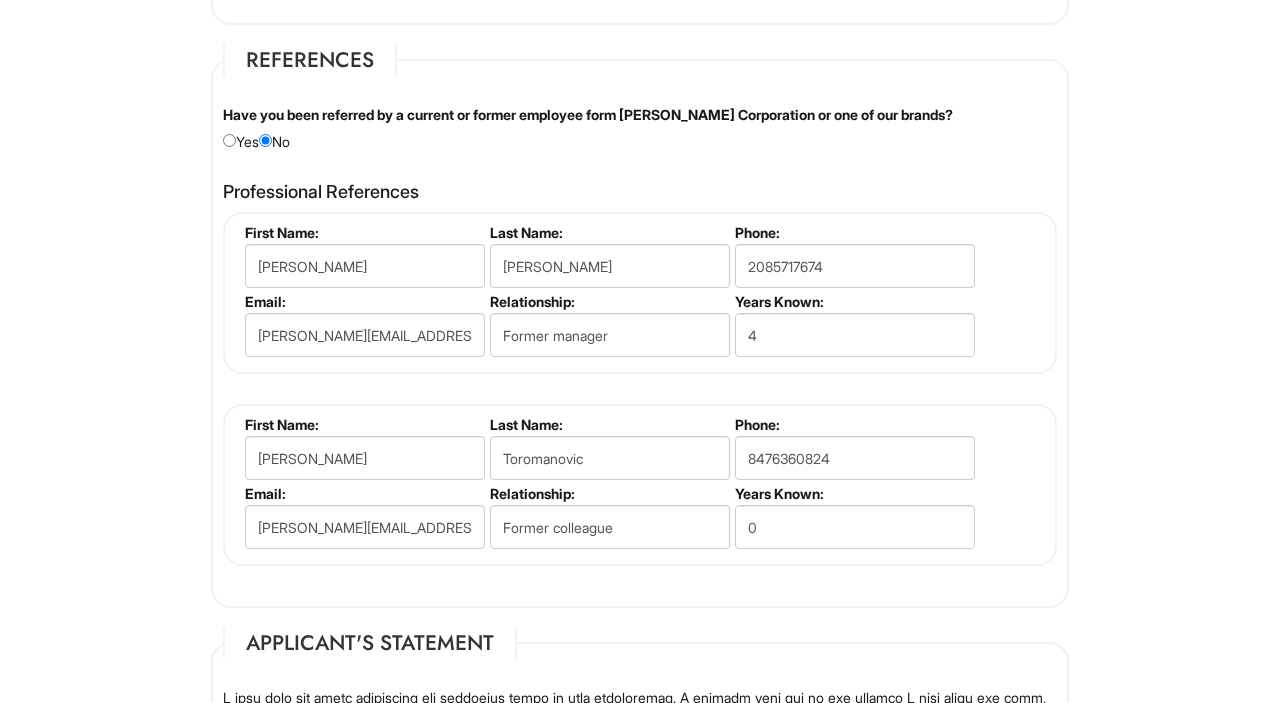 scroll, scrollTop: 3283, scrollLeft: 0, axis: vertical 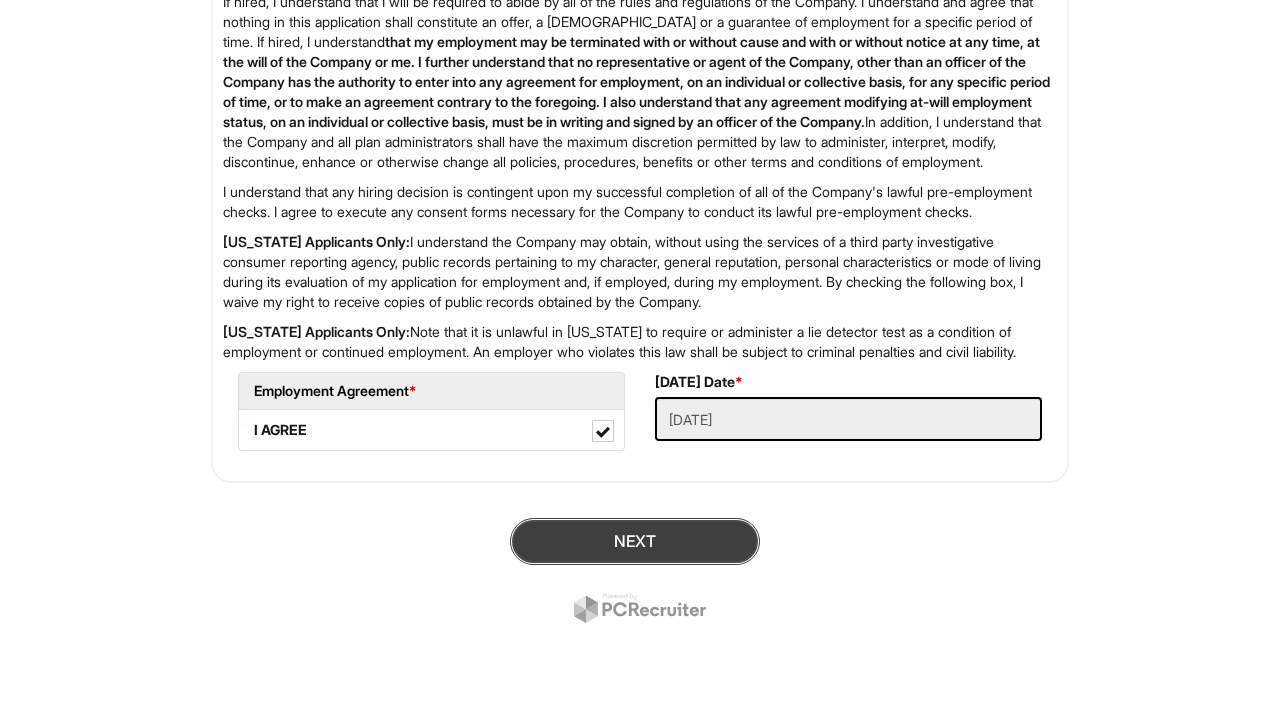 click on "Next" at bounding box center [635, 541] 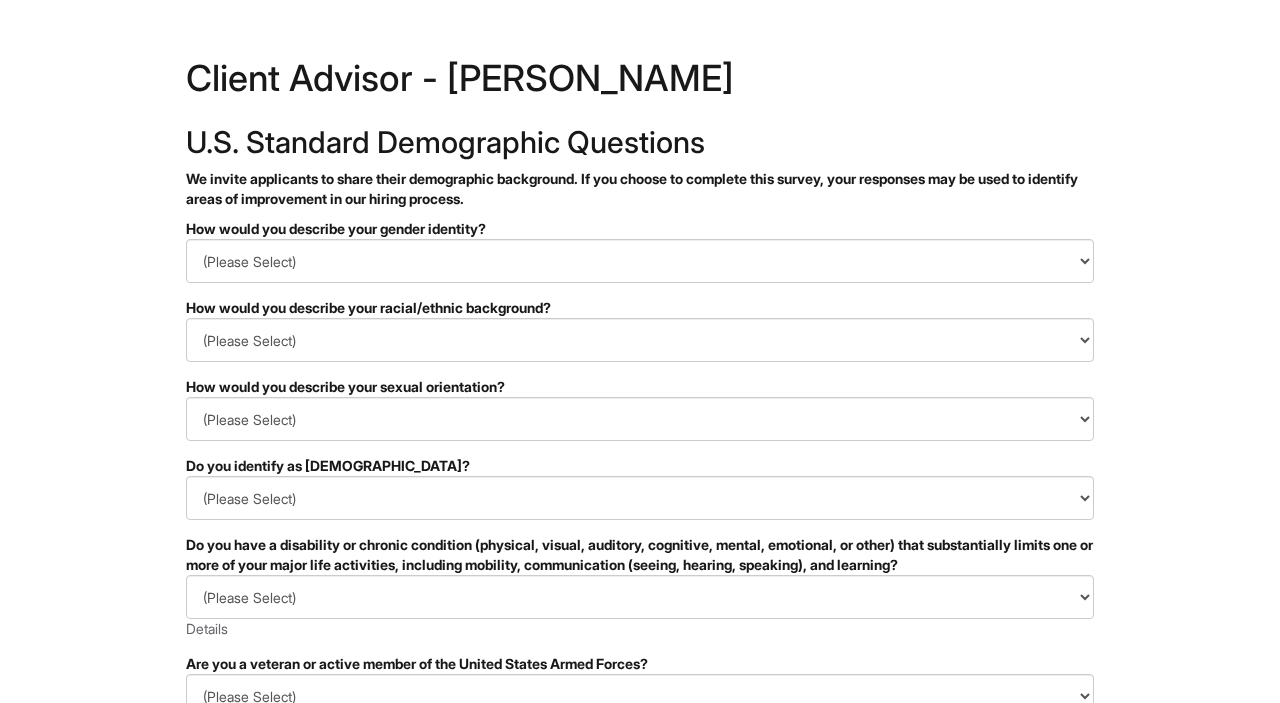 scroll, scrollTop: 0, scrollLeft: 0, axis: both 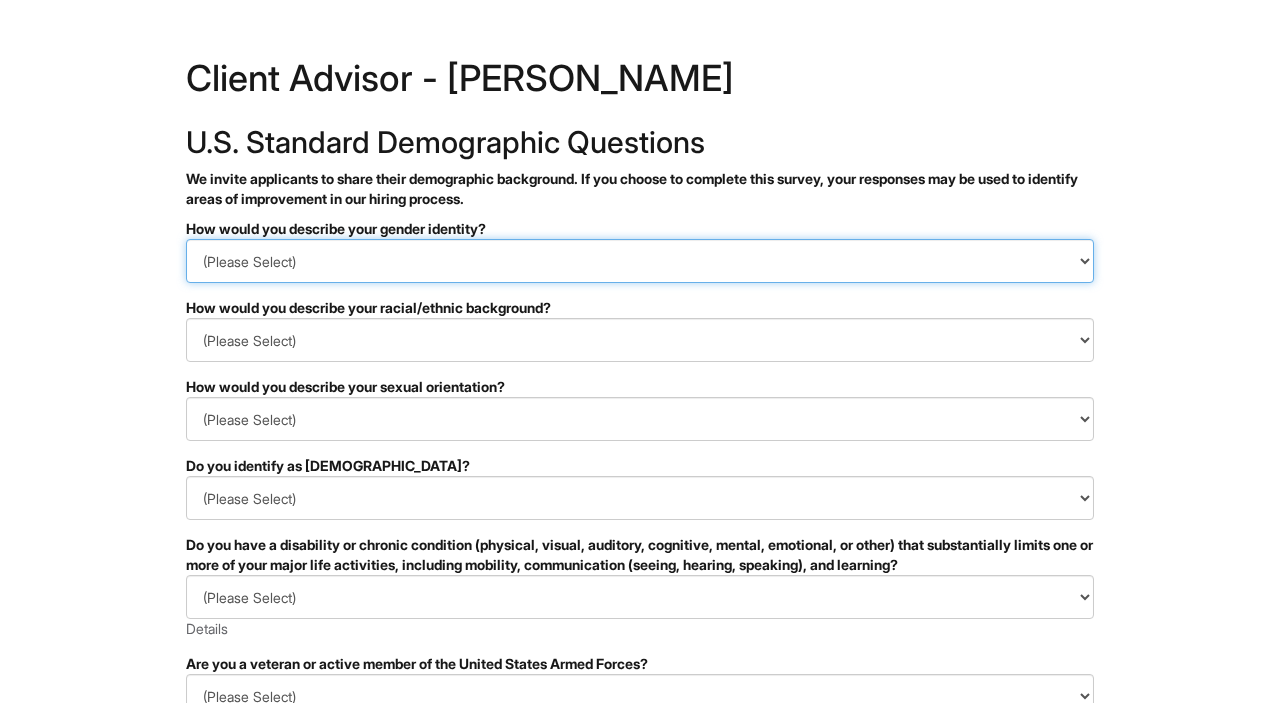 click on "(Please Select) Man Woman Non-binary I prefer to self-describe I don't wish to answer" at bounding box center (640, 261) 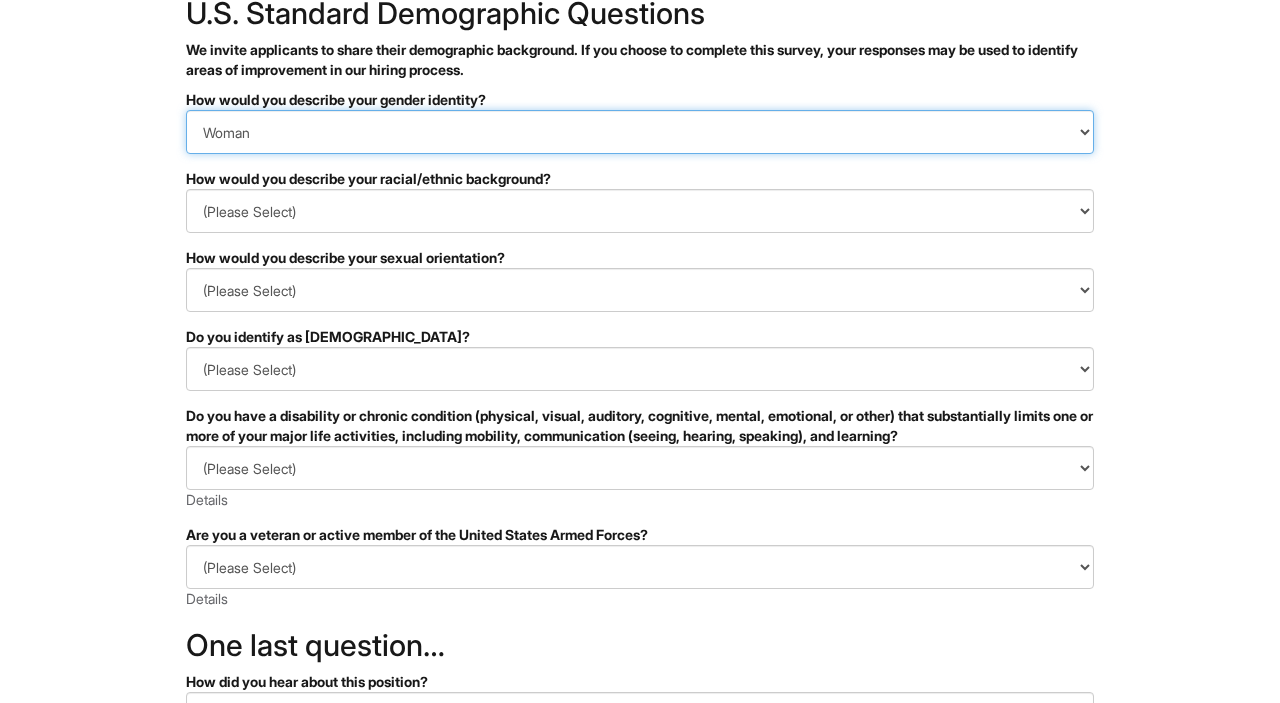 scroll, scrollTop: 138, scrollLeft: 0, axis: vertical 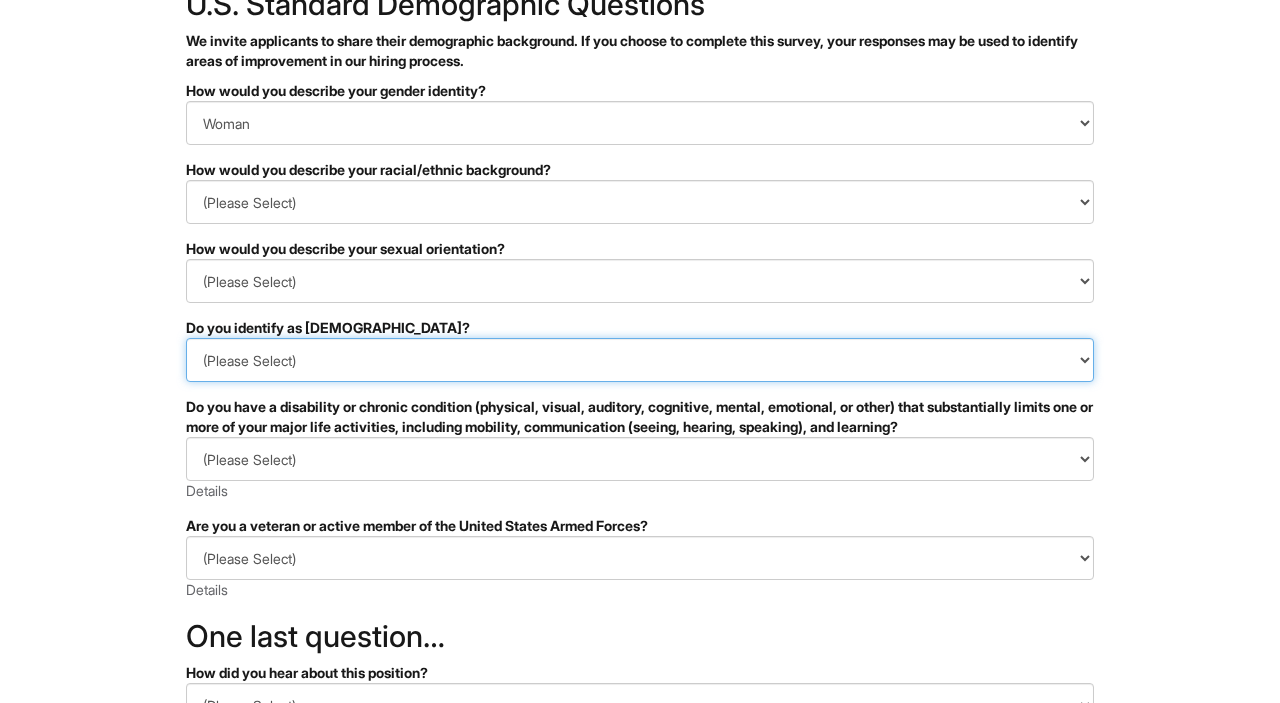 click on "(Please Select) Yes No I prefer to self-describe I don't wish to answer" at bounding box center [640, 360] 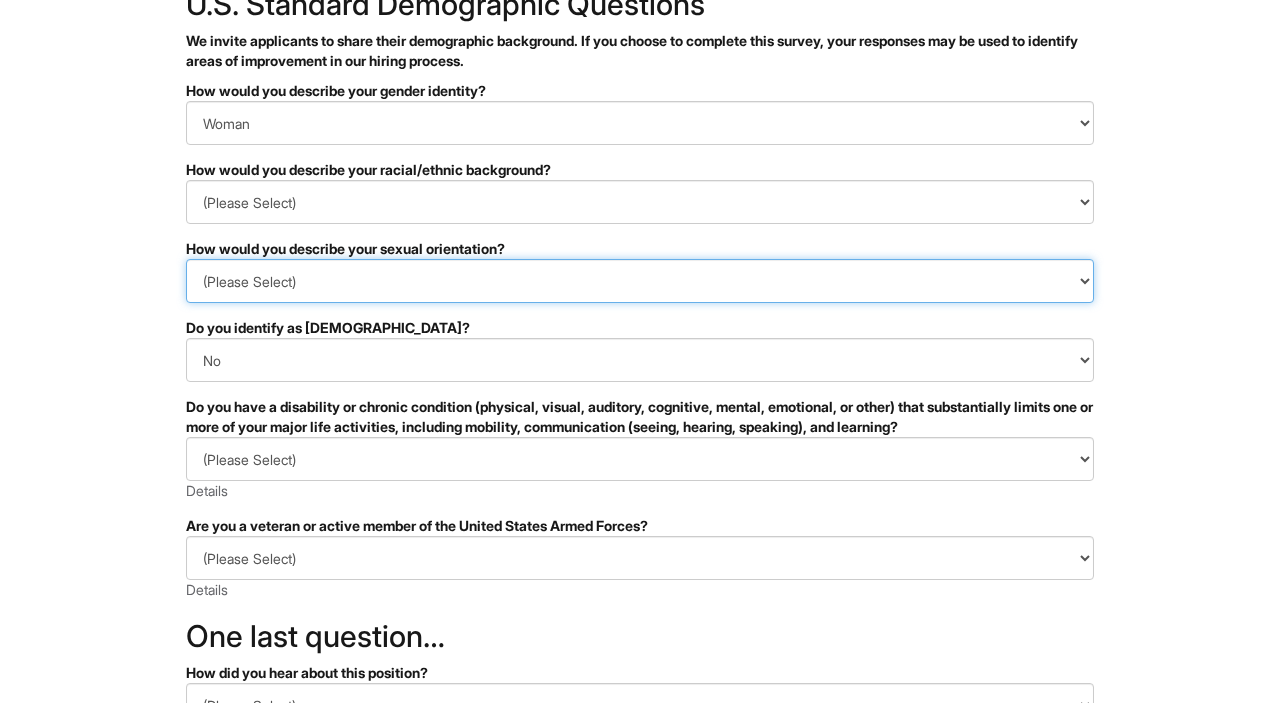 click on "(Please Select) Asexual Bisexual and/or pansexual Gay Heterosexual Lesbian Queer I prefer to self-describe I don't wish to answer" at bounding box center [640, 281] 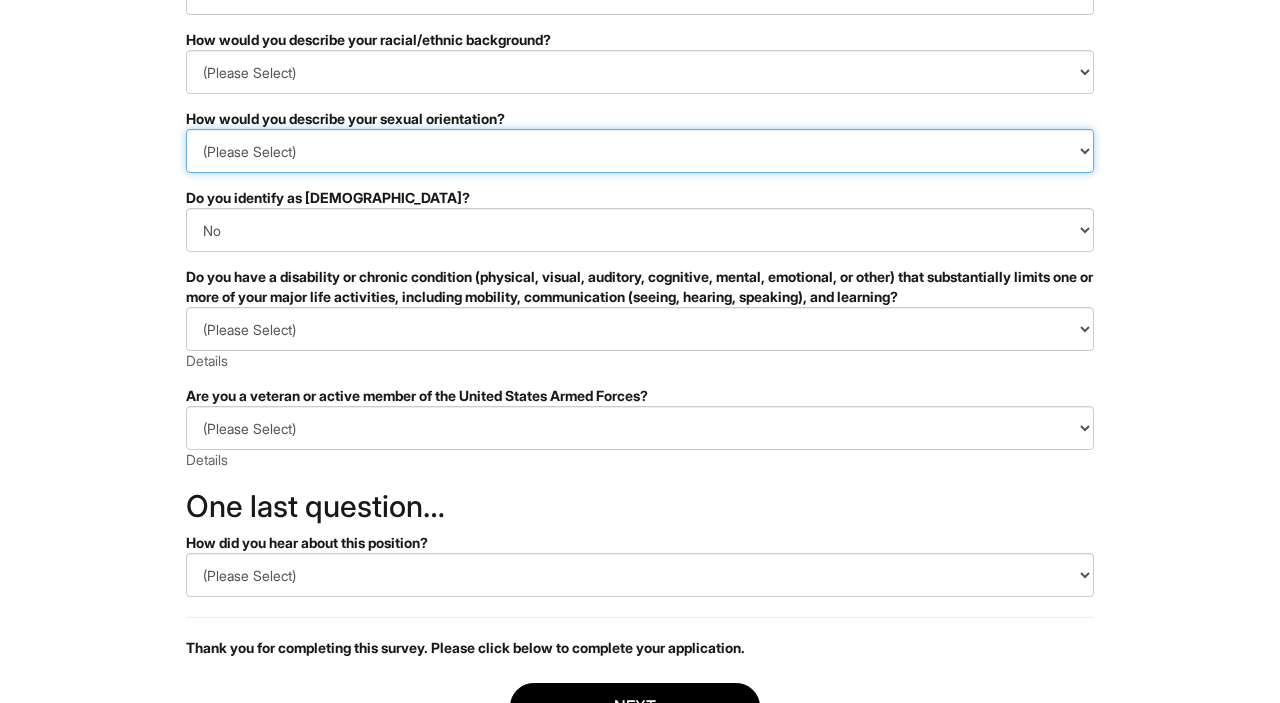 scroll, scrollTop: 272, scrollLeft: 0, axis: vertical 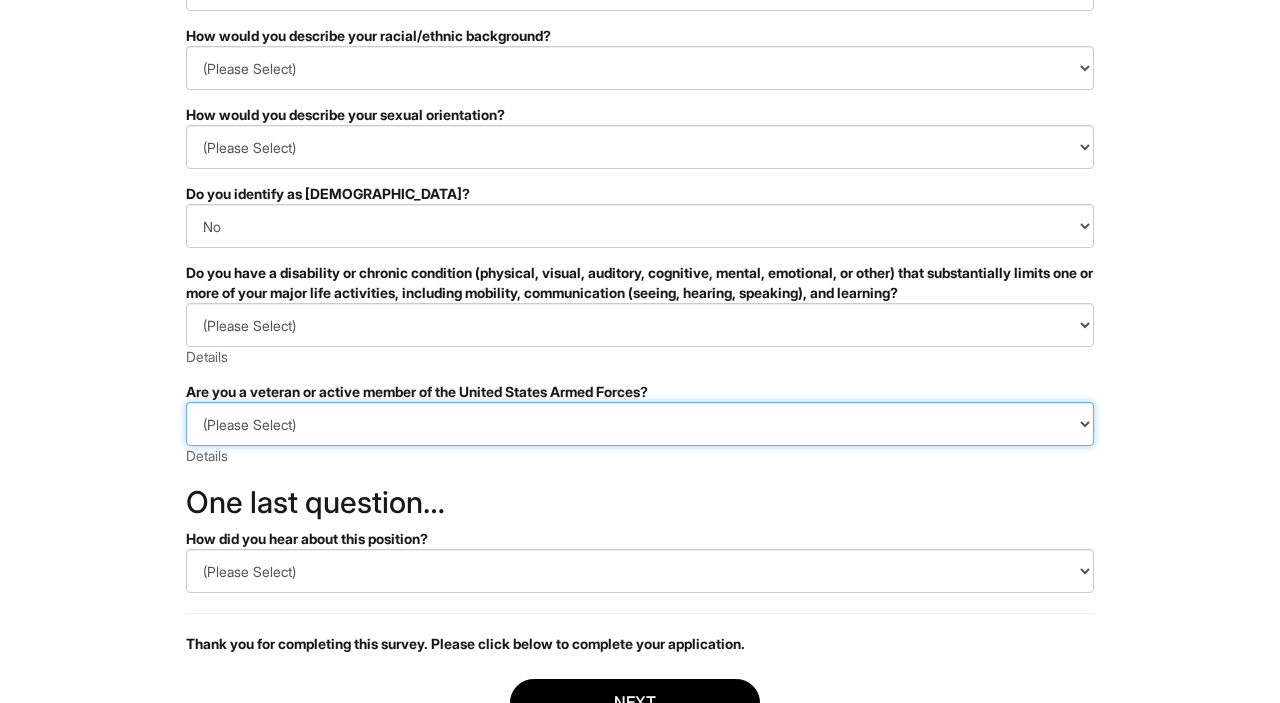 click on "(Please Select) I IDENTIFY AS ONE OR MORE OF THE CLASSIFICATIONS OF PROTECTED VETERANS LISTED I AM NOT A PROTECTED VETERAN I PREFER NOT TO ANSWER" at bounding box center (640, 424) 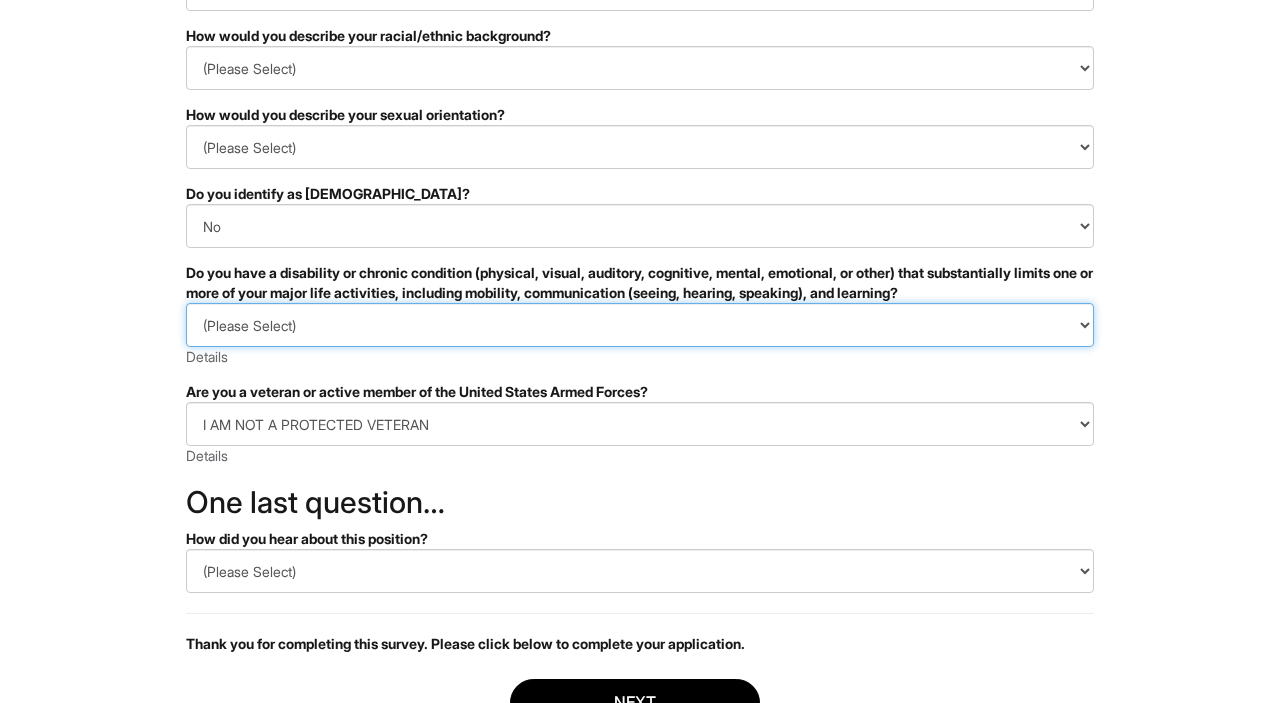 click on "(Please Select) YES, I HAVE A DISABILITY (or previously had a disability) NO, I DON'T HAVE A DISABILITY I DON'T WISH TO ANSWER" at bounding box center (640, 325) 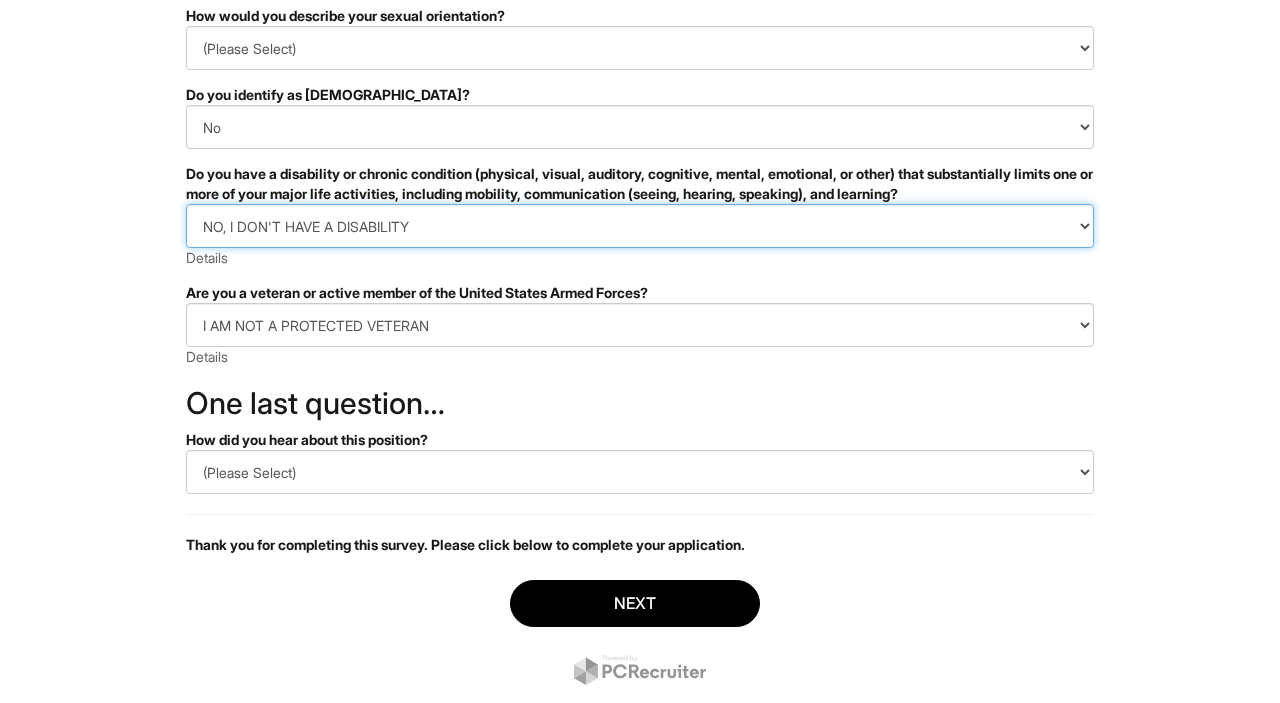scroll, scrollTop: 373, scrollLeft: 0, axis: vertical 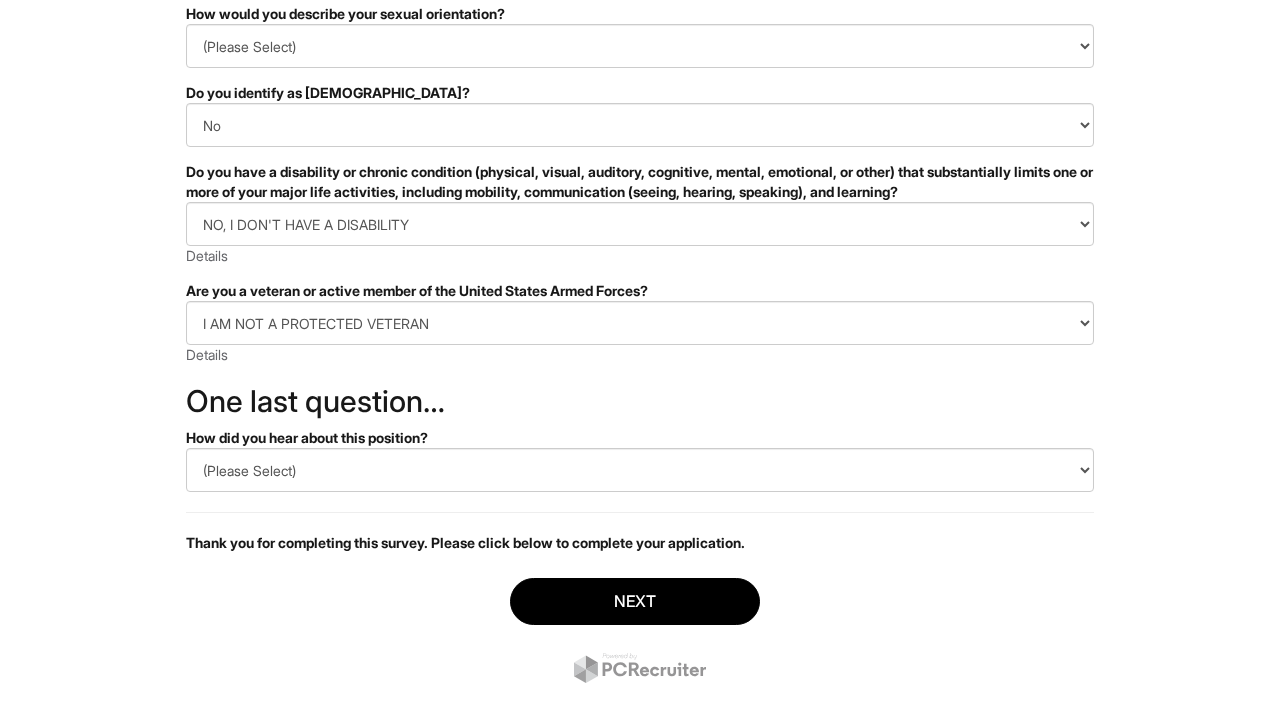 click on "(Please Select) CareerBuilder Indeed LinkedIn Monster Referral Other" at bounding box center [640, 470] 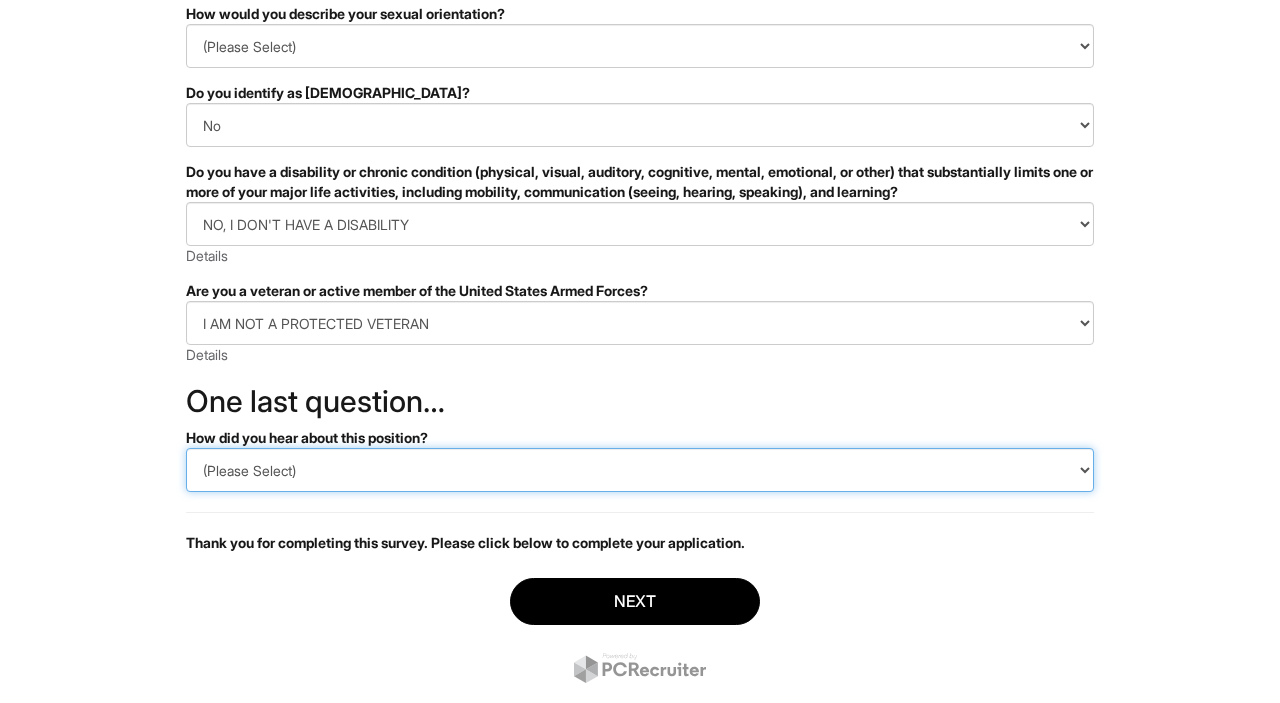 select on "LinkedIn" 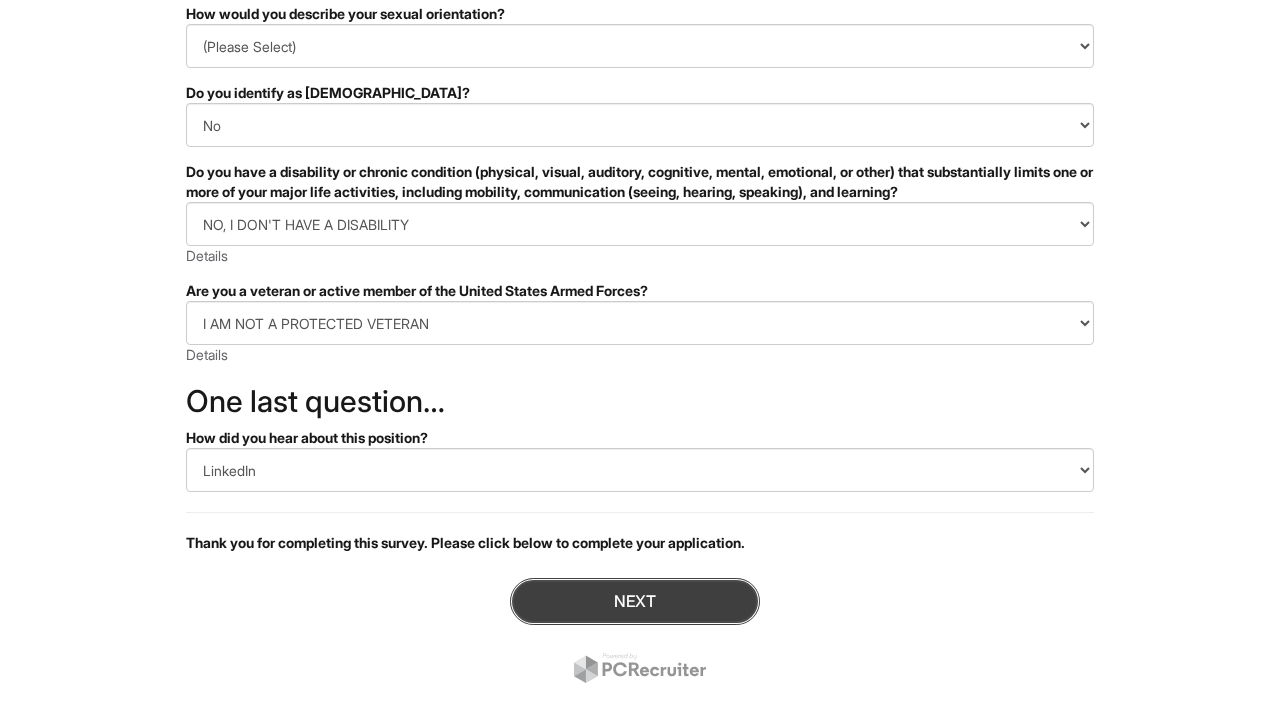 click on "Next" at bounding box center [635, 601] 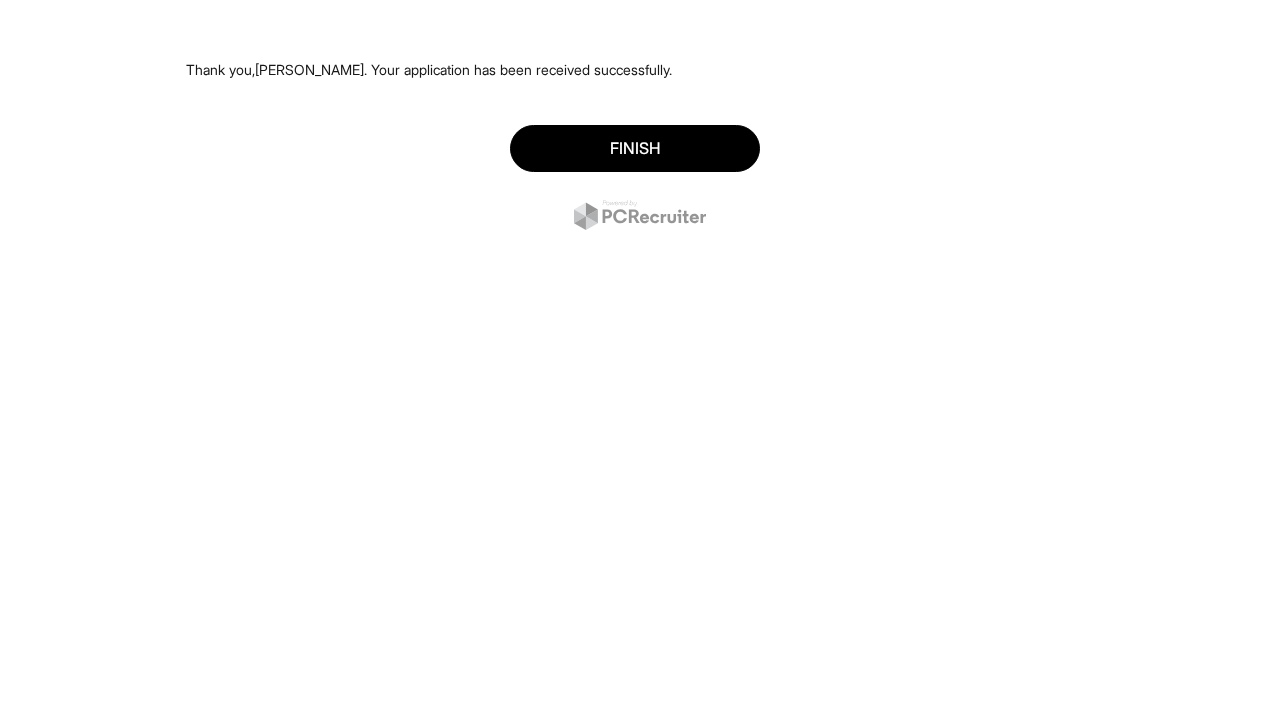 scroll, scrollTop: 0, scrollLeft: 0, axis: both 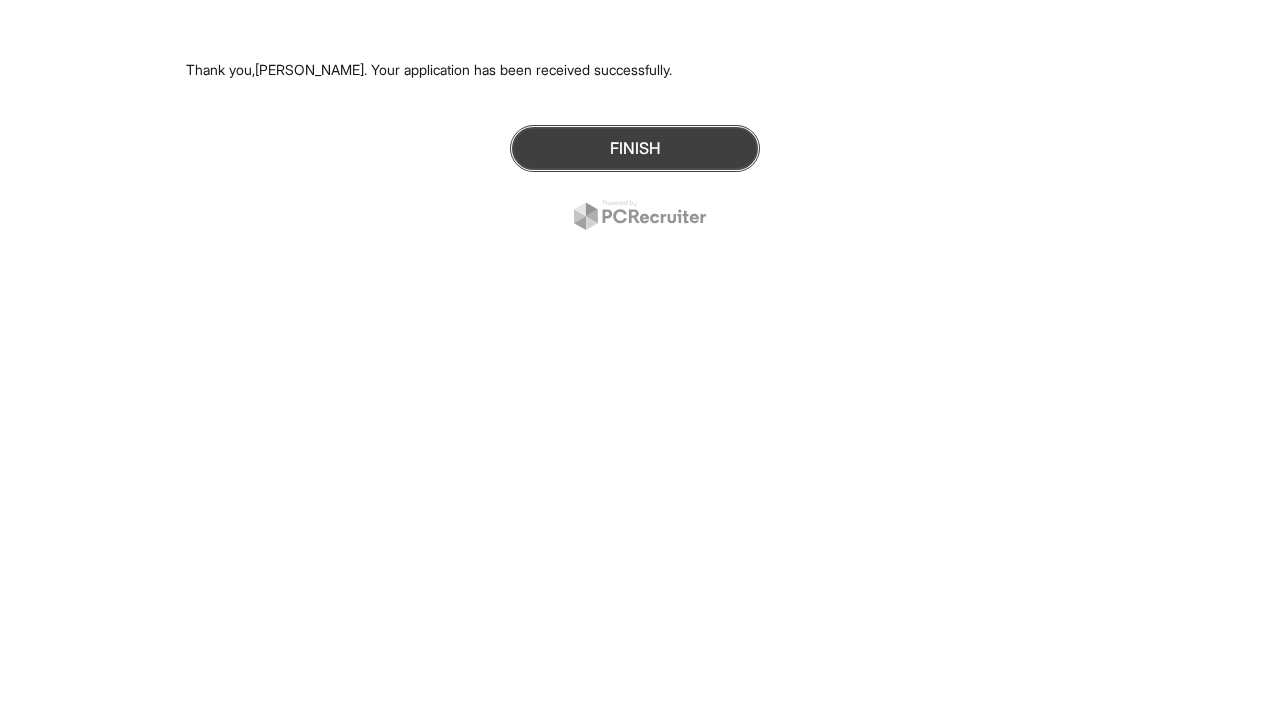 click on "Finish" at bounding box center [635, 148] 